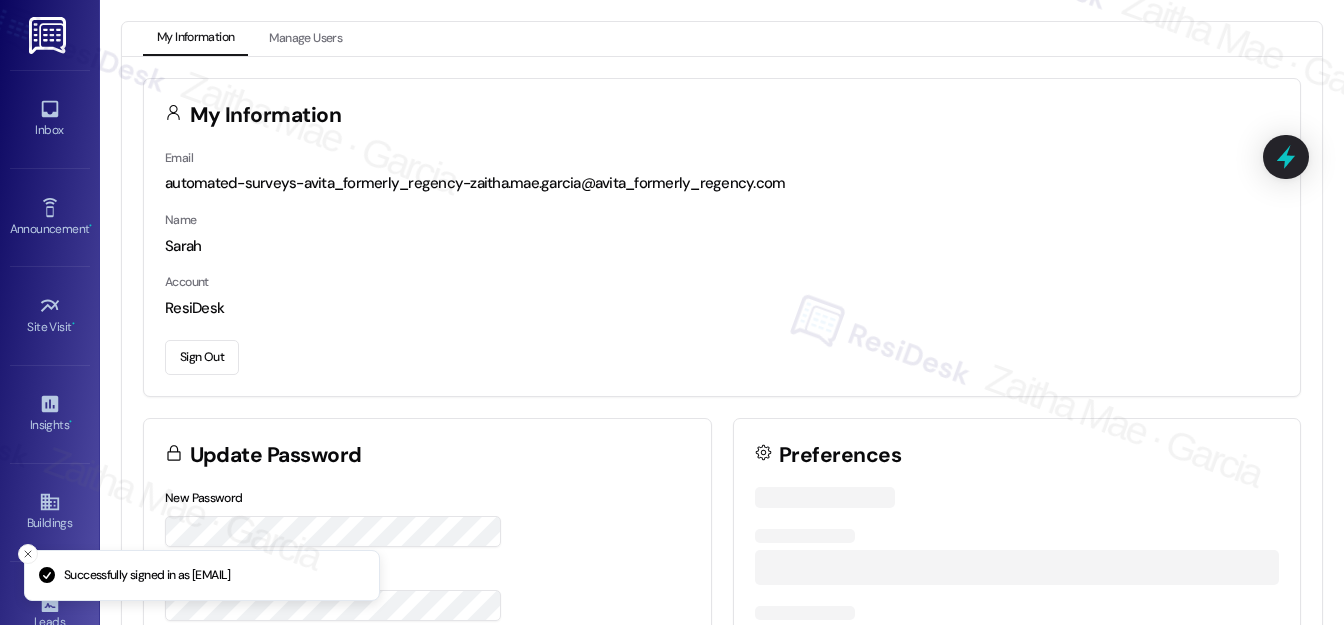scroll, scrollTop: 0, scrollLeft: 0, axis: both 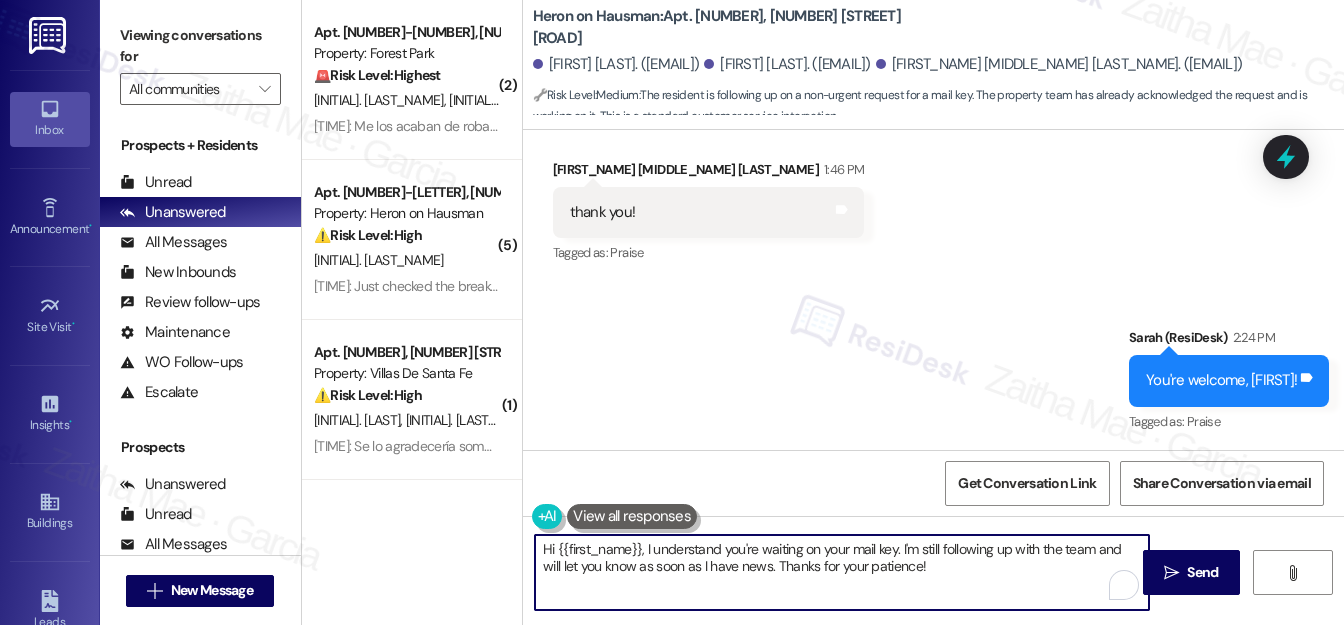 drag, startPoint x: 629, startPoint y: 556, endPoint x: 930, endPoint y: 577, distance: 301.73166 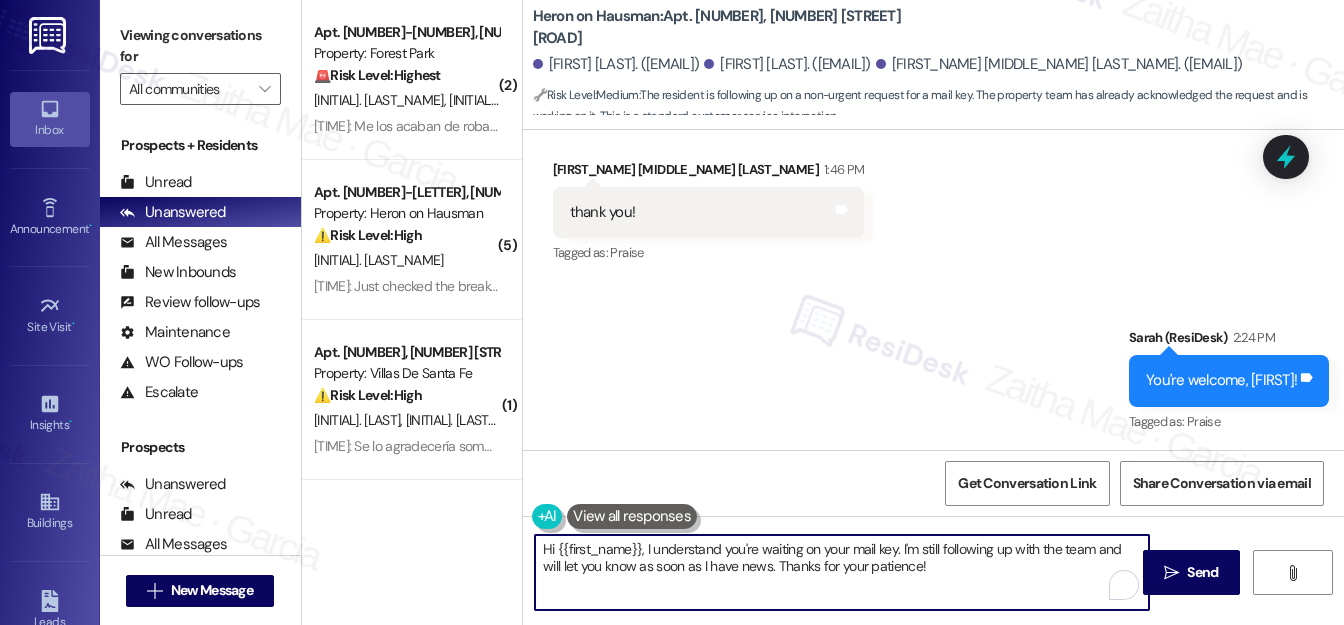 click on "Hi {{first_name}}, I understand you're waiting on your mail key. I'm still following up with the team and will let you know as soon as I have news. Thanks for your patience!" at bounding box center (842, 572) 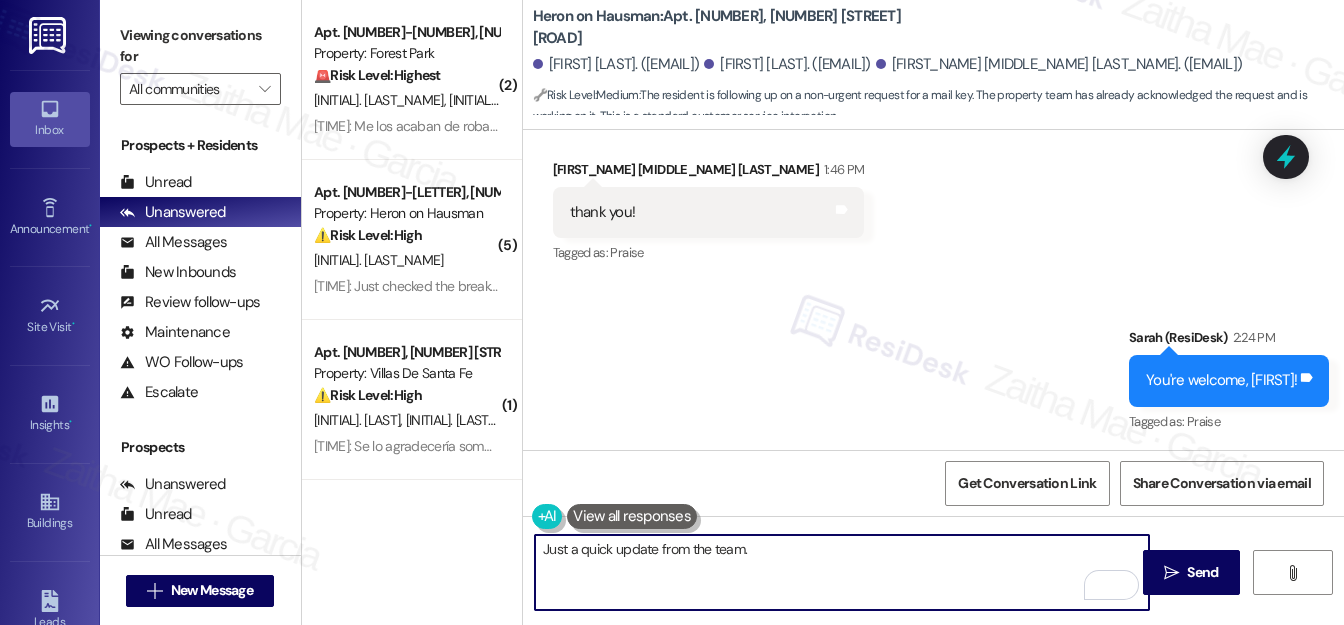 paste on "we will add it to tomorrow's schedule as we
have to wait for the postman to be able to replace the lock and get new
keys." 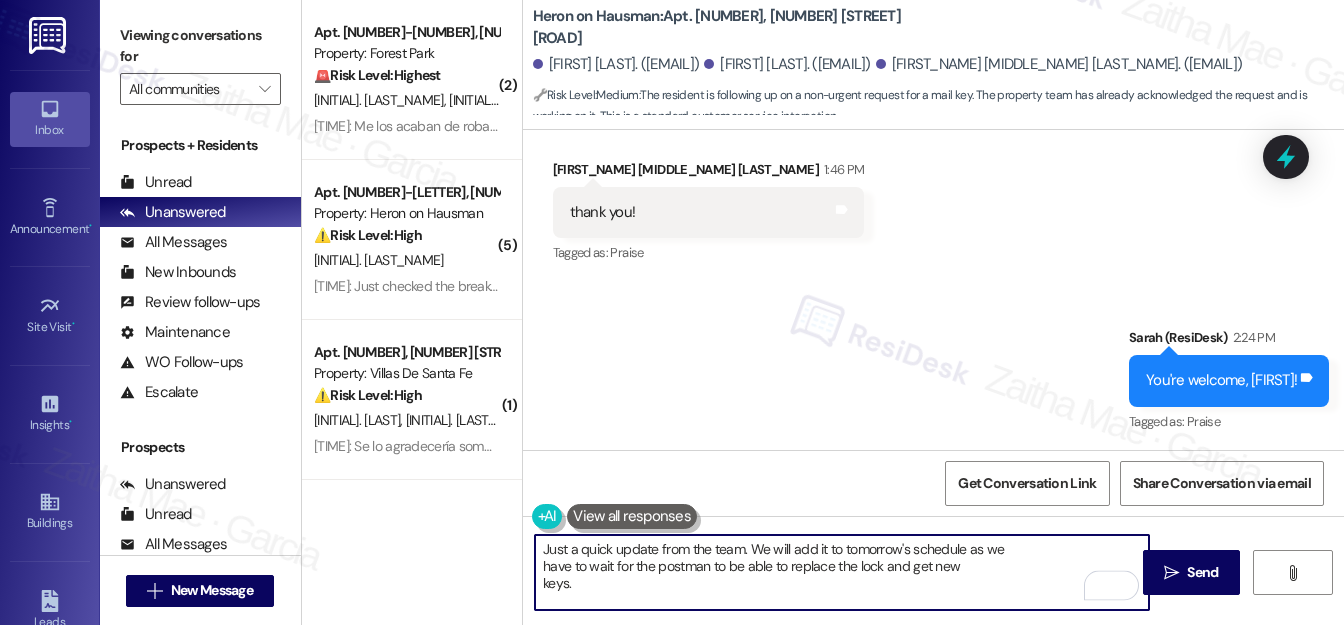 click on "Just a quick update from the team. We will add it to tomorrow's schedule as we
have to wait for the postman to be able to replace the lock and get new
keys." at bounding box center (842, 572) 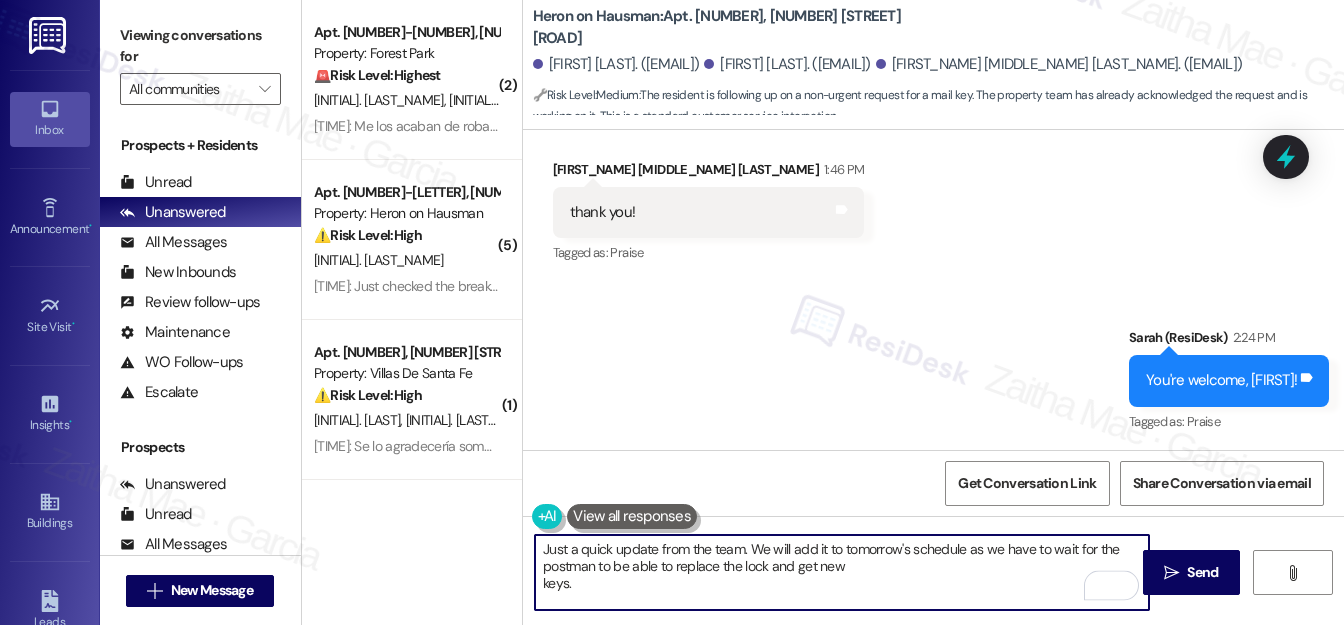 click on "Just a quick update from the team. We will add it to tomorrow's schedule as we have to wait for the postman to be able to replace the lock and get new
keys." at bounding box center [842, 572] 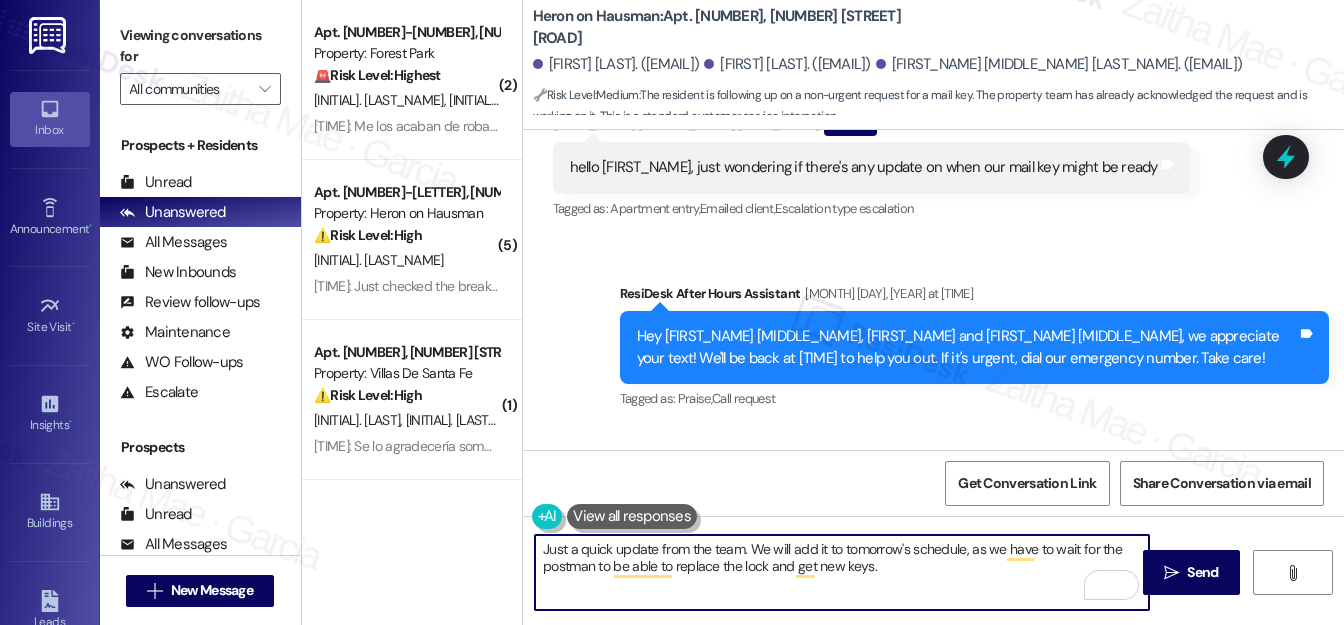 scroll, scrollTop: 8864, scrollLeft: 0, axis: vertical 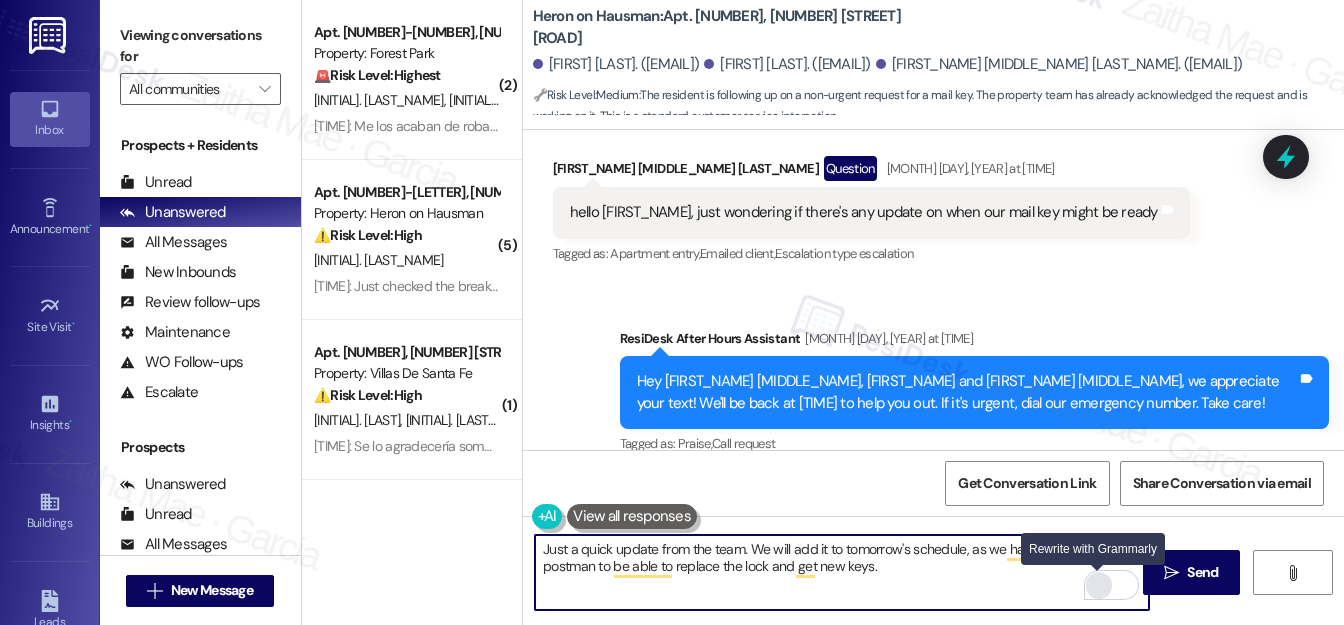 type on "Just a quick update from the team. We will add it to tomorrow's schedule, as we have to wait for the postman to be able to replace the lock and get new keys." 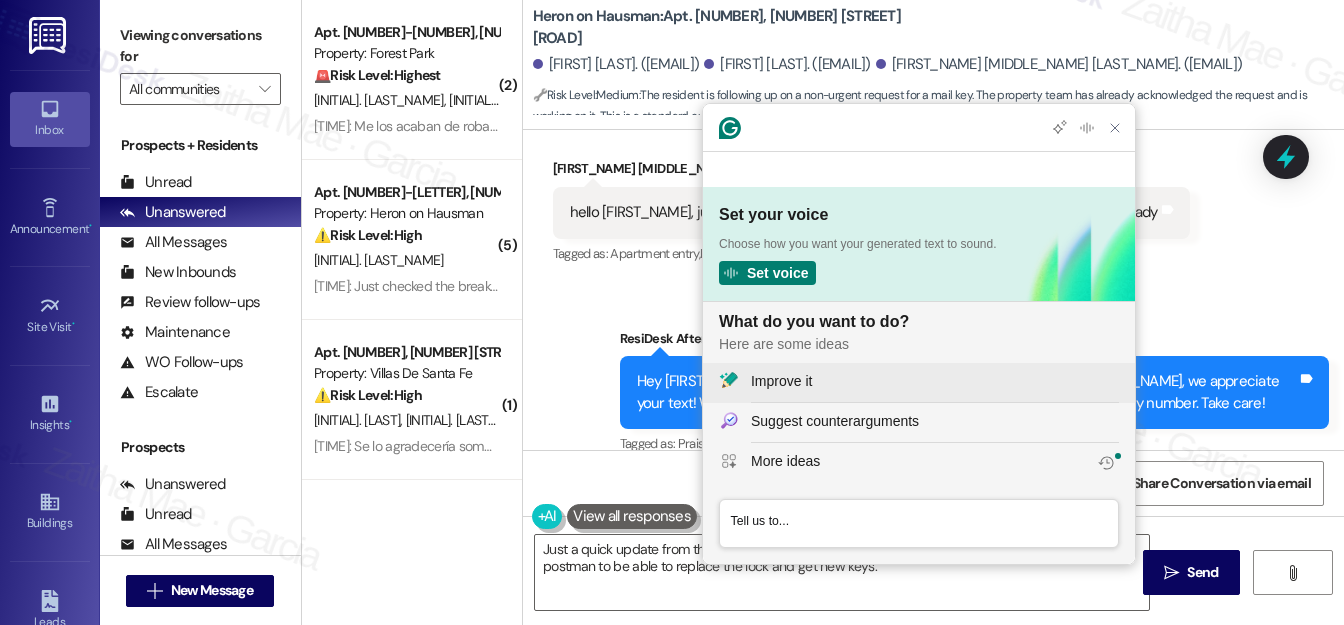 scroll, scrollTop: 0, scrollLeft: 0, axis: both 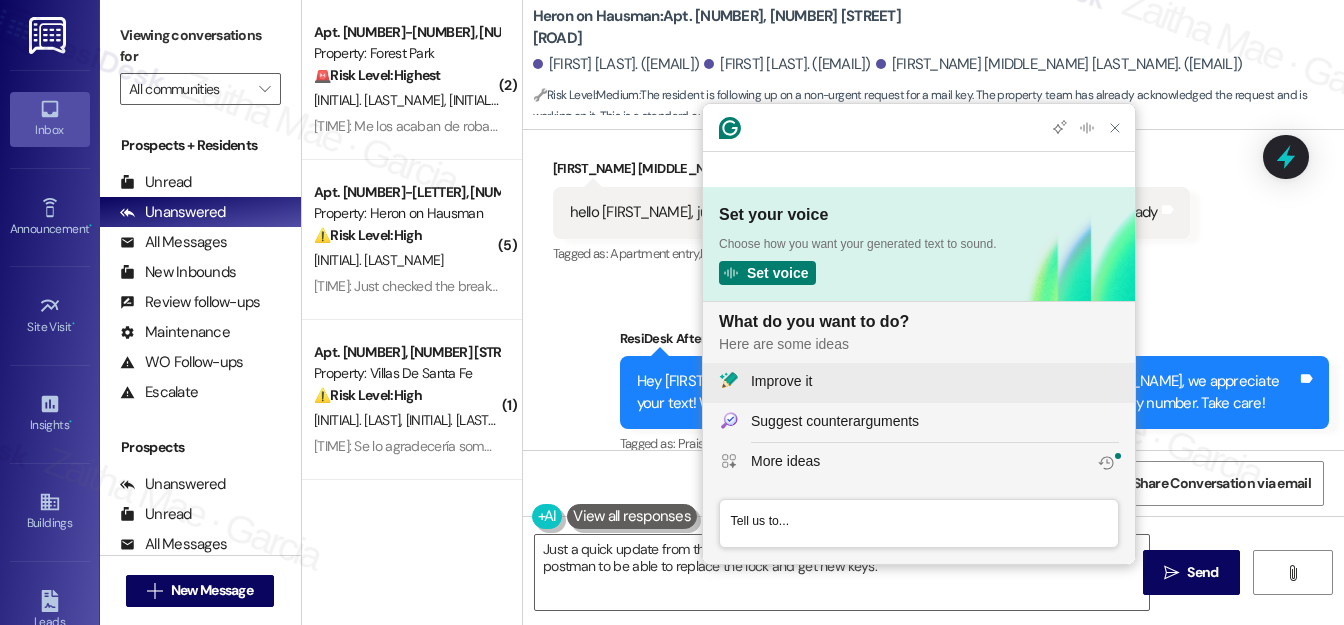 click on "Improve it" 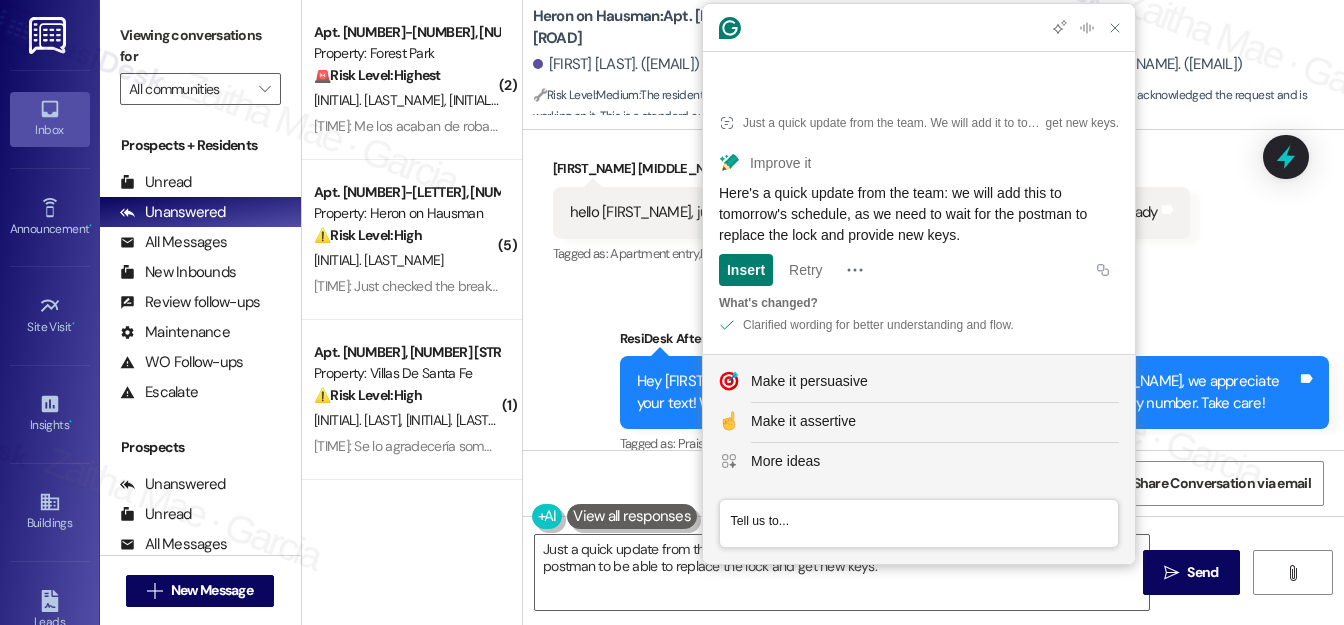 drag, startPoint x: 717, startPoint y: 192, endPoint x: 1011, endPoint y: 254, distance: 300.4663 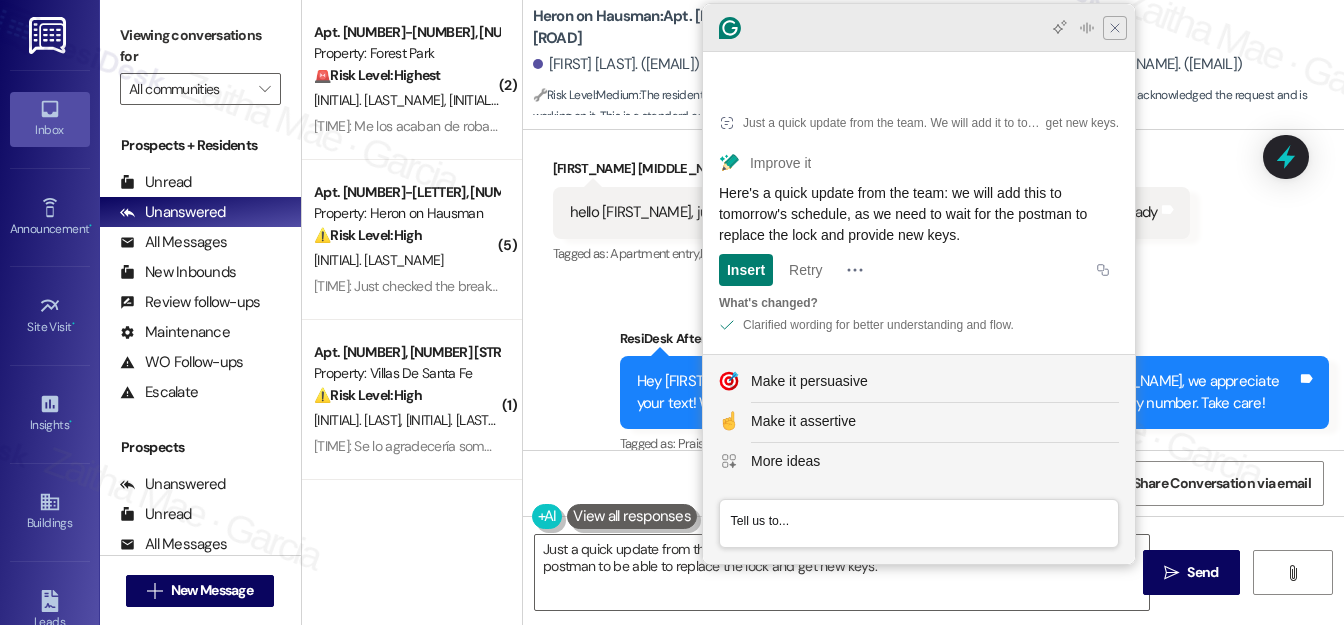 click 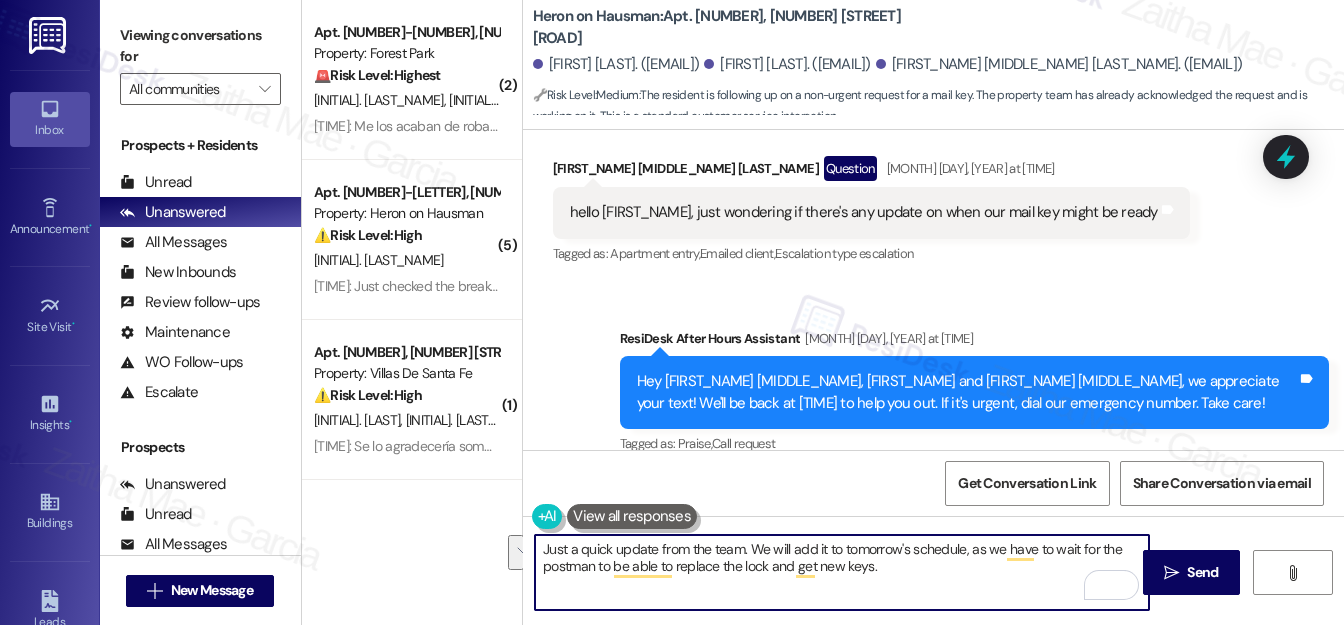 drag, startPoint x: 539, startPoint y: 552, endPoint x: 910, endPoint y: 596, distance: 373.60007 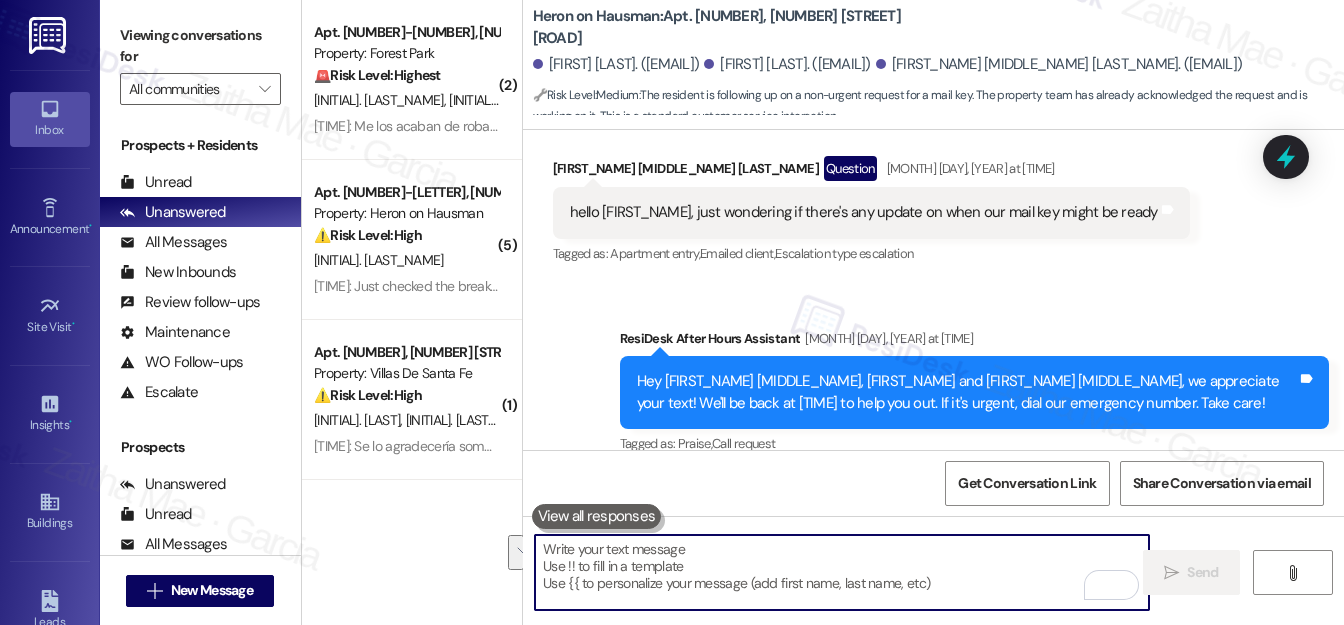 paste on "Here's a quick update from the team: we will add this to tomorrow's schedule, as we need to wait for the postman to replace the lock and provide new keys." 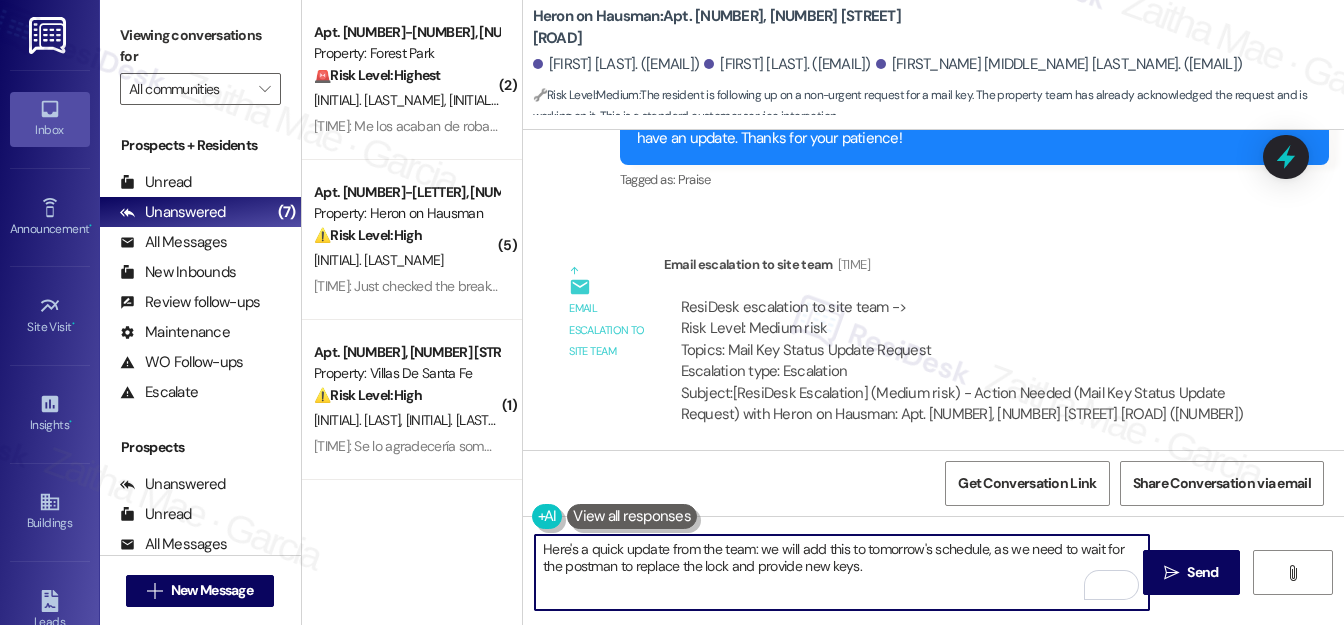 scroll, scrollTop: 9319, scrollLeft: 0, axis: vertical 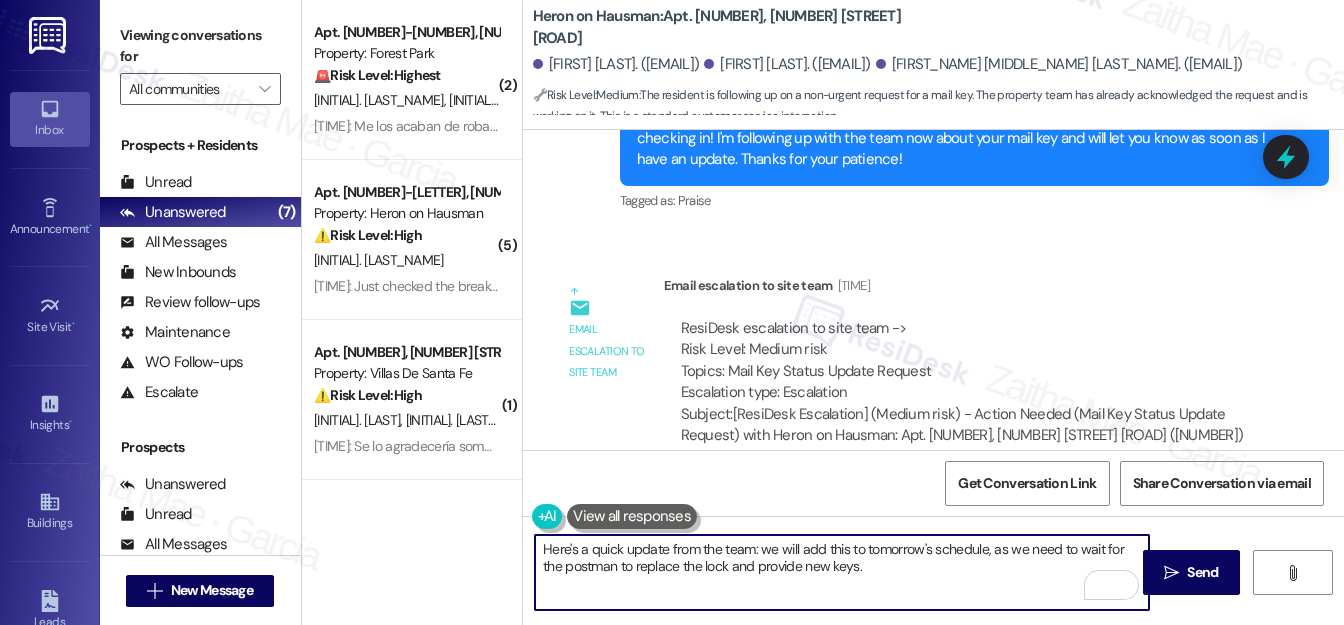 type on "Here's a quick update from the team: we will add this to tomorrow's schedule, as we need to wait for the postman to replace the lock and provide new keys." 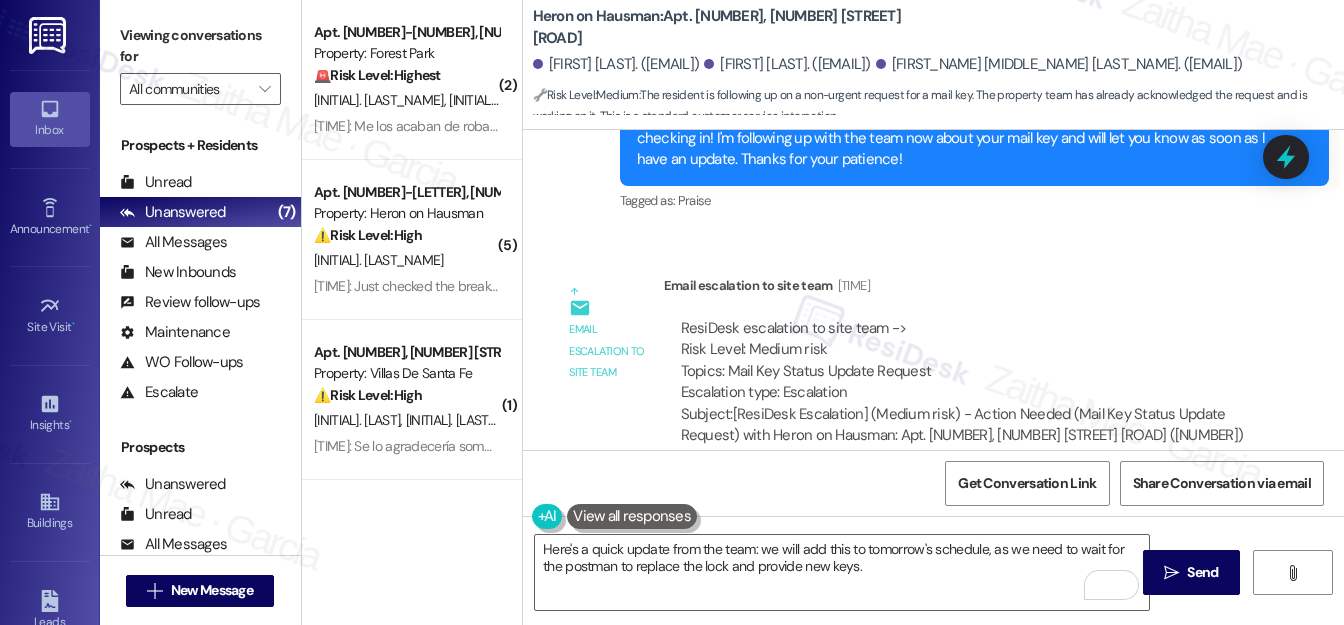 drag, startPoint x: 1196, startPoint y: 576, endPoint x: 1117, endPoint y: 523, distance: 95.131485 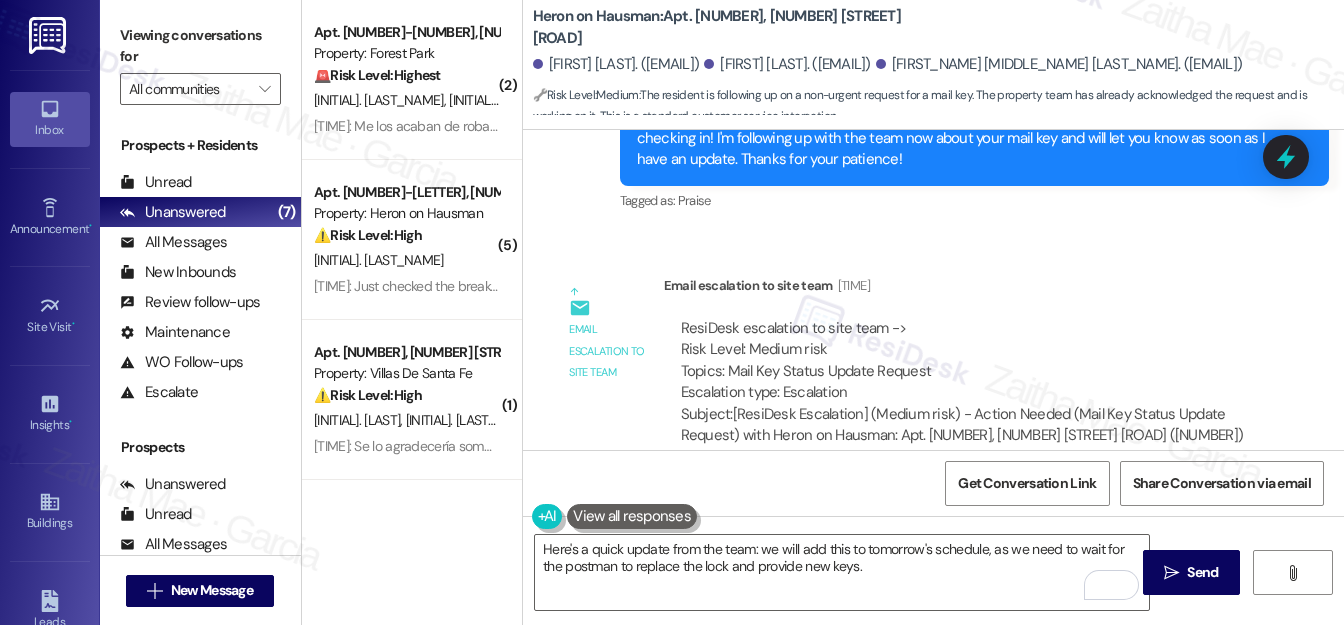 click on "Send" at bounding box center (1202, 572) 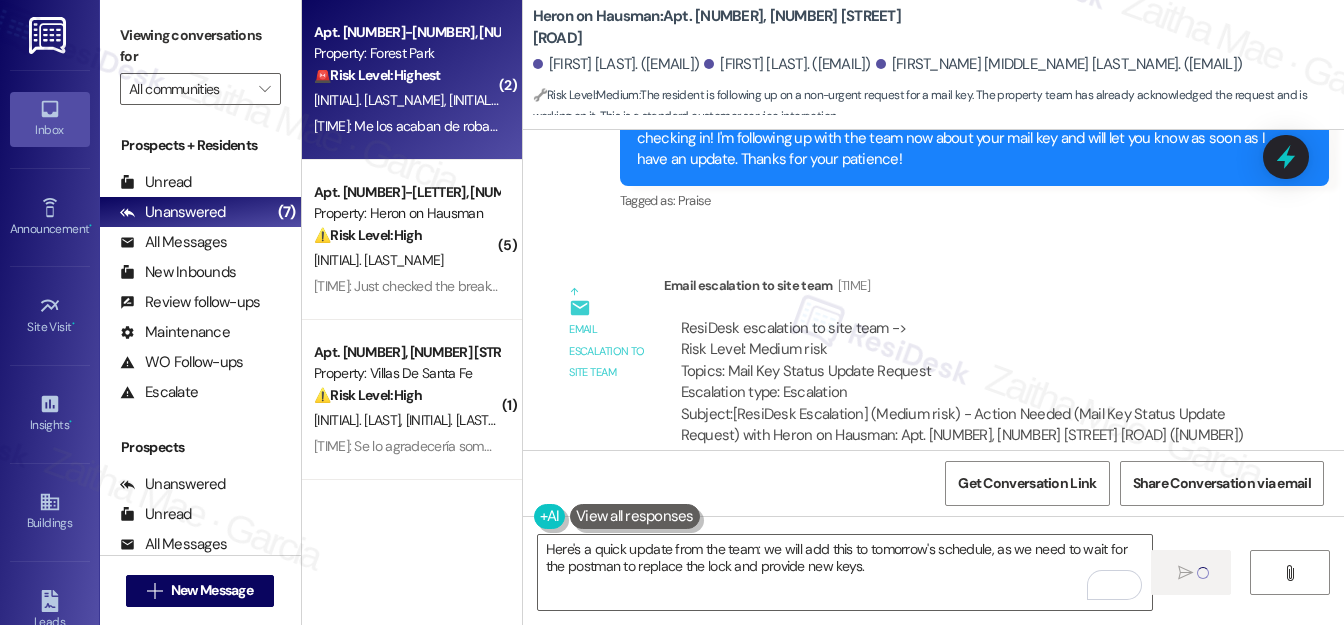 type 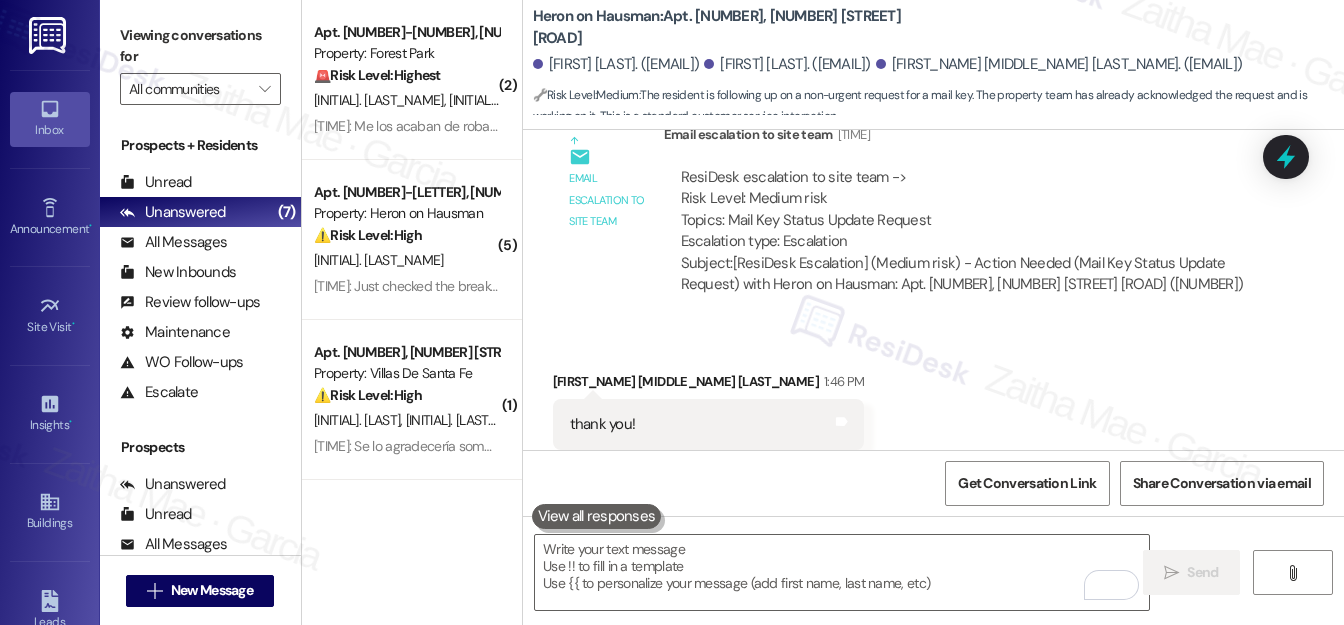 scroll, scrollTop: 9513, scrollLeft: 0, axis: vertical 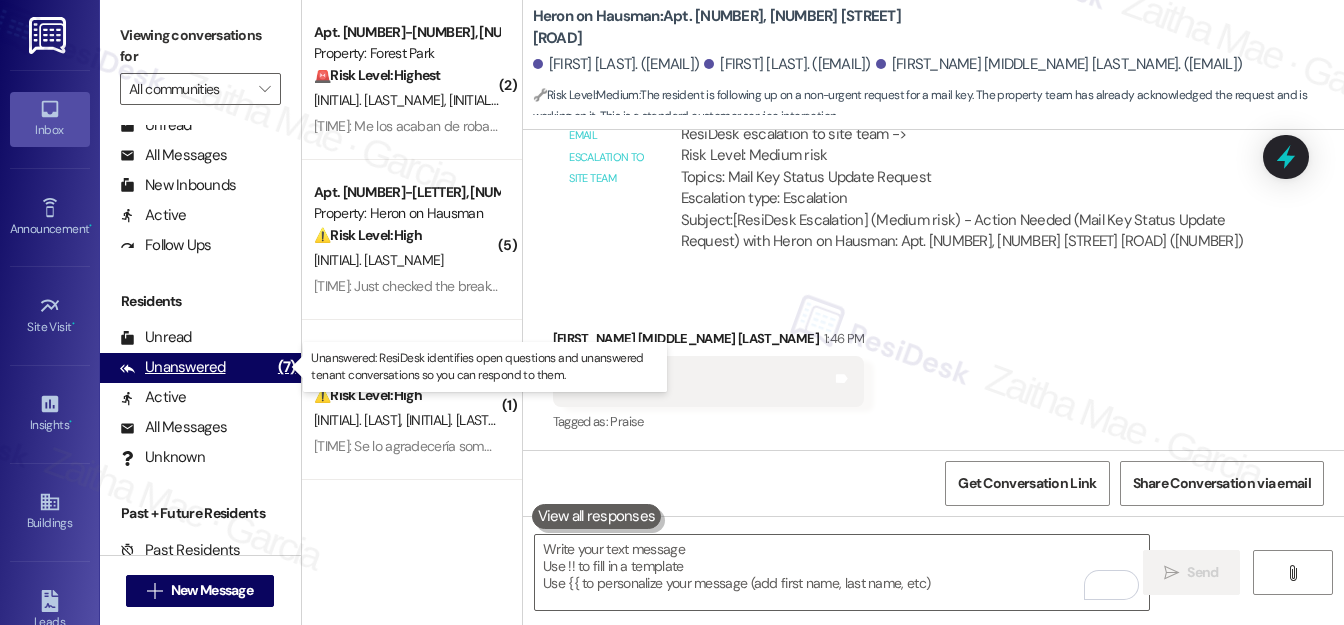 click on "Unanswered" at bounding box center (173, 367) 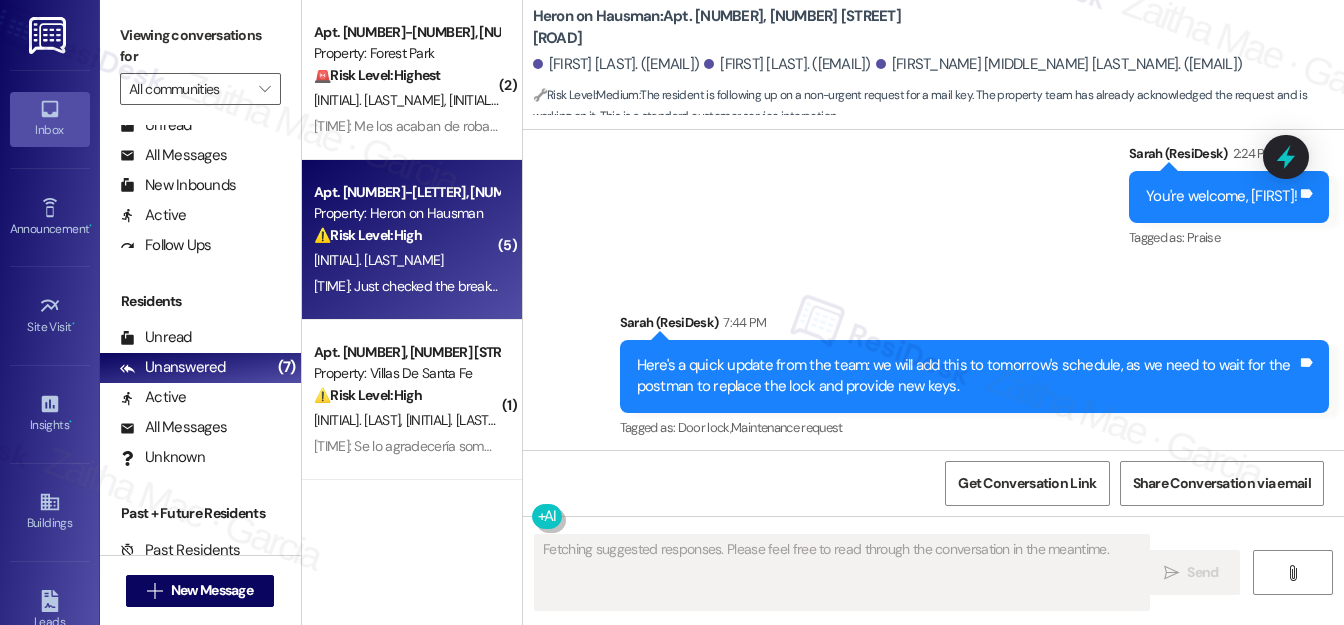 scroll, scrollTop: 9873, scrollLeft: 0, axis: vertical 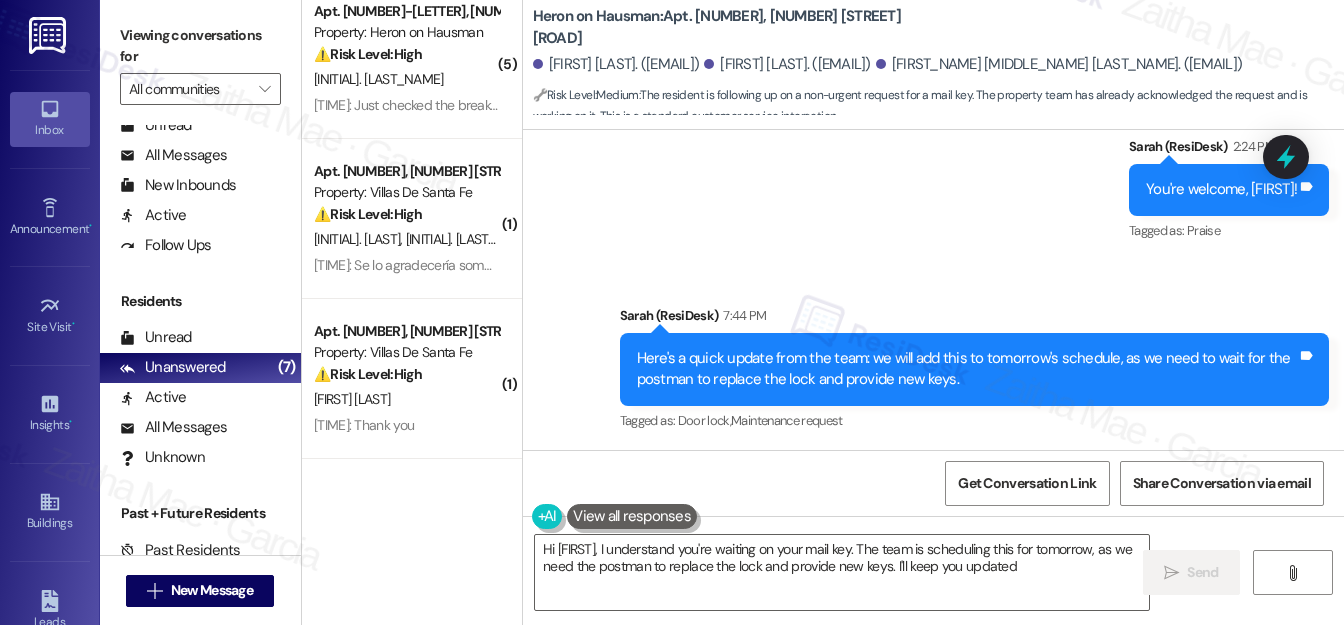 type on "Hi {{first_name}}, I understand you're waiting on your mail key. The team is scheduling this for tomorrow, as we need the postman to replace the lock and provide new keys. I'll keep you updated!" 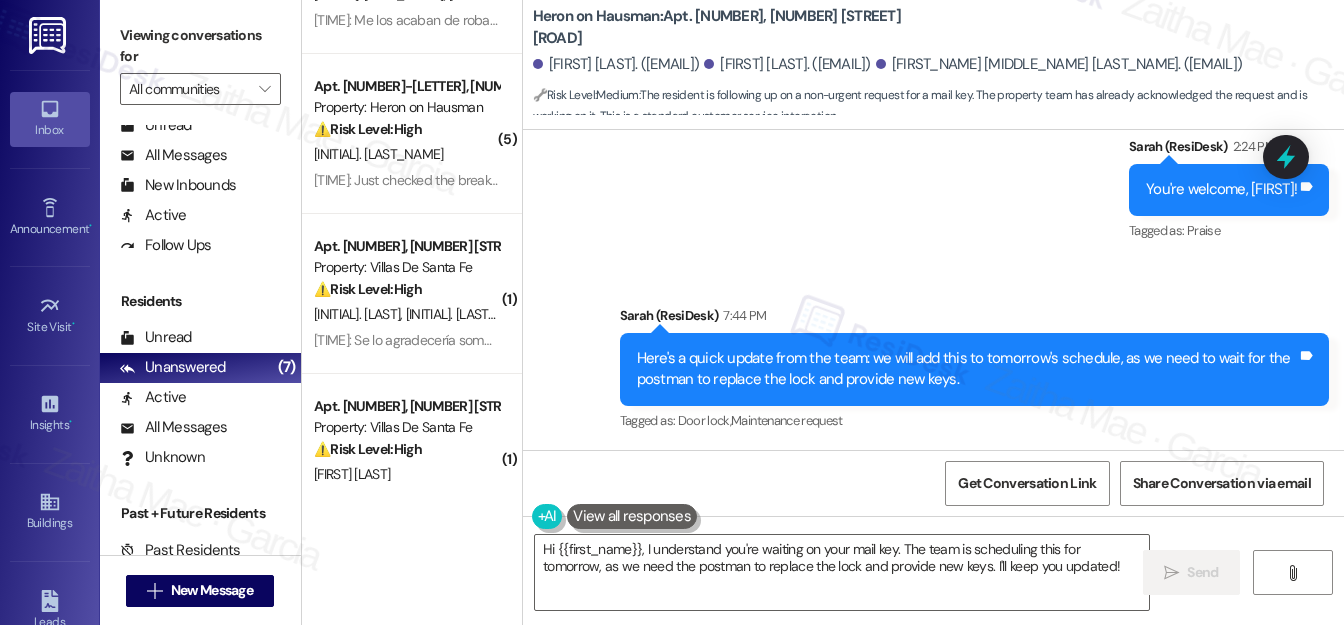 scroll, scrollTop: 0, scrollLeft: 0, axis: both 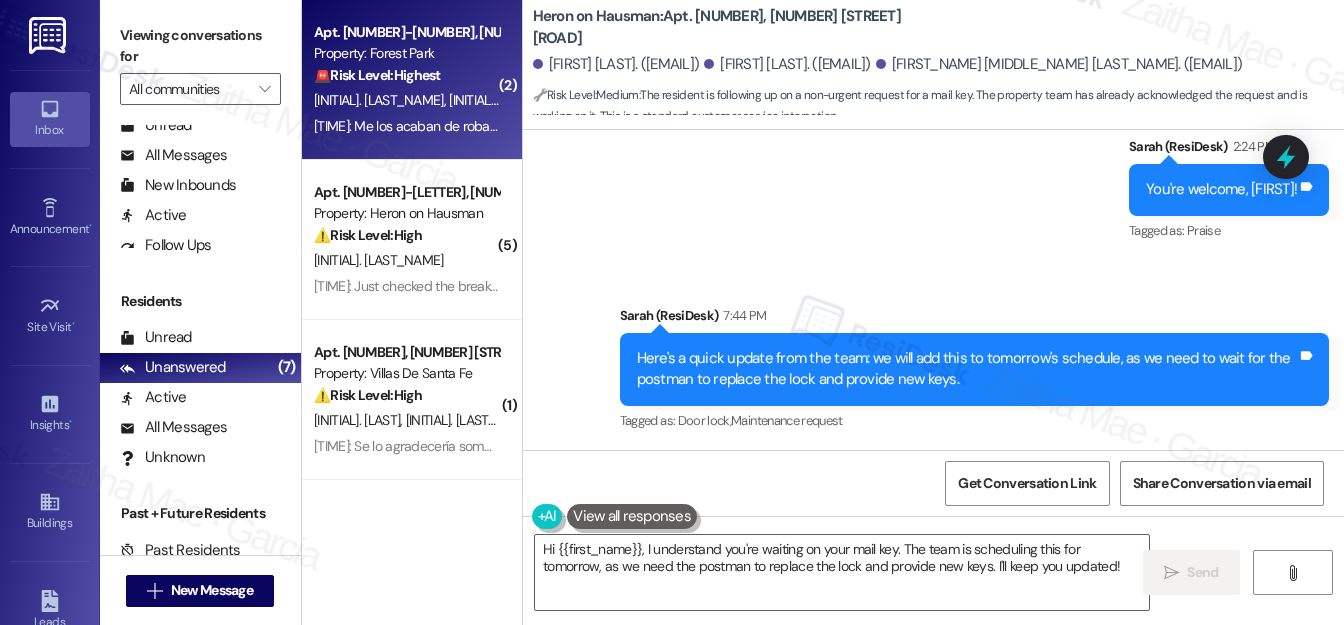 click on "🚨  Risk Level:  Highest The resident reports an active theft incident occurring right outside their door, indicating a security concern and potential criminal activity. This requires immediate attention." at bounding box center (406, 75) 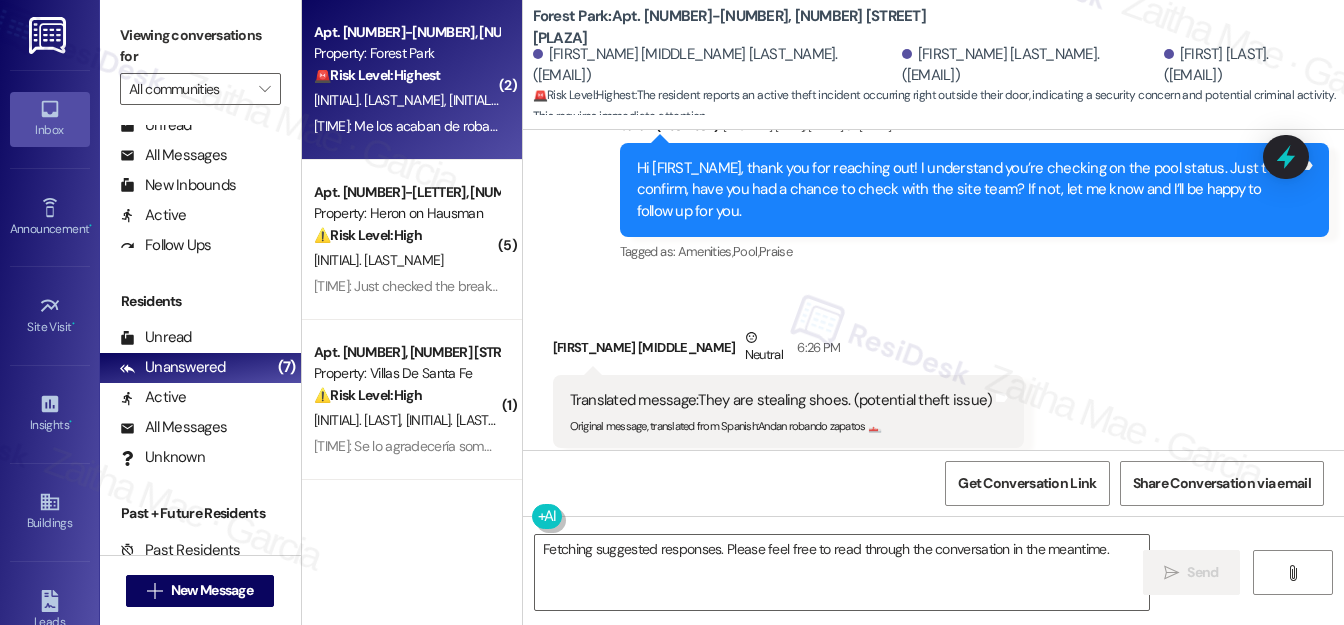 scroll, scrollTop: 3170, scrollLeft: 0, axis: vertical 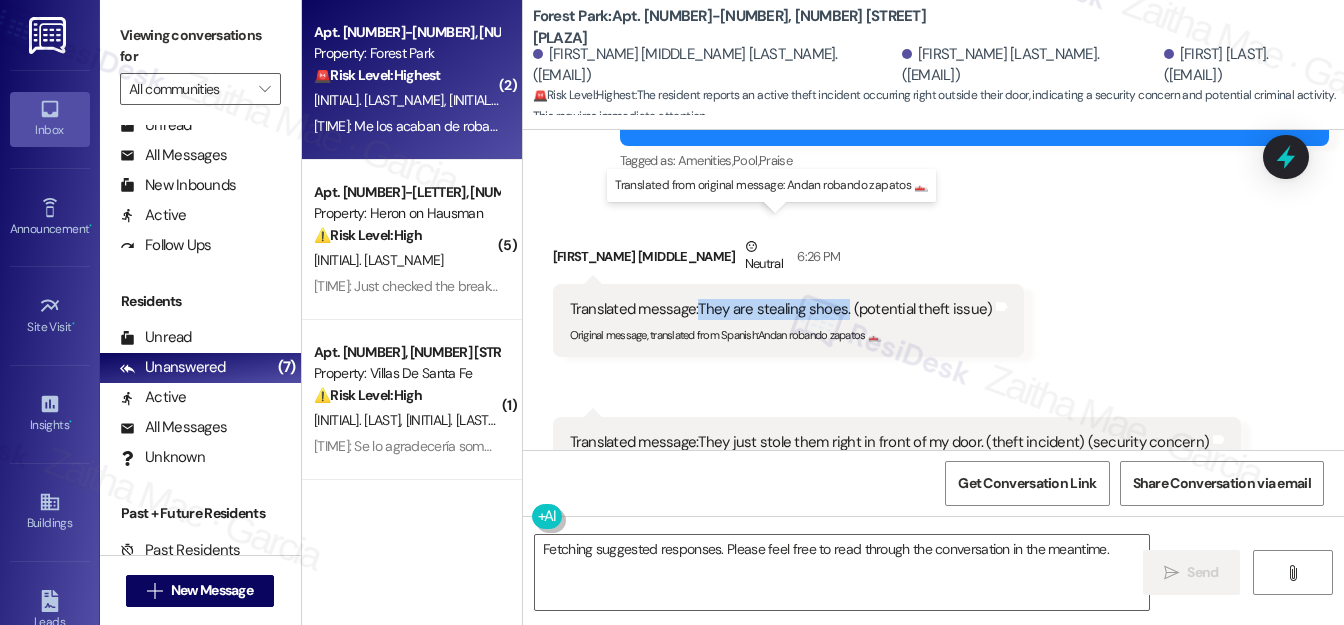 drag, startPoint x: 700, startPoint y: 217, endPoint x: 845, endPoint y: 230, distance: 145.58159 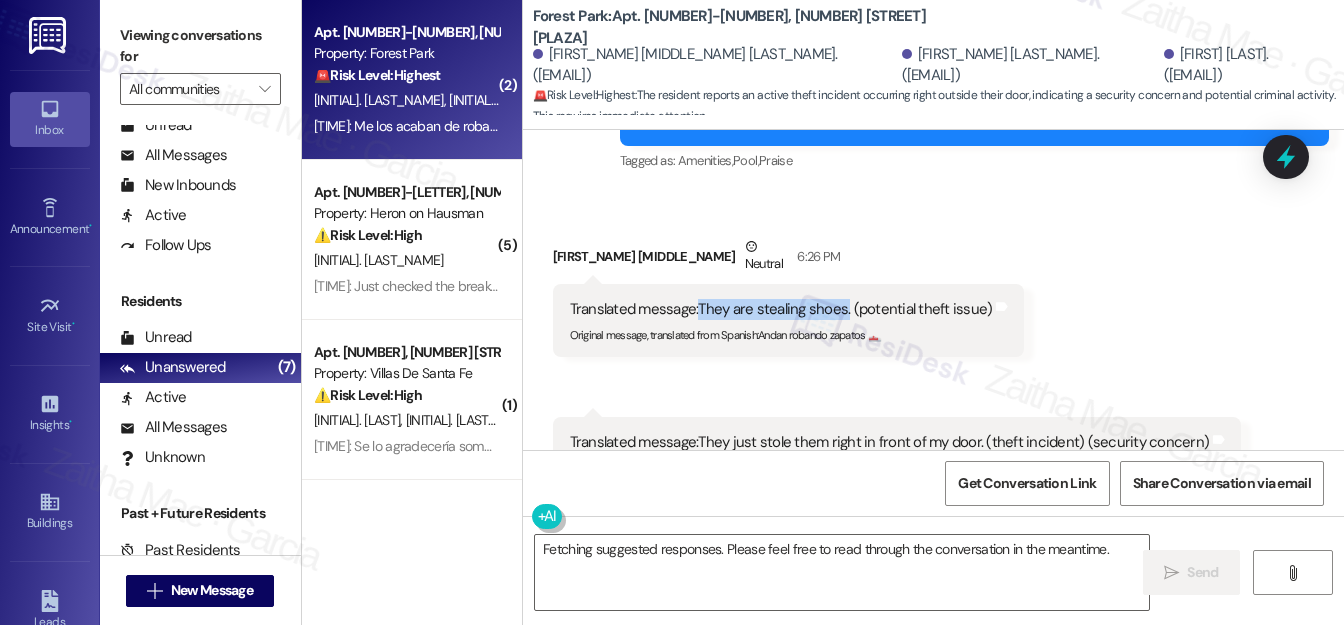 copy on "They are stealing shoes." 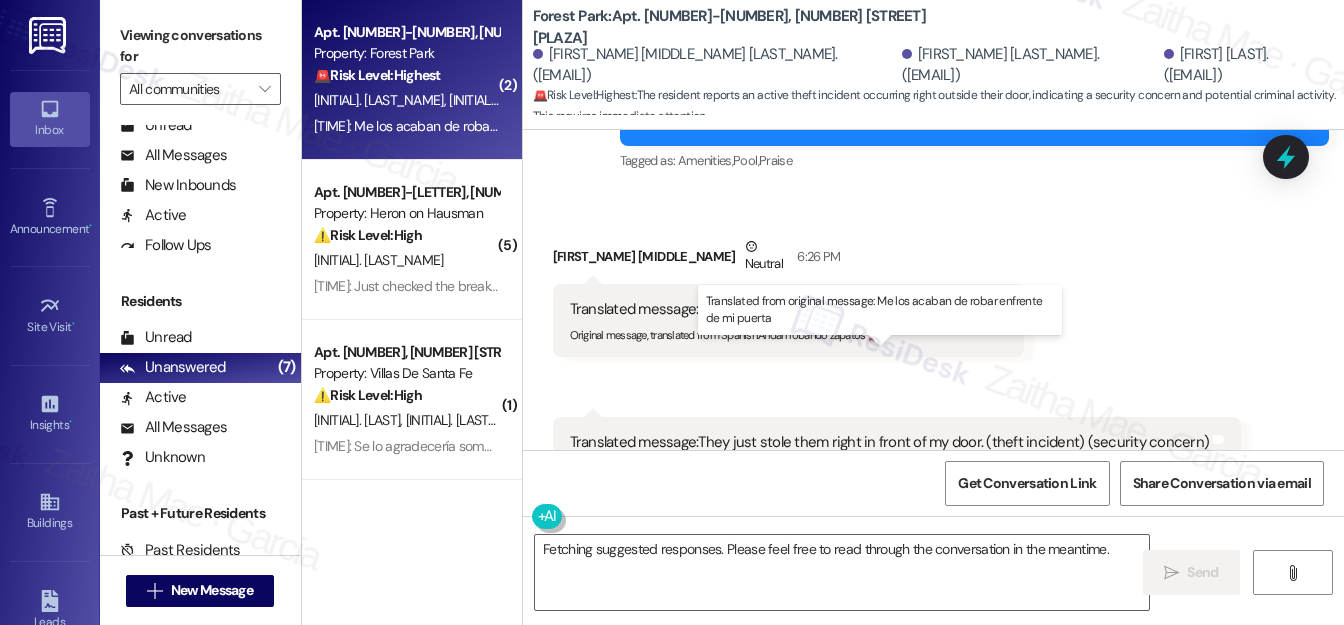 click on "Translated message:  They just stole them right in front of my door. (theft incident) (security concern)" at bounding box center (890, 442) 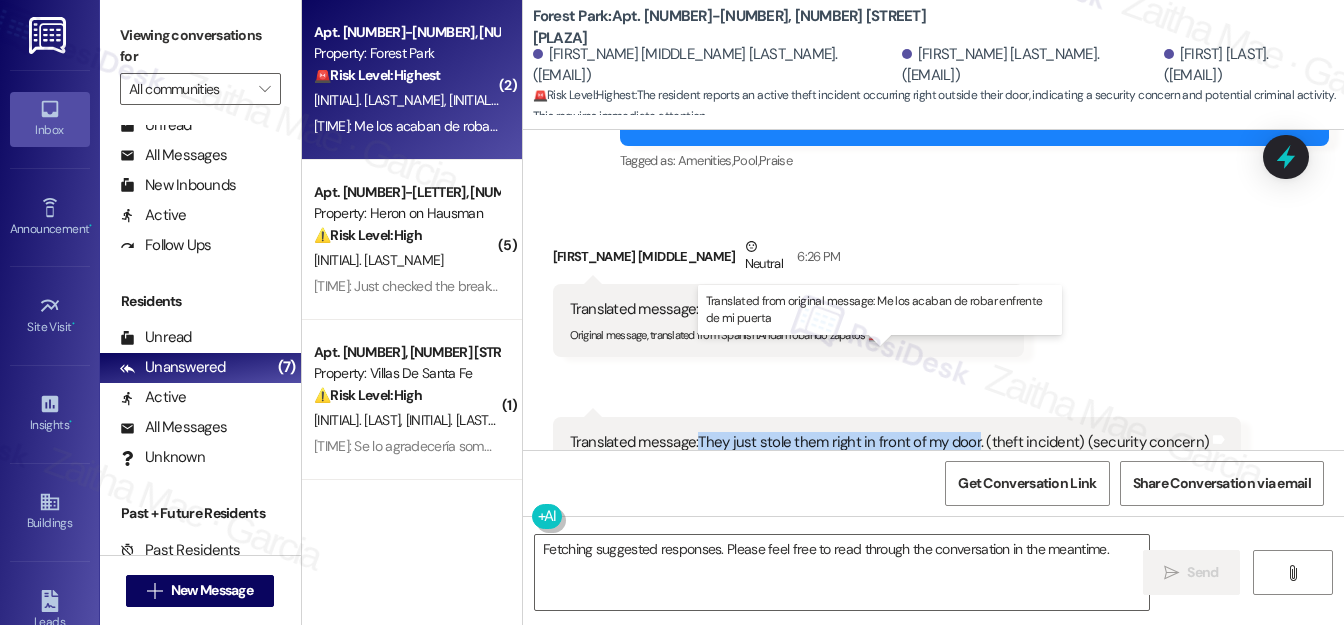 drag, startPoint x: 697, startPoint y: 355, endPoint x: 974, endPoint y: 349, distance: 277.06497 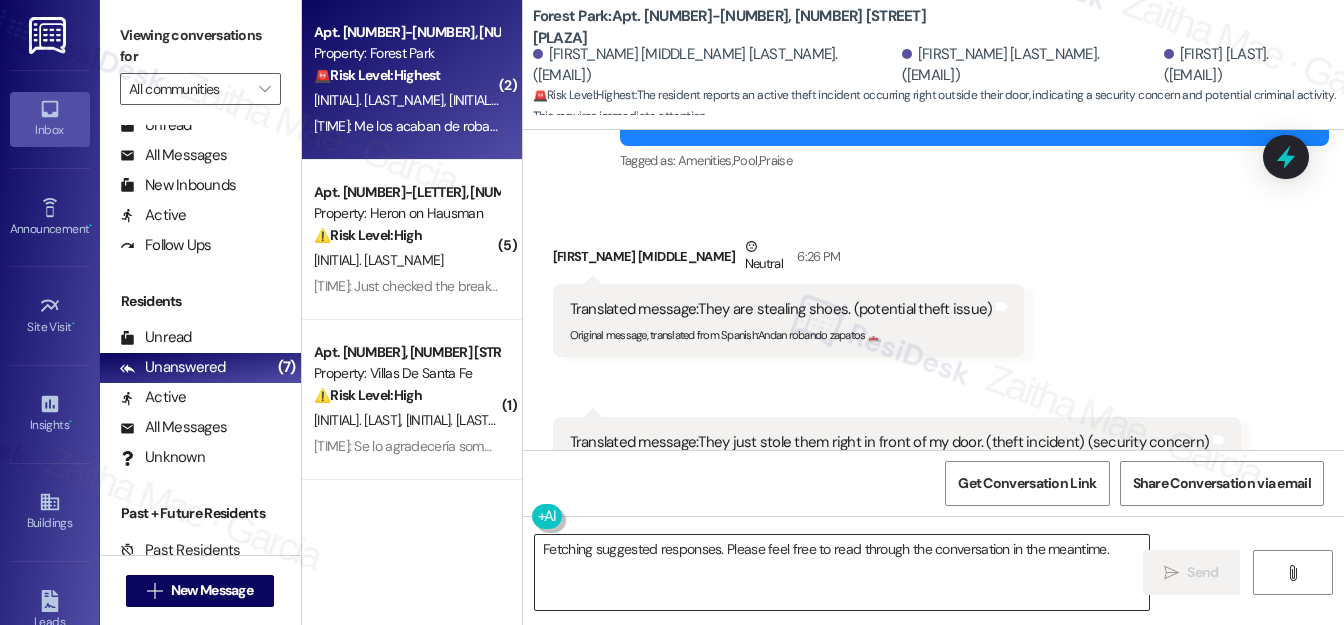 click on "Fetching suggested responses. Please feel free to read through the conversation in the meantime." at bounding box center [842, 572] 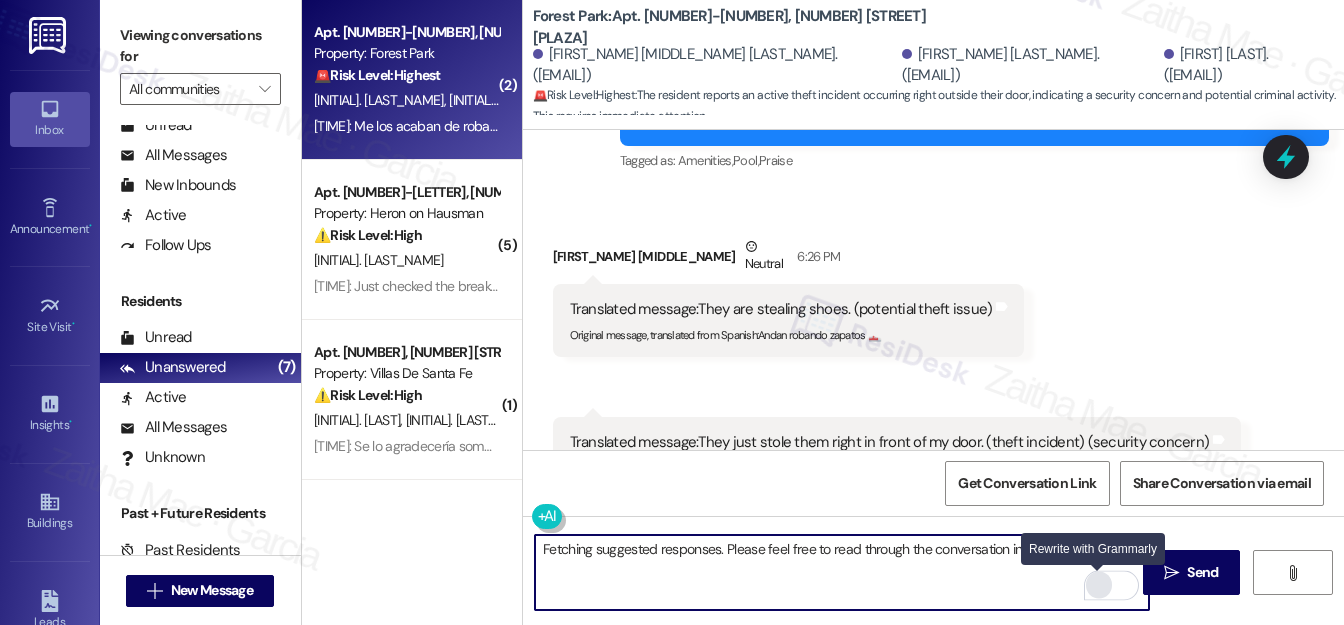 drag, startPoint x: 539, startPoint y: 548, endPoint x: 1105, endPoint y: 586, distance: 567.2742 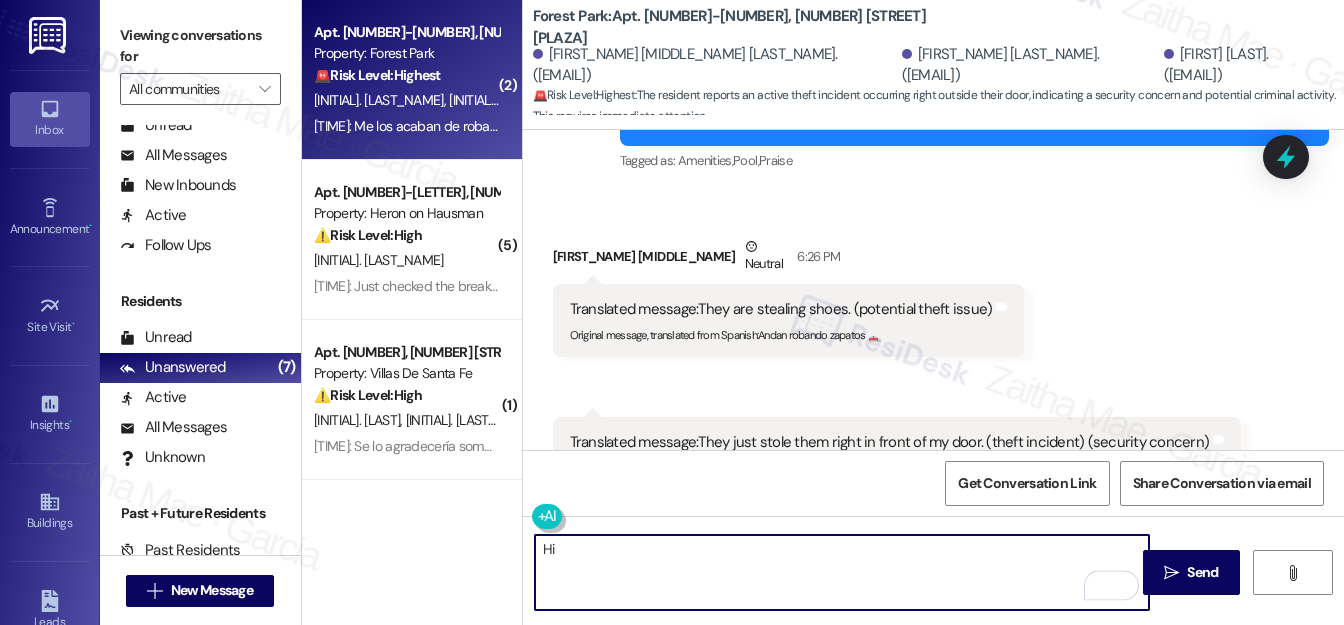 click on "Daniel Amador   Neutral 6:26 PM" at bounding box center (789, 260) 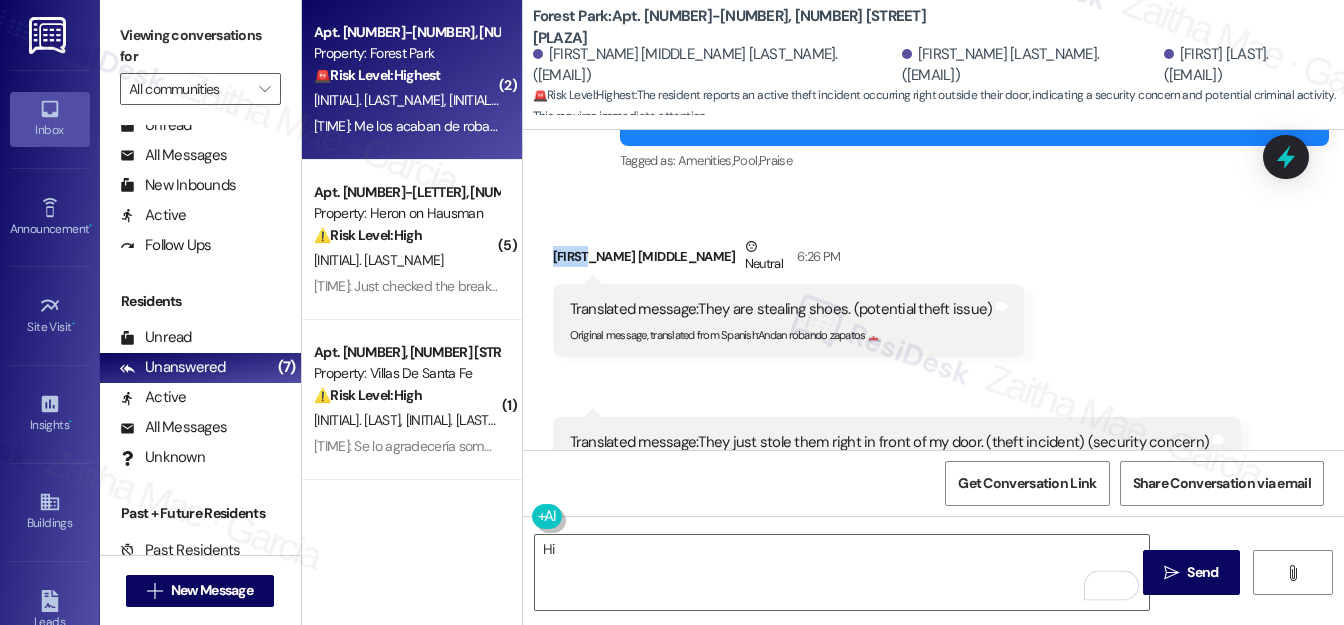 click on "Daniel Amador   Neutral 6:26 PM" at bounding box center (789, 260) 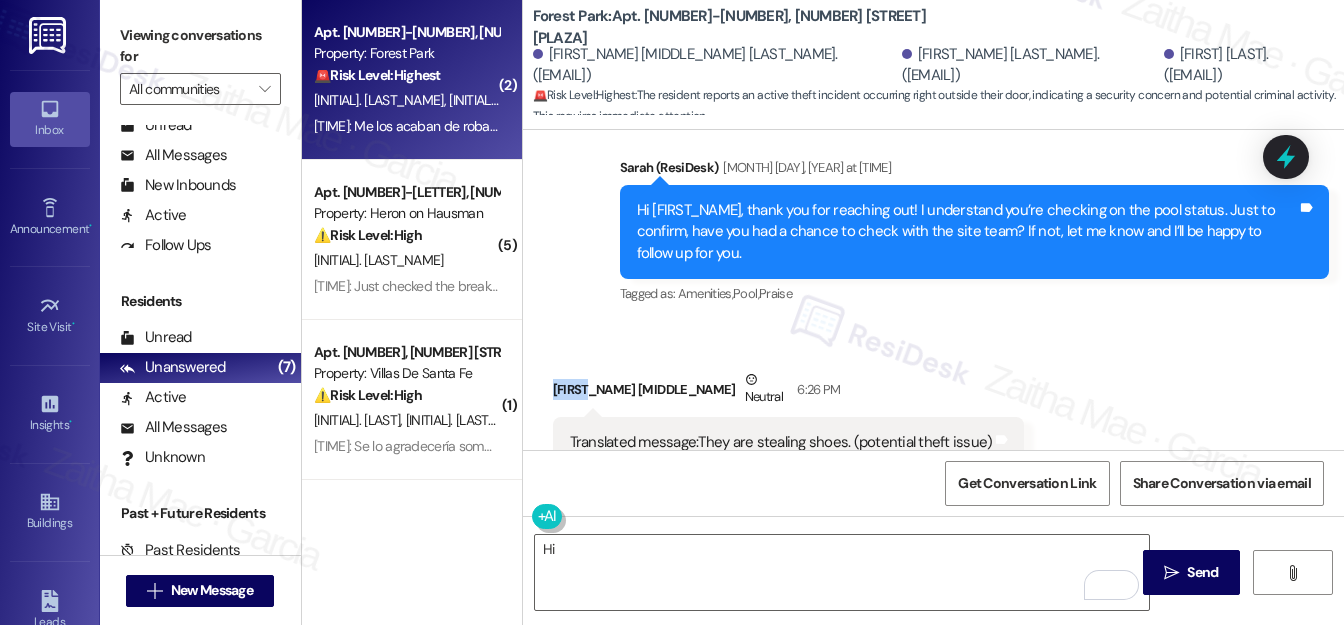 scroll, scrollTop: 3079, scrollLeft: 0, axis: vertical 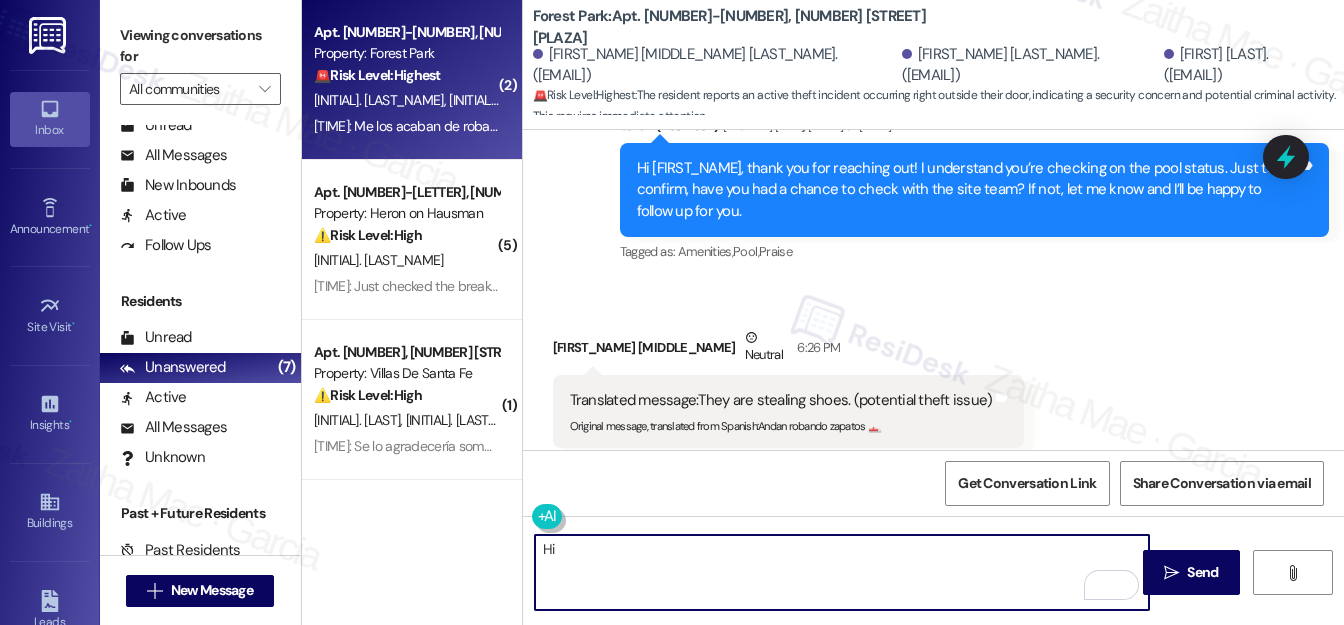 click on "Hi" at bounding box center [842, 572] 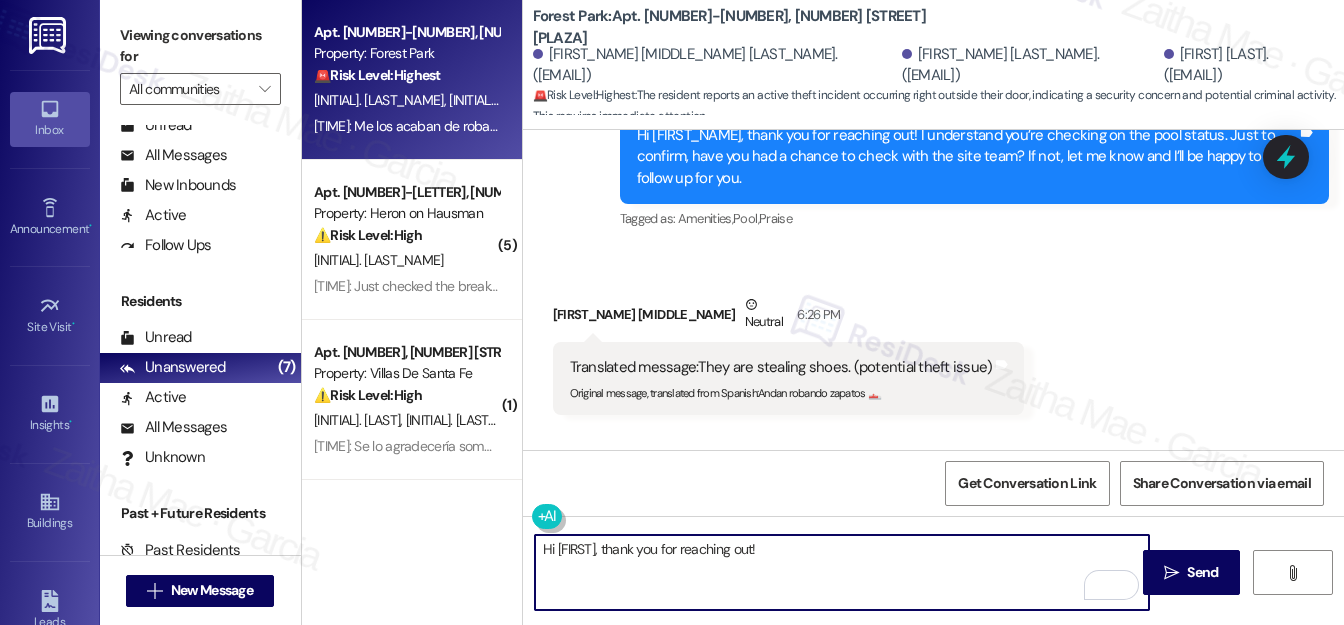 scroll, scrollTop: 3170, scrollLeft: 0, axis: vertical 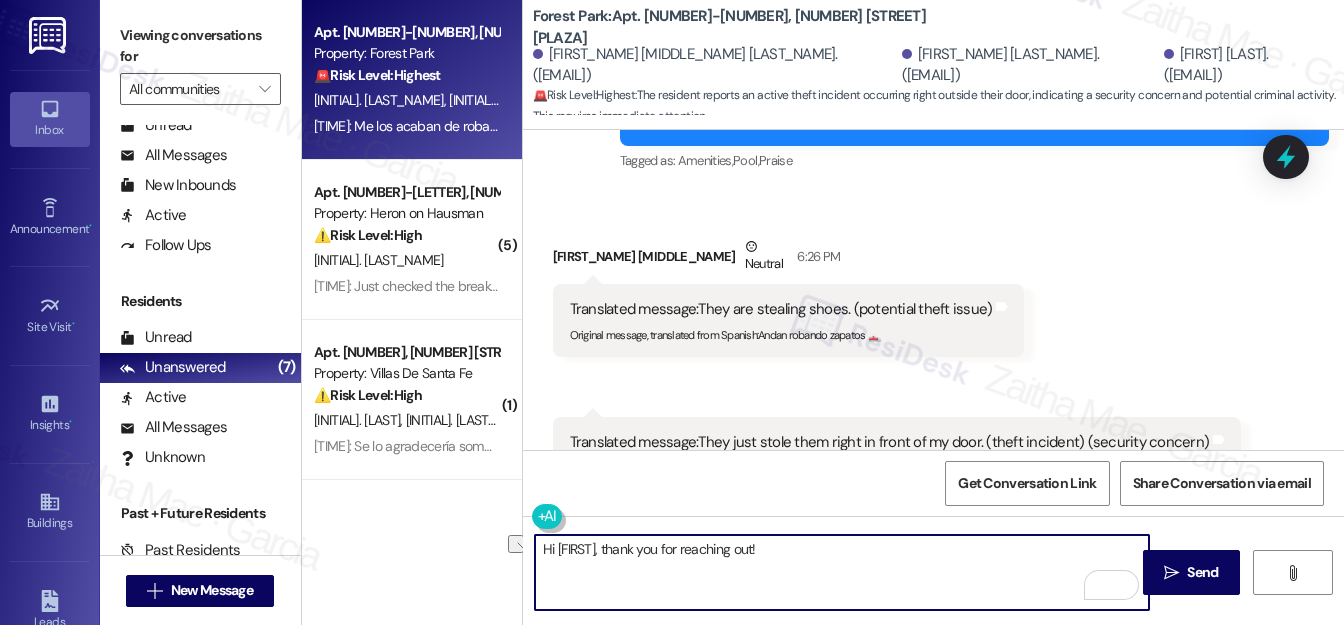drag, startPoint x: 597, startPoint y: 549, endPoint x: 770, endPoint y: 553, distance: 173.04623 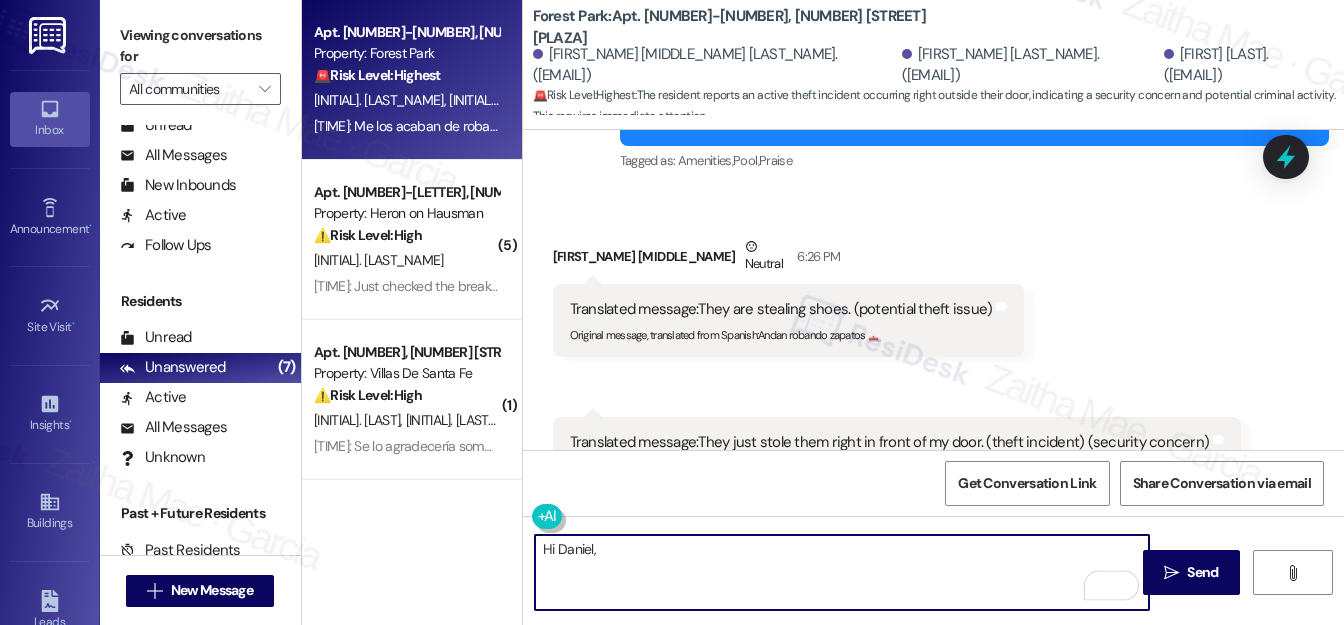 paste on "I’m really sorry to hear that. Having something stolen right from your doorstep is very upsetting. I’ll relay this to the team so they’re aware of the situation." 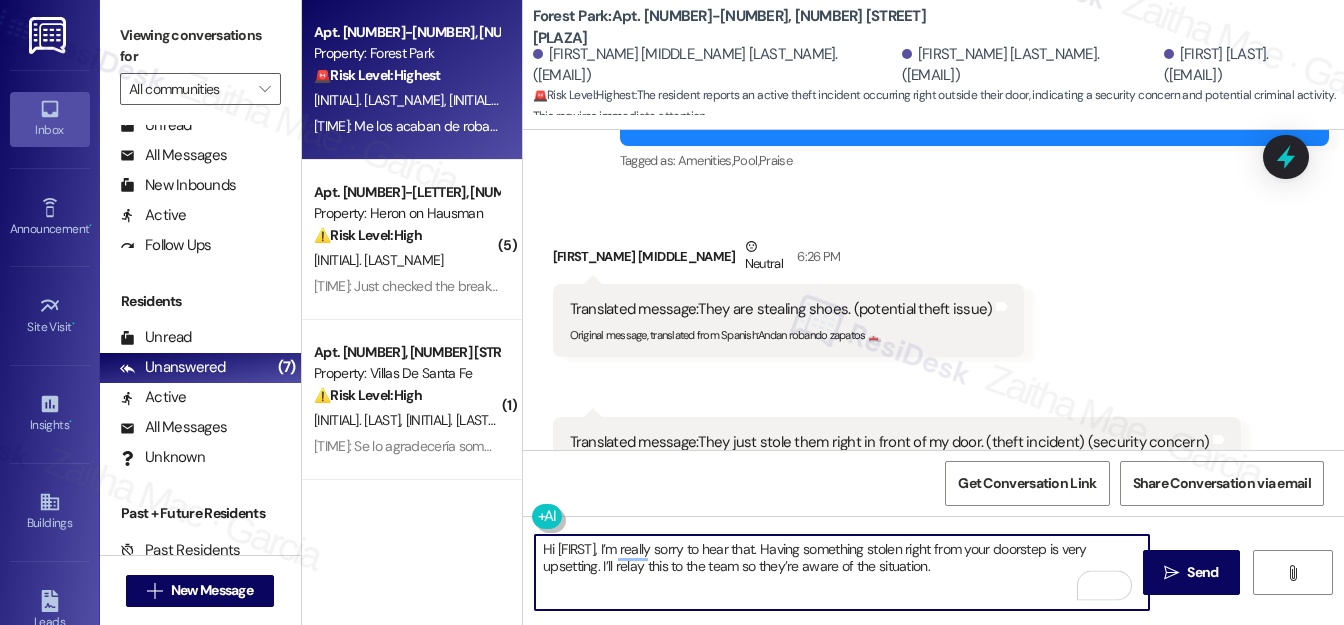 paste on "Do you know approximately what time this happened, and were you able to see who took the shoes or if there are any cameras nearby? That information could help us determine next steps." 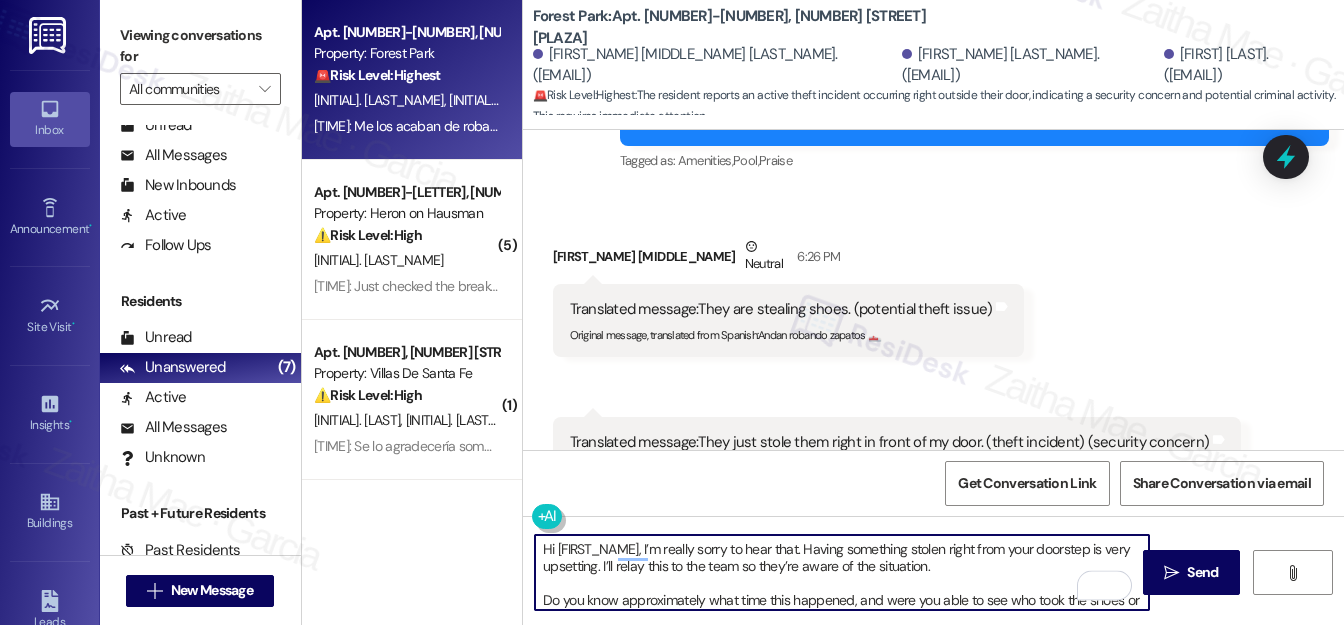scroll, scrollTop: 16, scrollLeft: 0, axis: vertical 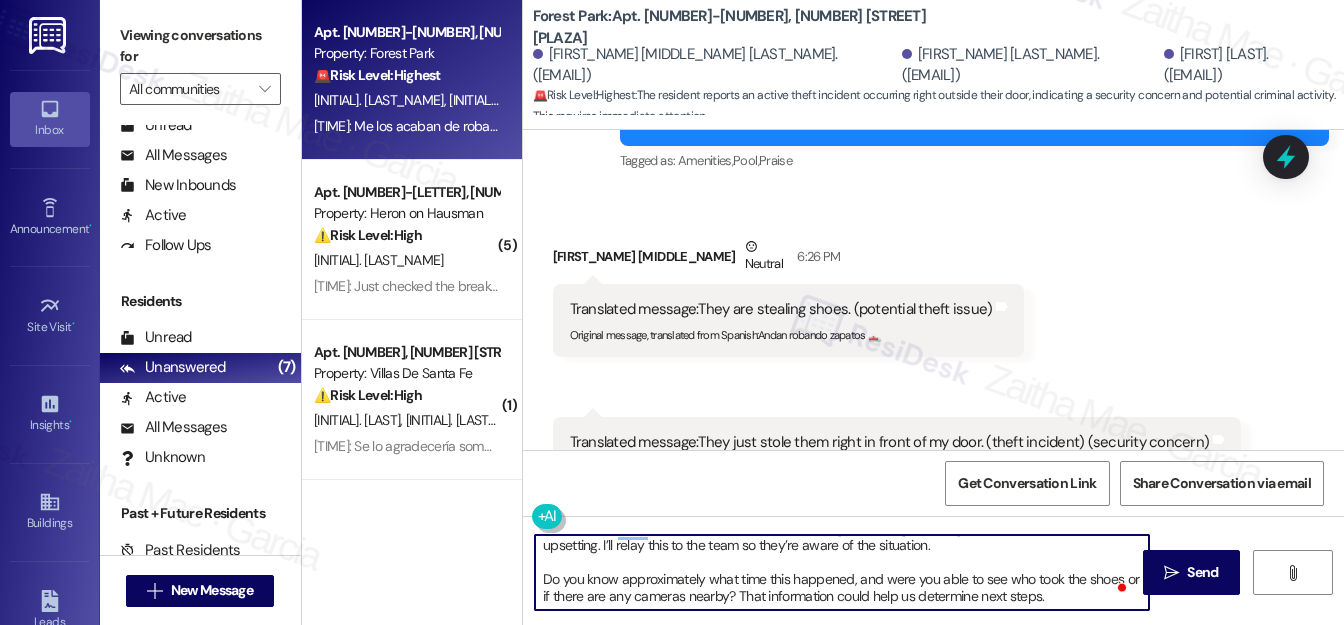 drag, startPoint x: 709, startPoint y: 572, endPoint x: 1056, endPoint y: 591, distance: 347.51978 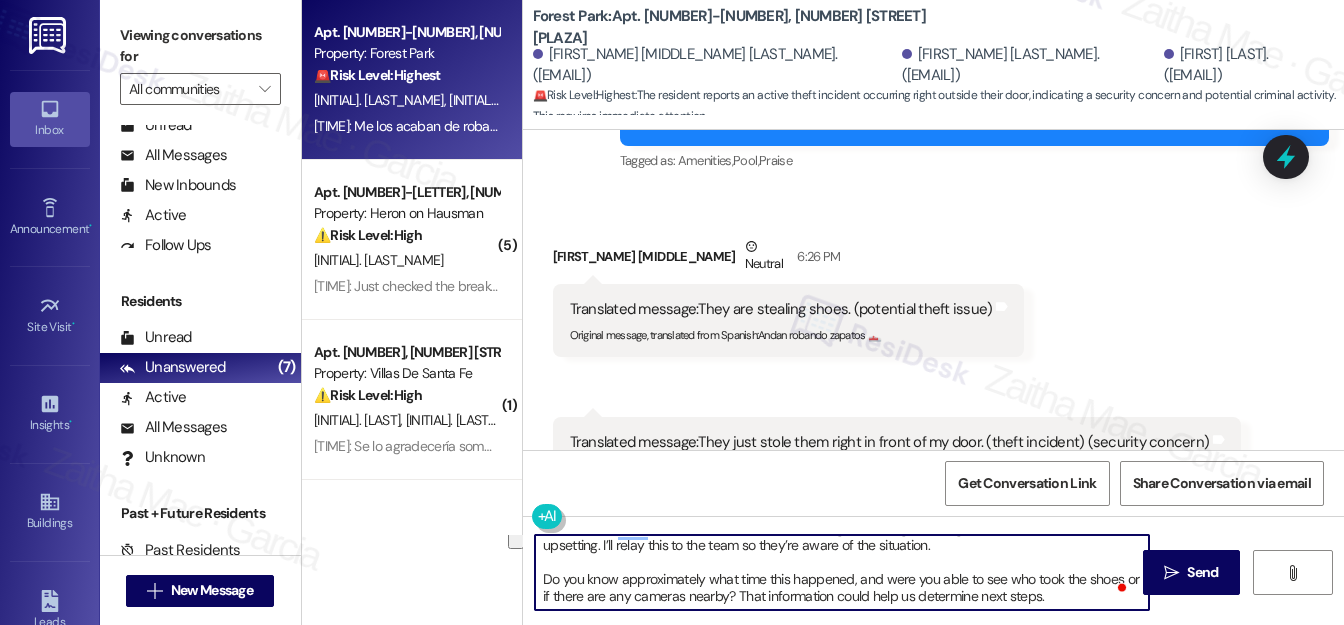 drag, startPoint x: 1117, startPoint y: 572, endPoint x: 743, endPoint y: 602, distance: 375.2013 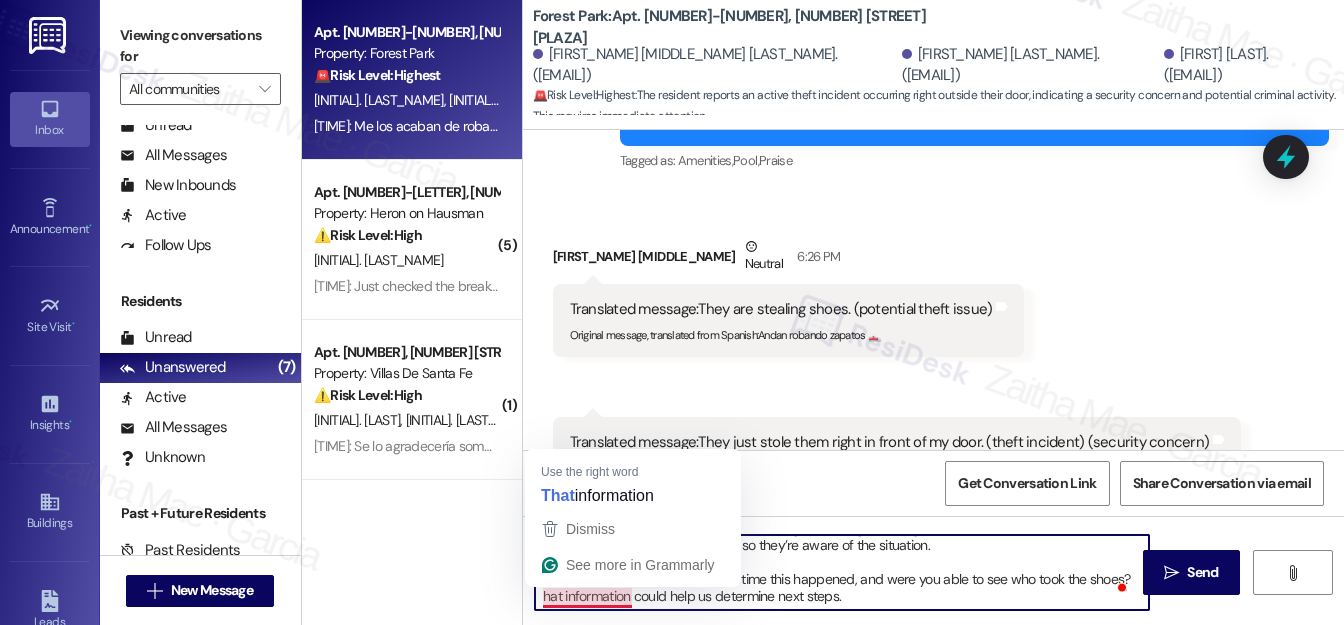 click on "Hi Daniel, I’m really sorry to hear that. Having something stolen right from your doorstep is very upsetting. I’ll relay this to the team so they’re aware of the situation.
Do you know approximately what time this happened, and were you able to see who took the shoes?hat information could help us determine next steps." at bounding box center (842, 572) 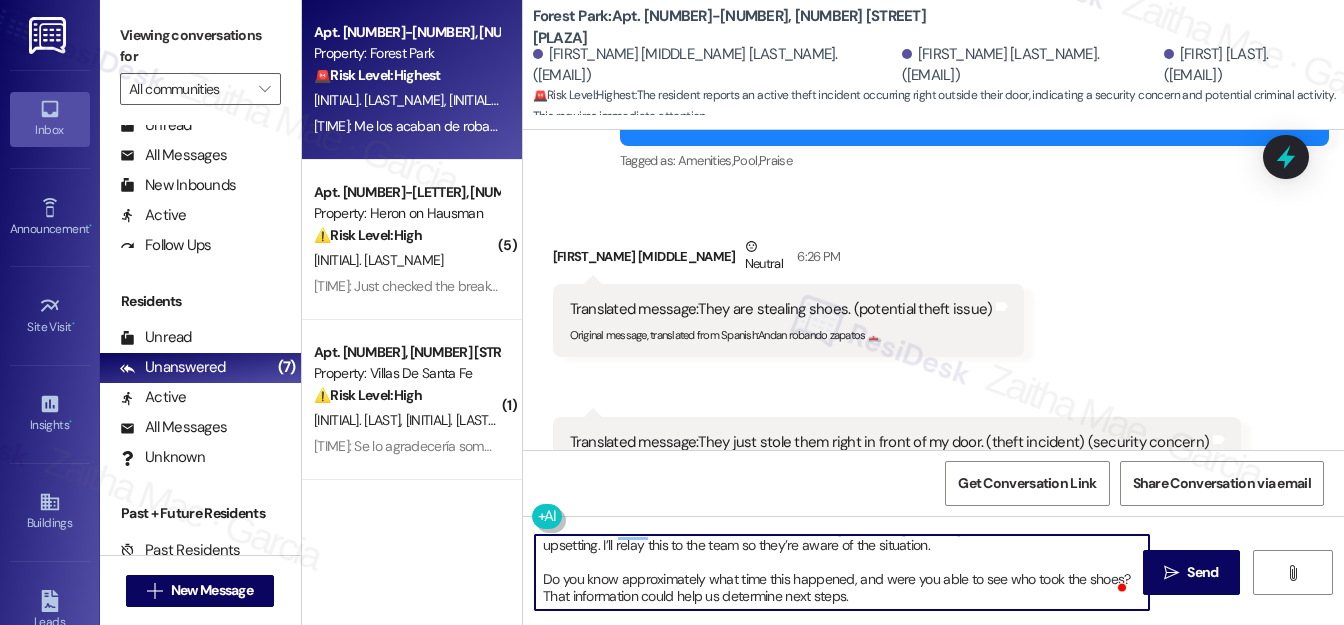scroll, scrollTop: 4, scrollLeft: 0, axis: vertical 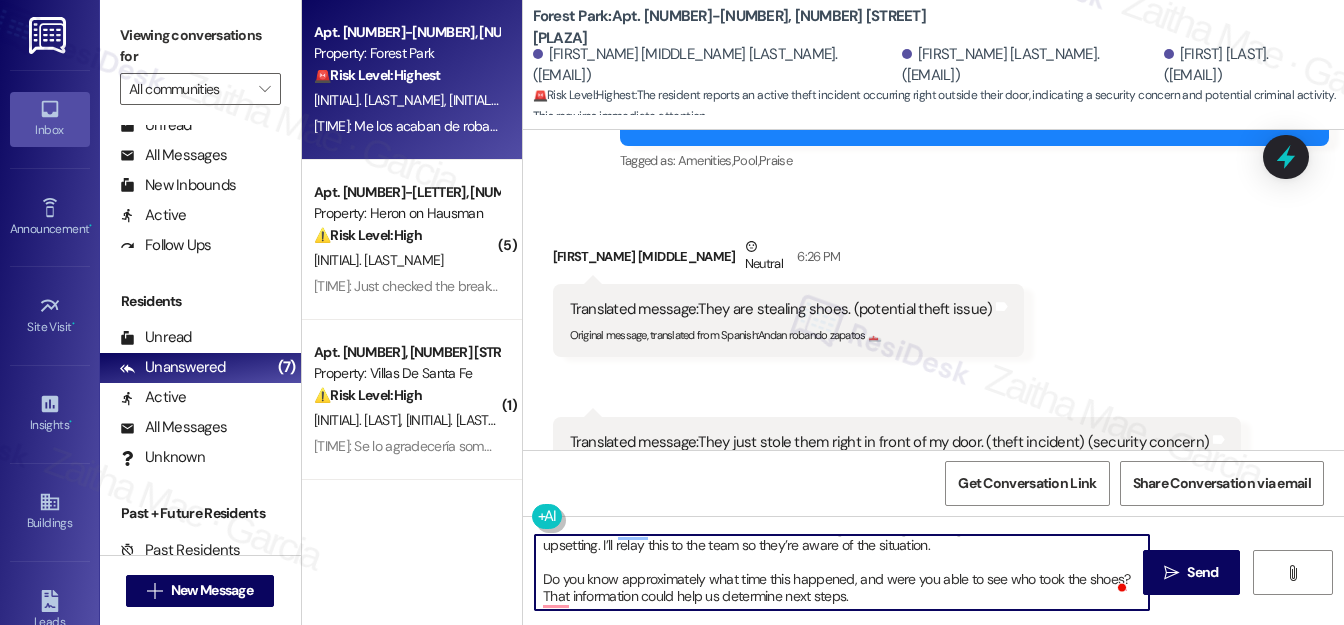 click on "Hi Daniel, I’m really sorry to hear that. Having something stolen right from your doorstep is very upsetting. I’ll relay this to the team so they’re aware of the situation.
Do you know approximately what time this happened, and were you able to see who took the shoes?That information could help us determine next steps." at bounding box center (842, 572) 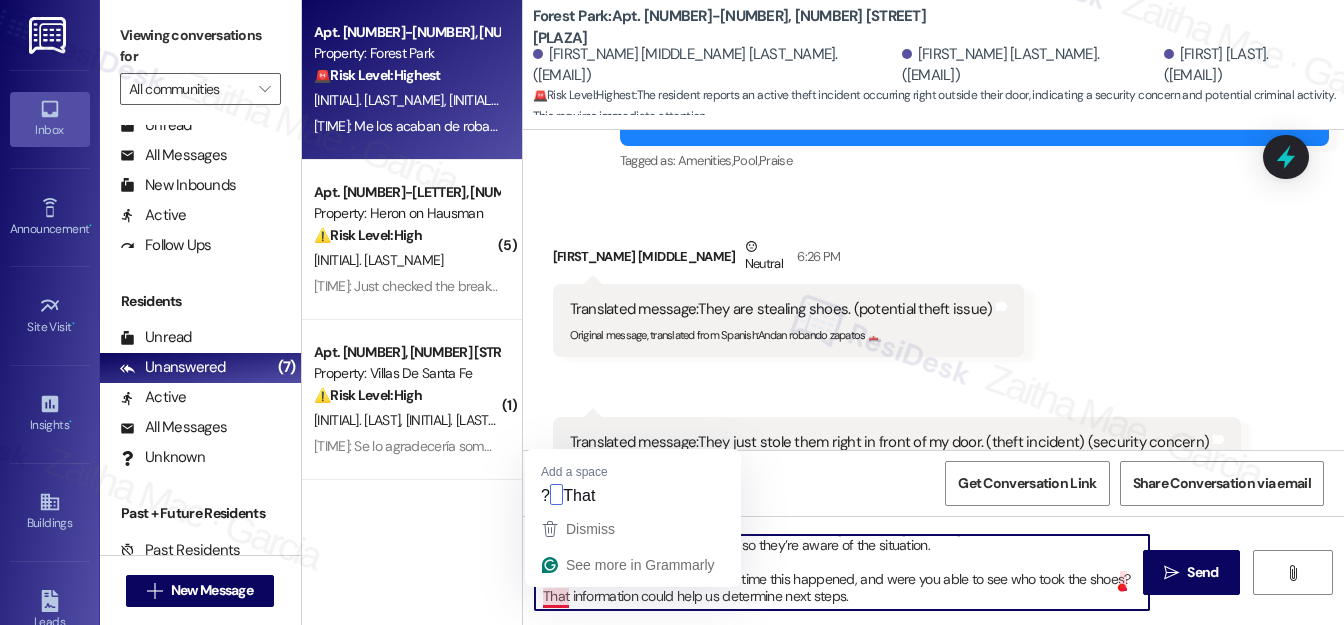 type on "Hi [NAME], I’m really sorry to hear that. Having something stolen right from your doorstep is very upsetting. I’ll relay this to the team so they’re aware of the situation.
Do you know approximately what time this happened, and were you able to see who took the shoes? That information could help us determine next steps." 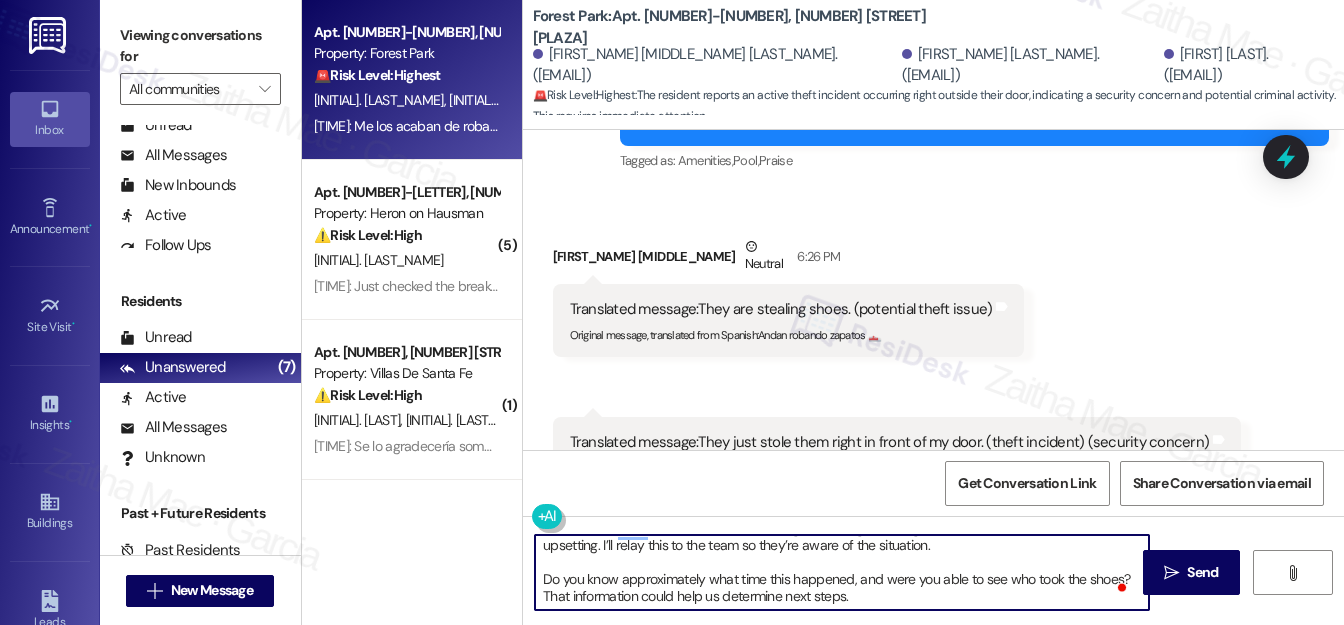 scroll, scrollTop: 0, scrollLeft: 0, axis: both 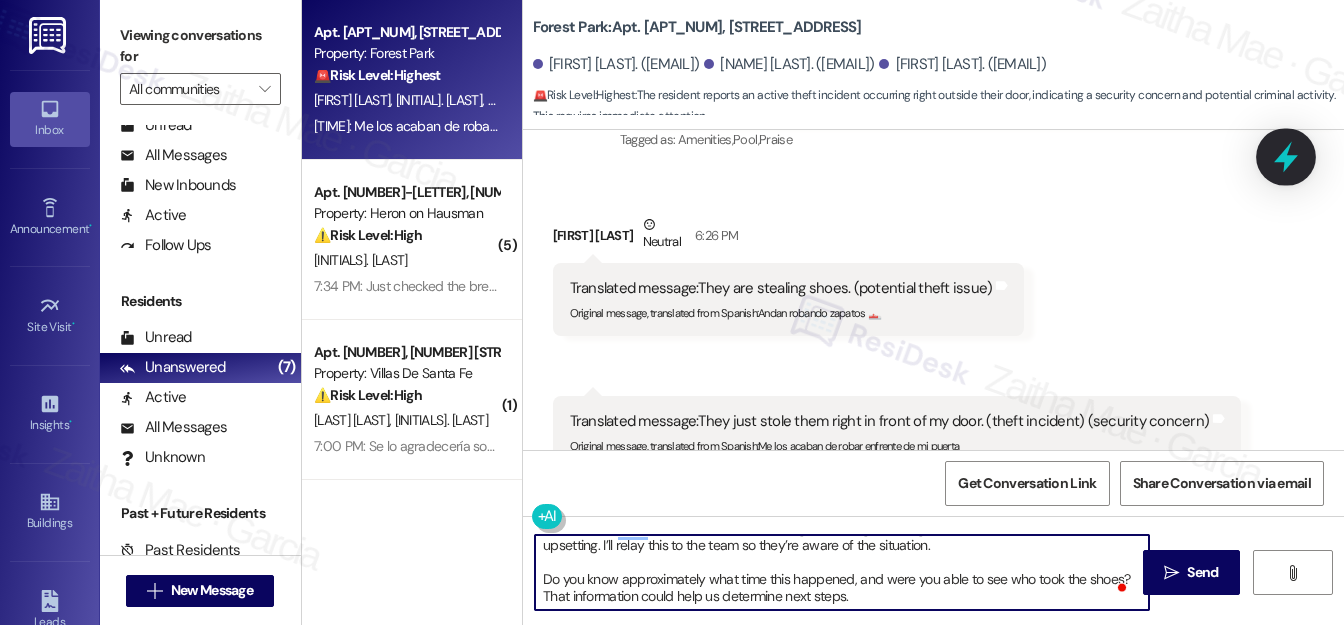 type on "Hi [NAME], I’m really sorry to hear that. Having something stolen right from your doorstep is very upsetting. I’ll relay this to the team so they’re aware of the situation.
Do you know approximately what time this happened, and were you able to see who took the shoes? That information could help us determine next steps." 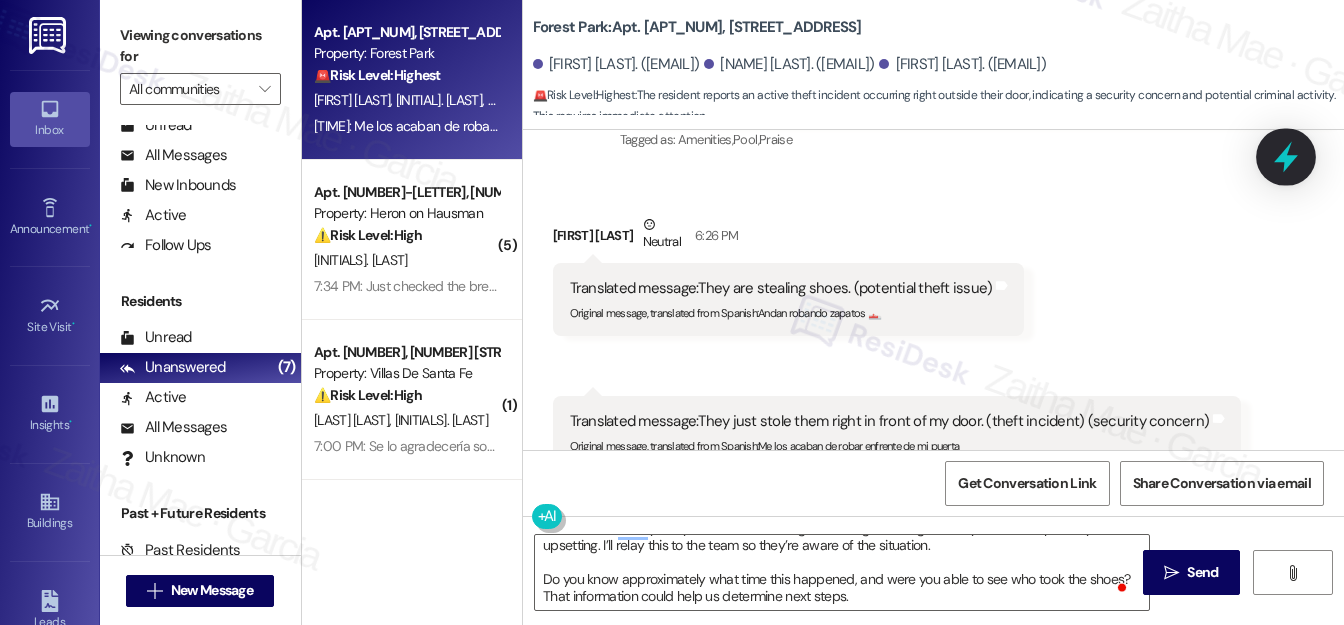 click 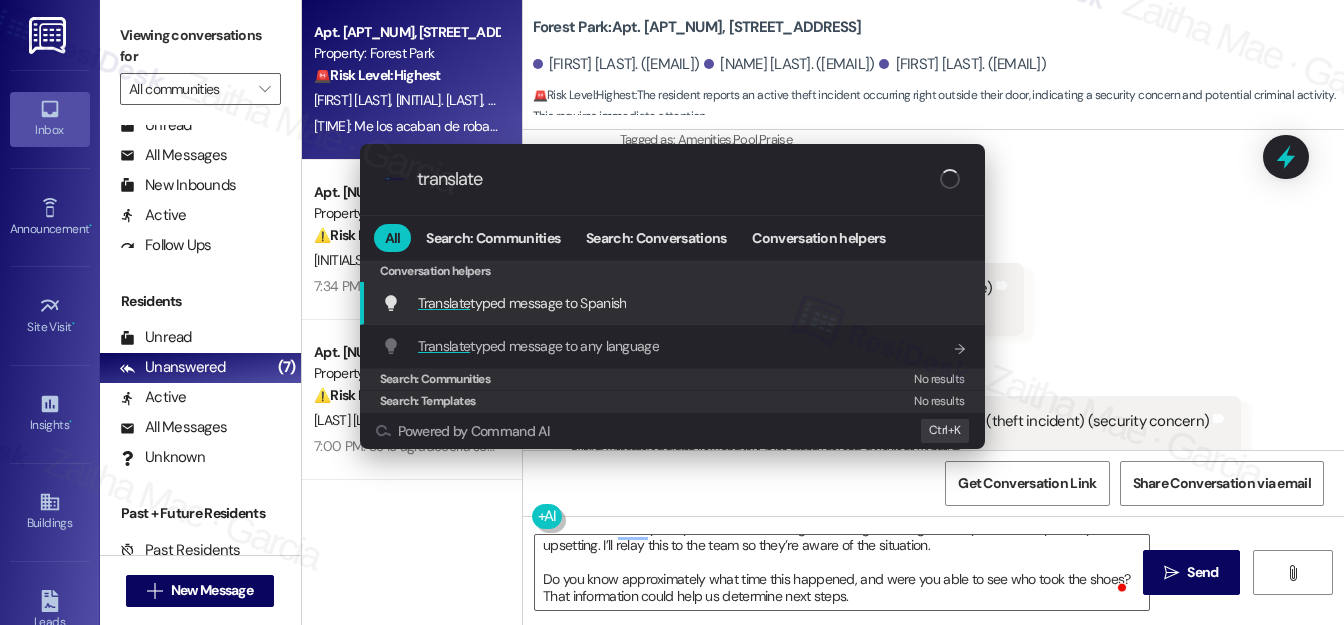 type on "translate" 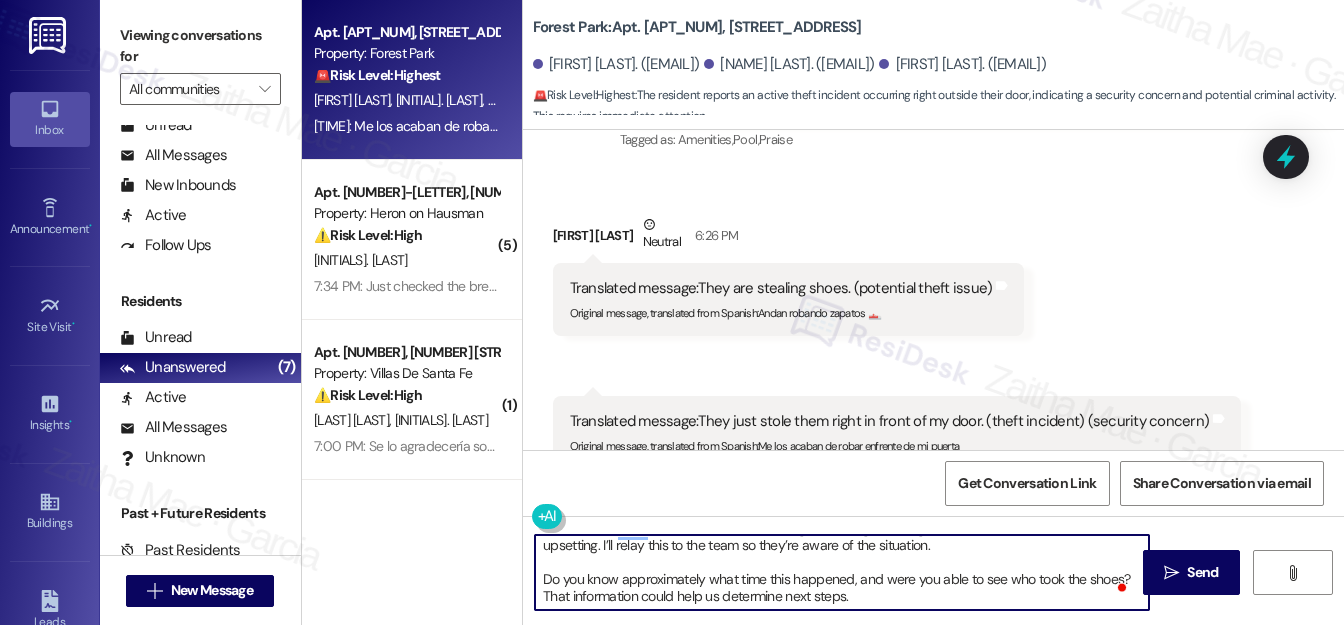 scroll, scrollTop: 0, scrollLeft: 0, axis: both 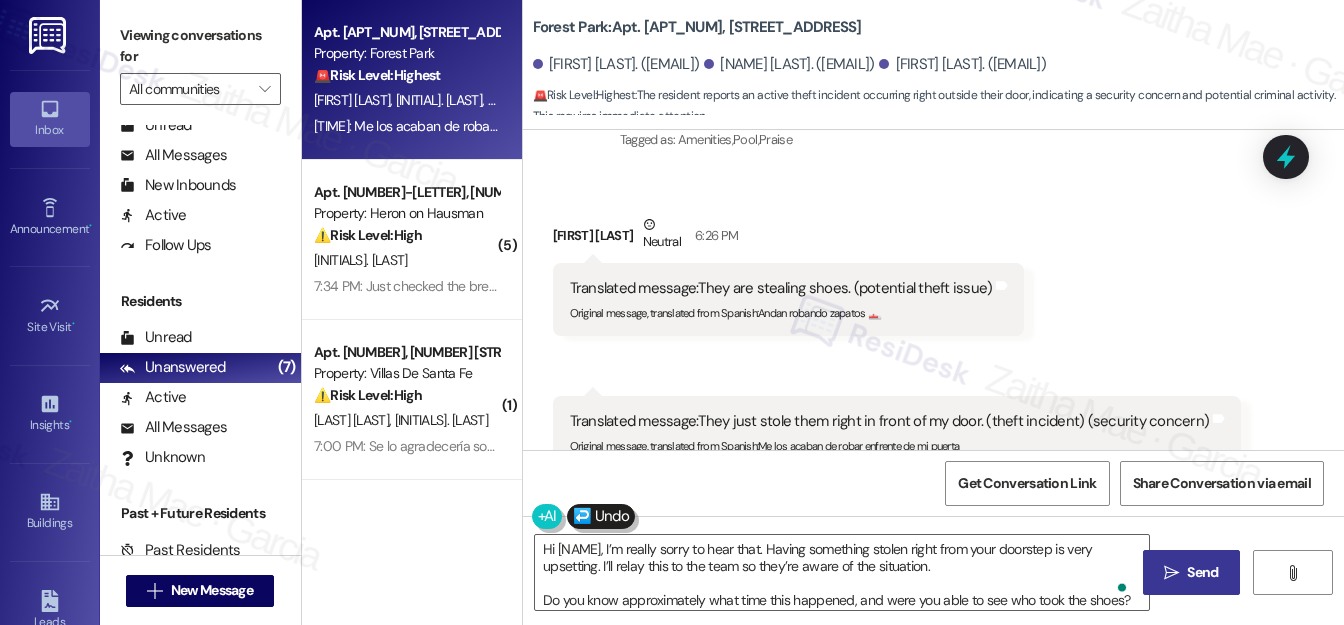 click on "Send" at bounding box center [1202, 572] 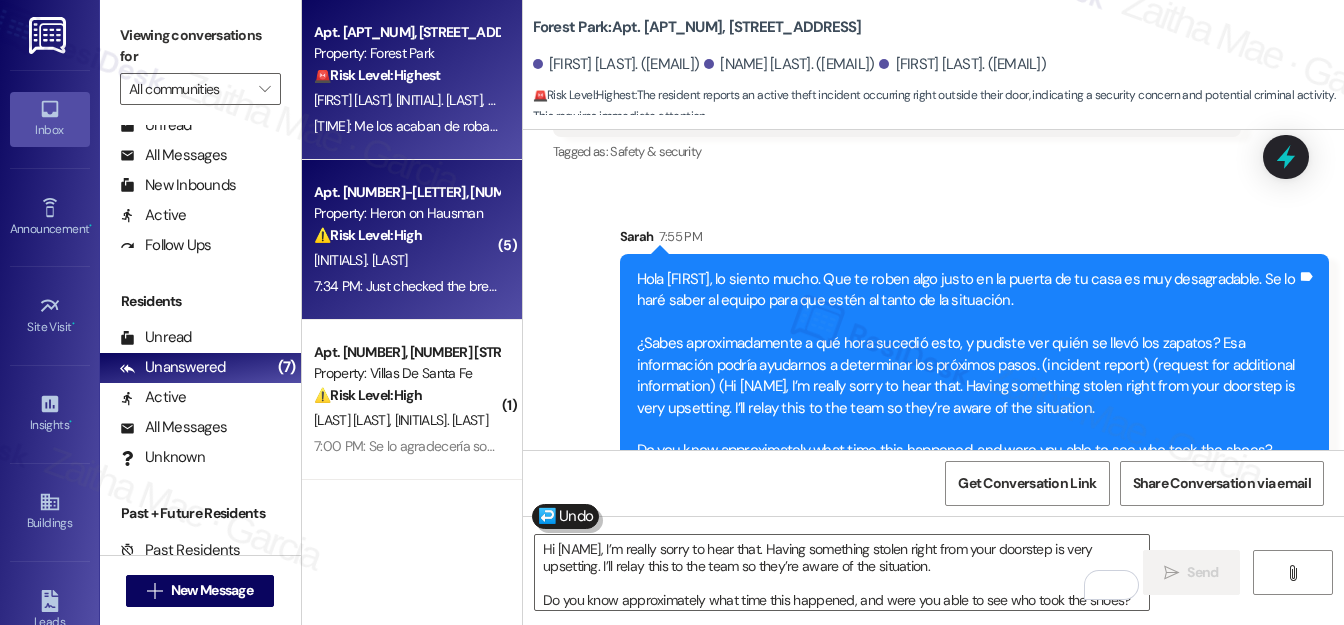 click on "[INITIALS]. [LAST]" at bounding box center (406, 260) 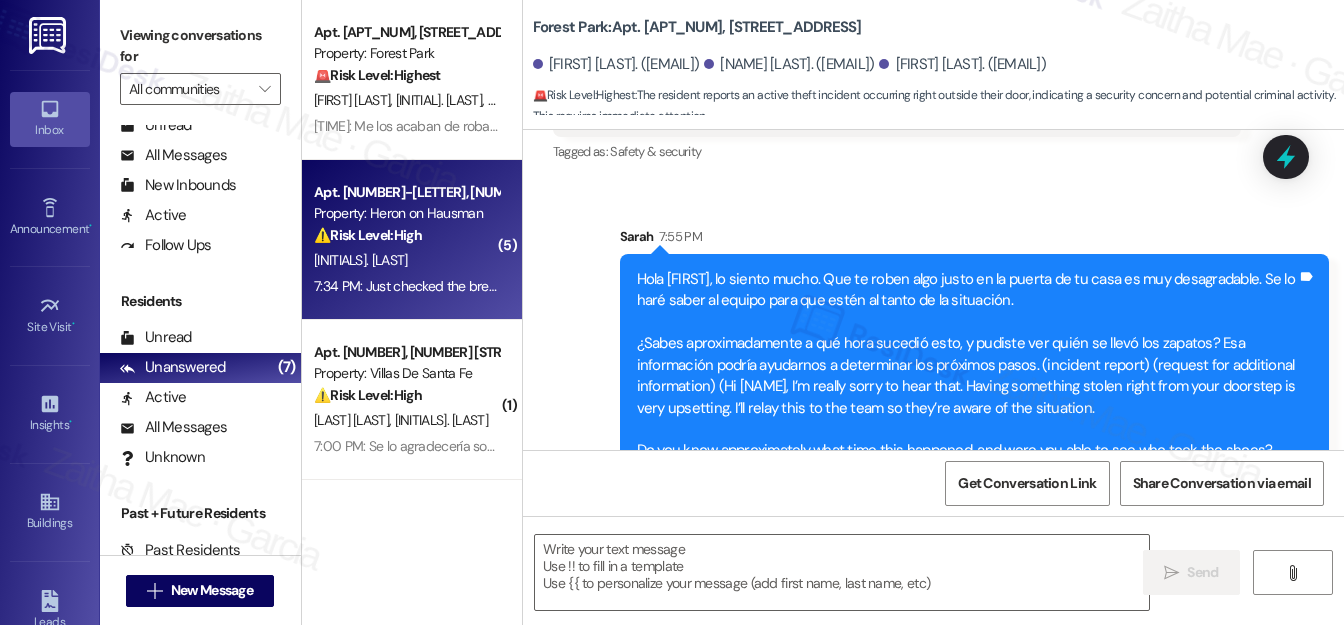 type on "Fetching suggested responses. Please feel free to read through the conversation in the meantime." 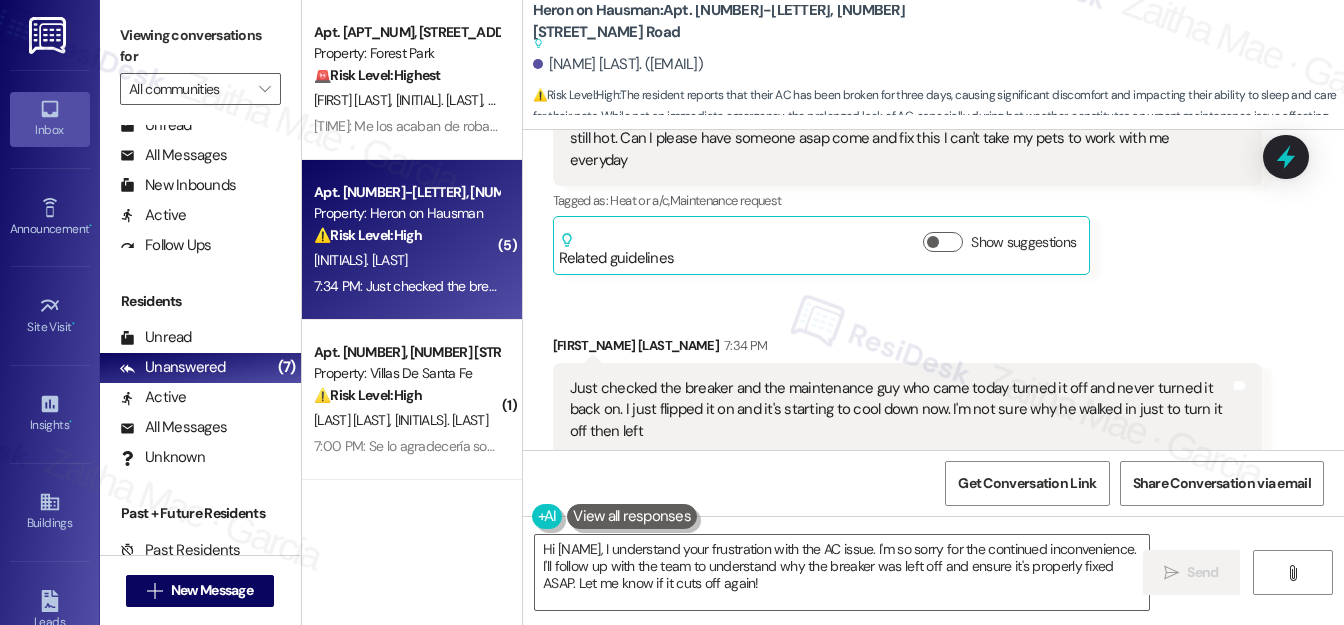 scroll, scrollTop: 7498, scrollLeft: 0, axis: vertical 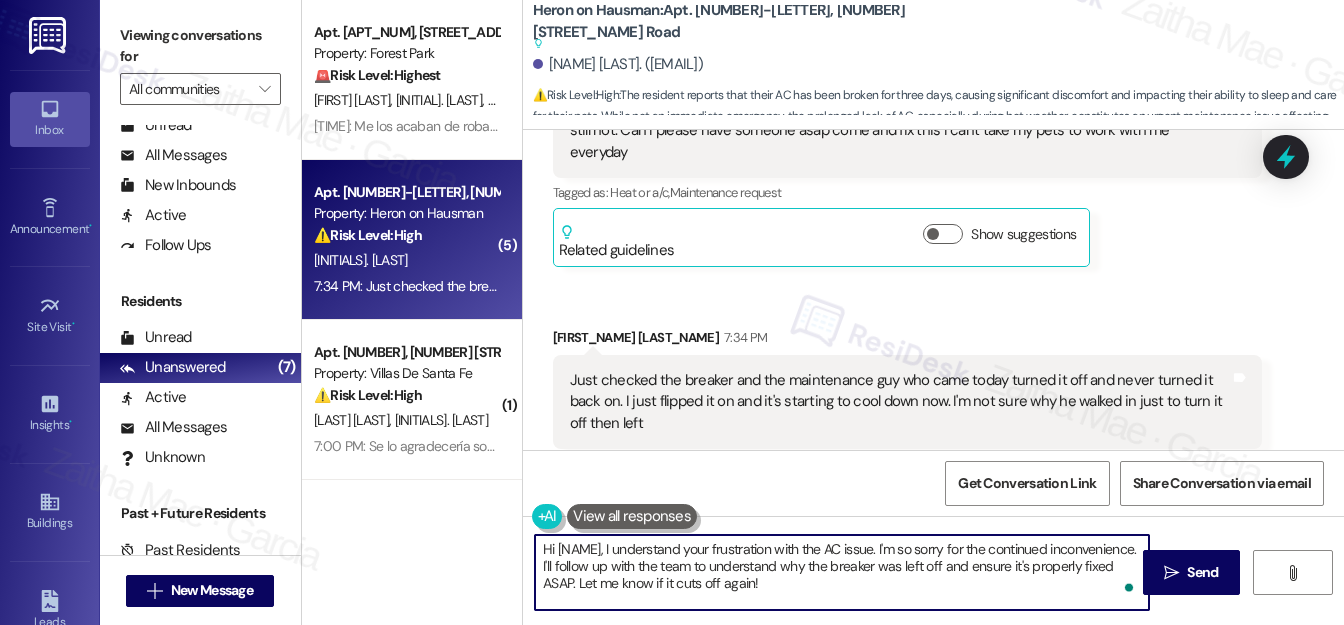 drag, startPoint x: 637, startPoint y: 550, endPoint x: 541, endPoint y: 548, distance: 96.02083 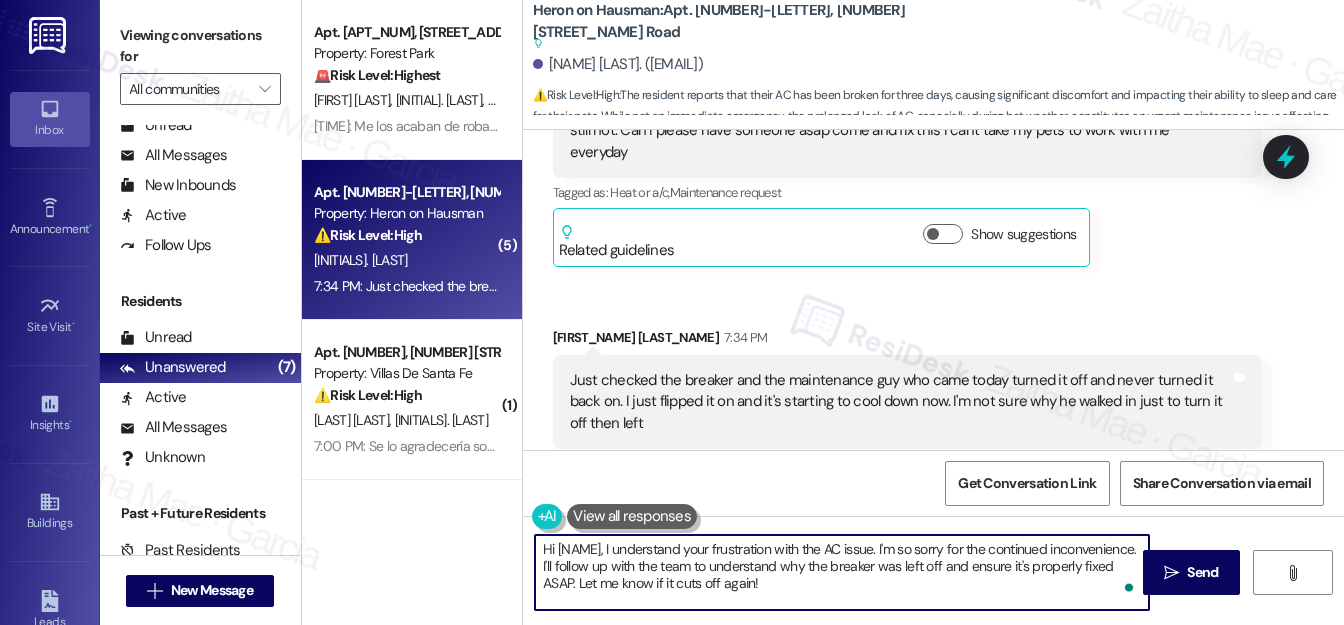 click on "Hi [NAME], I understand your frustration with the AC issue. I'm so sorry for the continued inconvenience. I'll follow up with the team to understand why the breaker was left off and ensure it's properly fixed ASAP. Let me know if it cuts off again!" at bounding box center (842, 572) 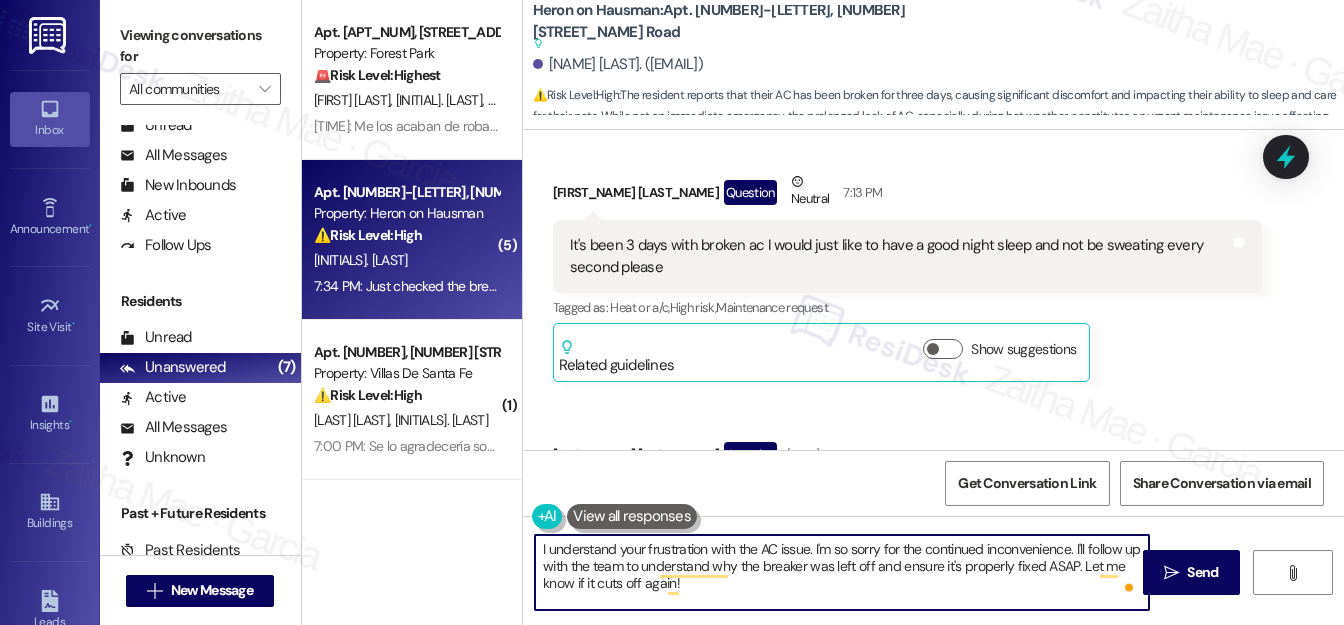 scroll, scrollTop: 7135, scrollLeft: 0, axis: vertical 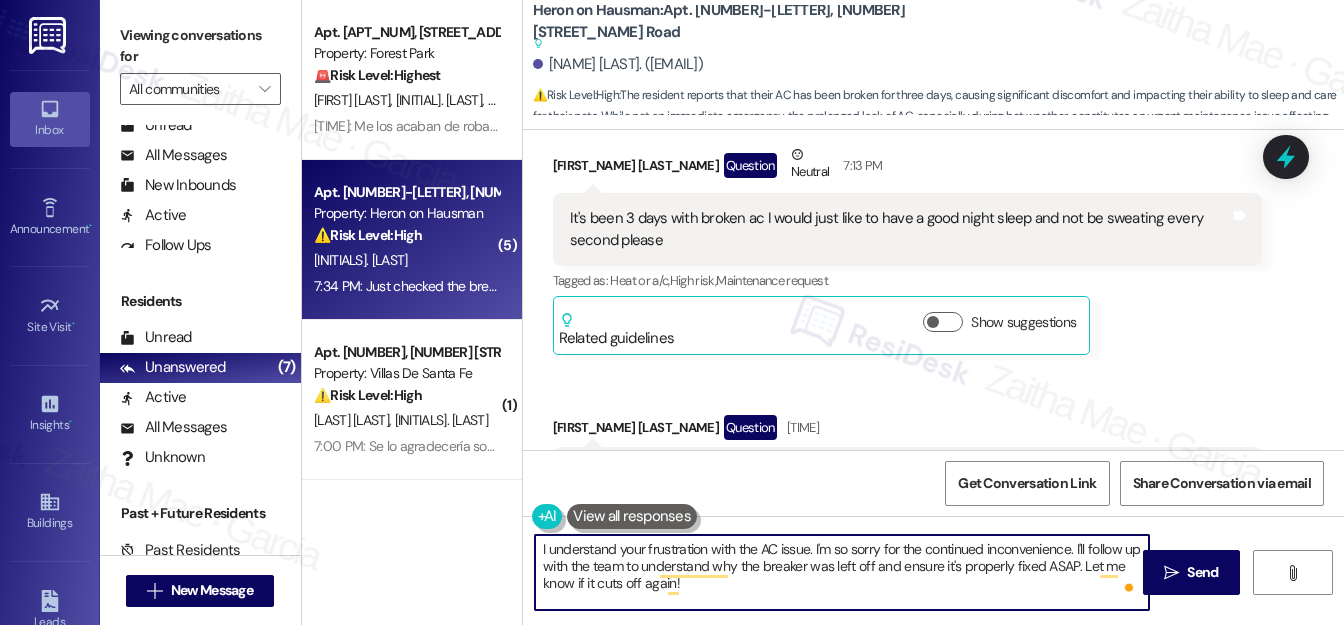 type on "I understand your frustration with the AC issue. I'm so sorry for the continued inconvenience. I'll follow up with the team to understand why the breaker was left off and ensure it's properly fixed ASAP. Let me know if it cuts off again!" 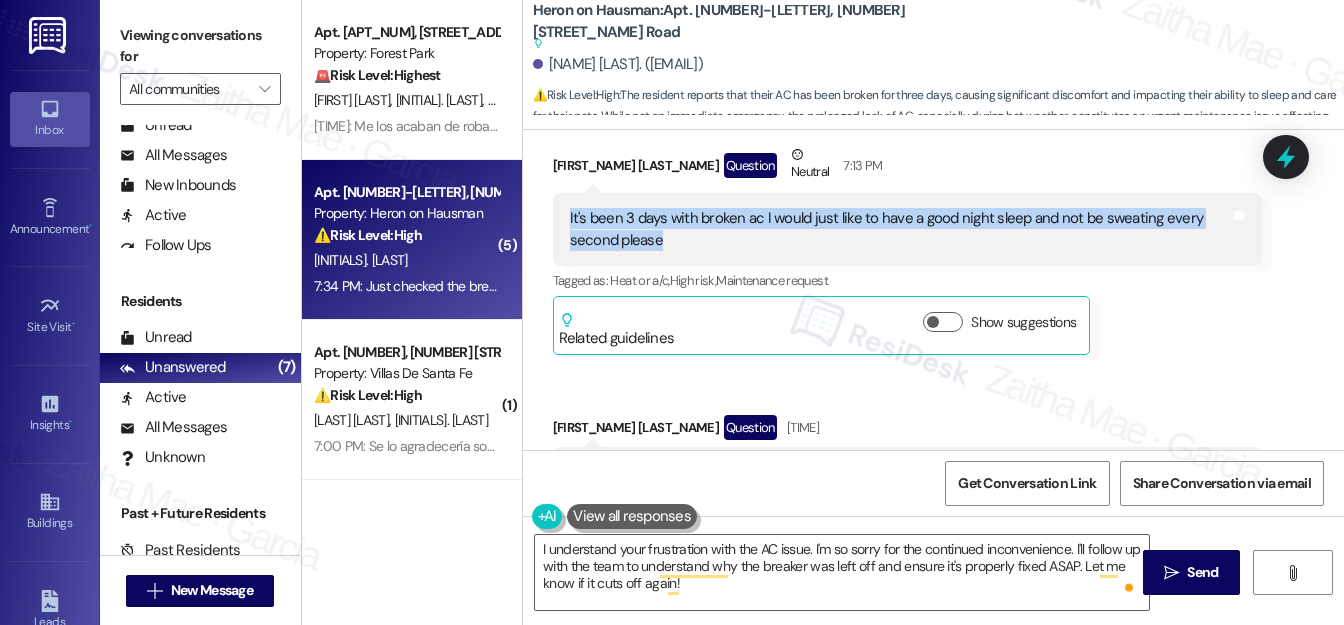 drag, startPoint x: 565, startPoint y: 191, endPoint x: 693, endPoint y: 226, distance: 132.69891 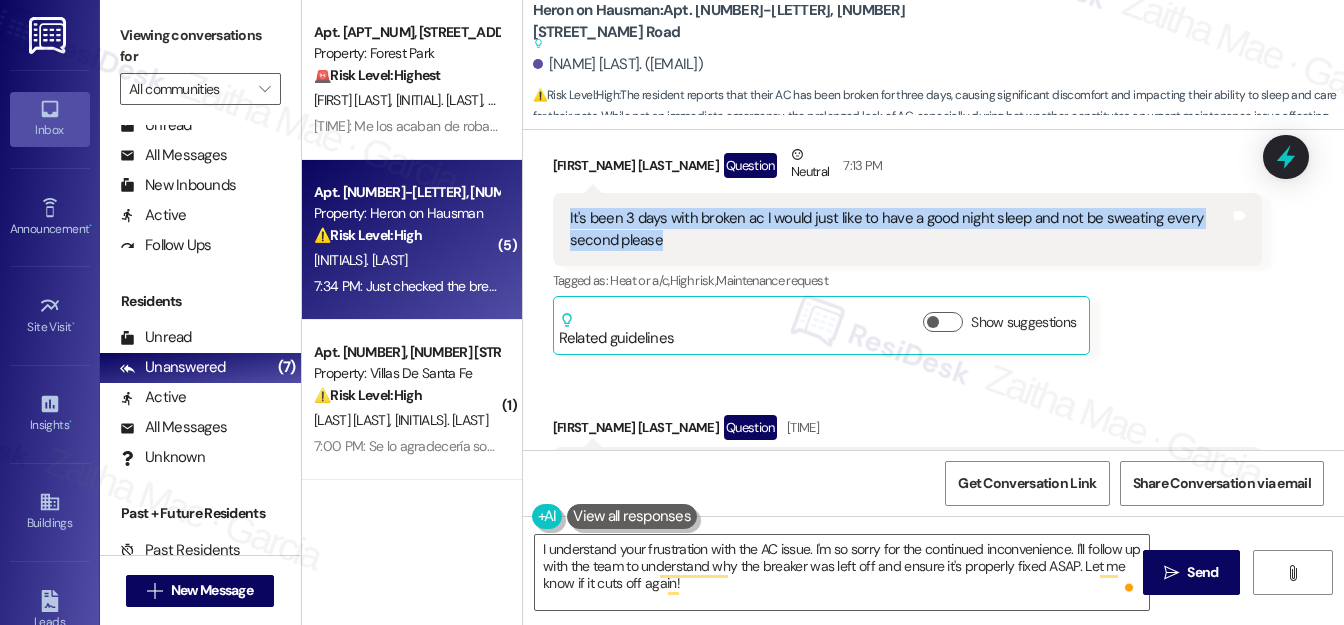 click on "It's been 3 days with broken ac I would just like to have a good night sleep and not be sweating every second please" at bounding box center [900, 229] 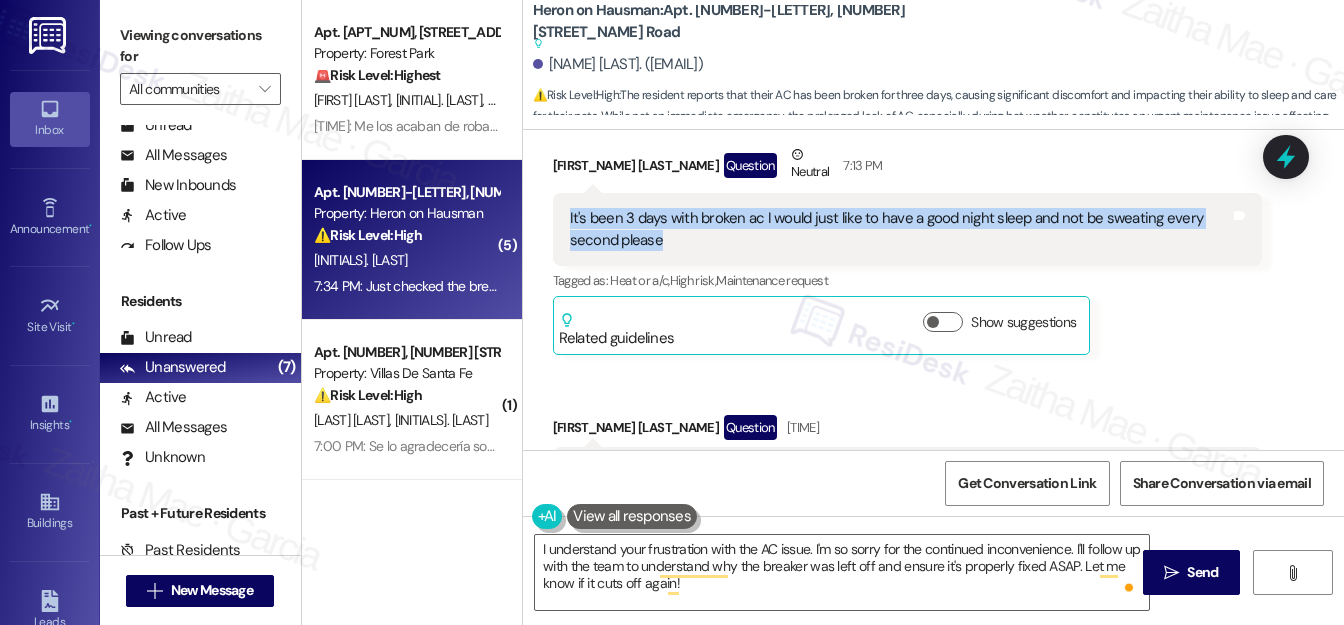 click on "It's been 3 days with broken ac I would just like to have a good night sleep and not be sweating every second please" at bounding box center (900, 229) 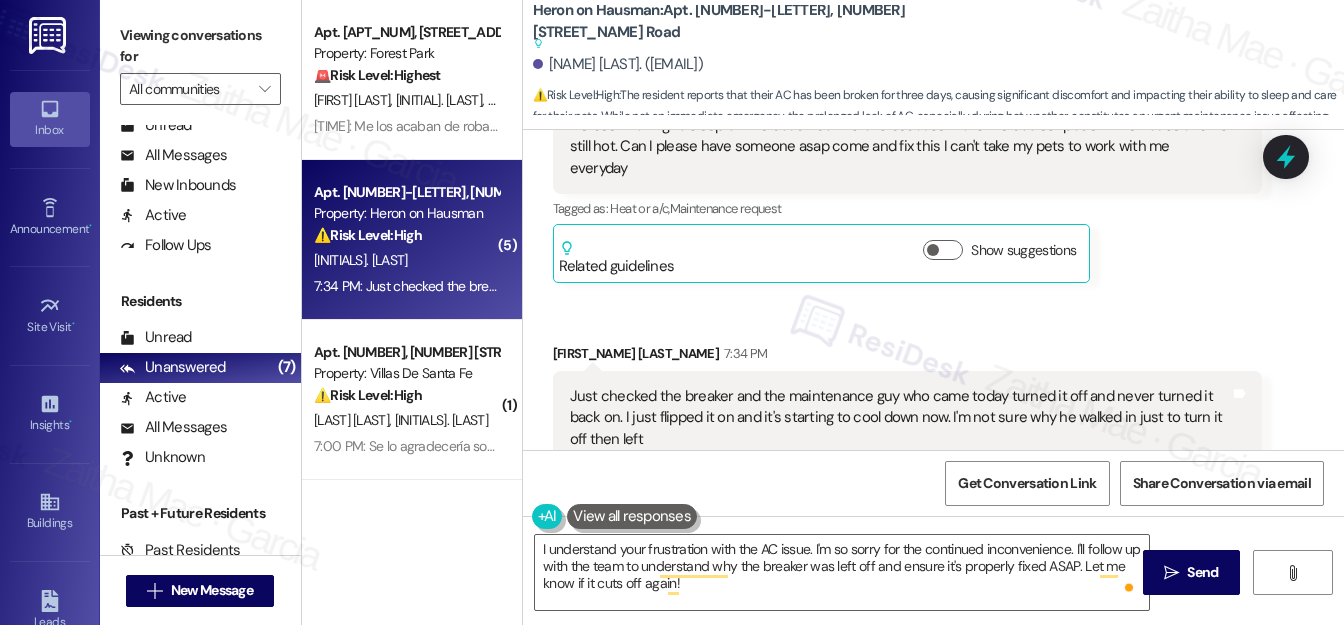 scroll, scrollTop: 7498, scrollLeft: 0, axis: vertical 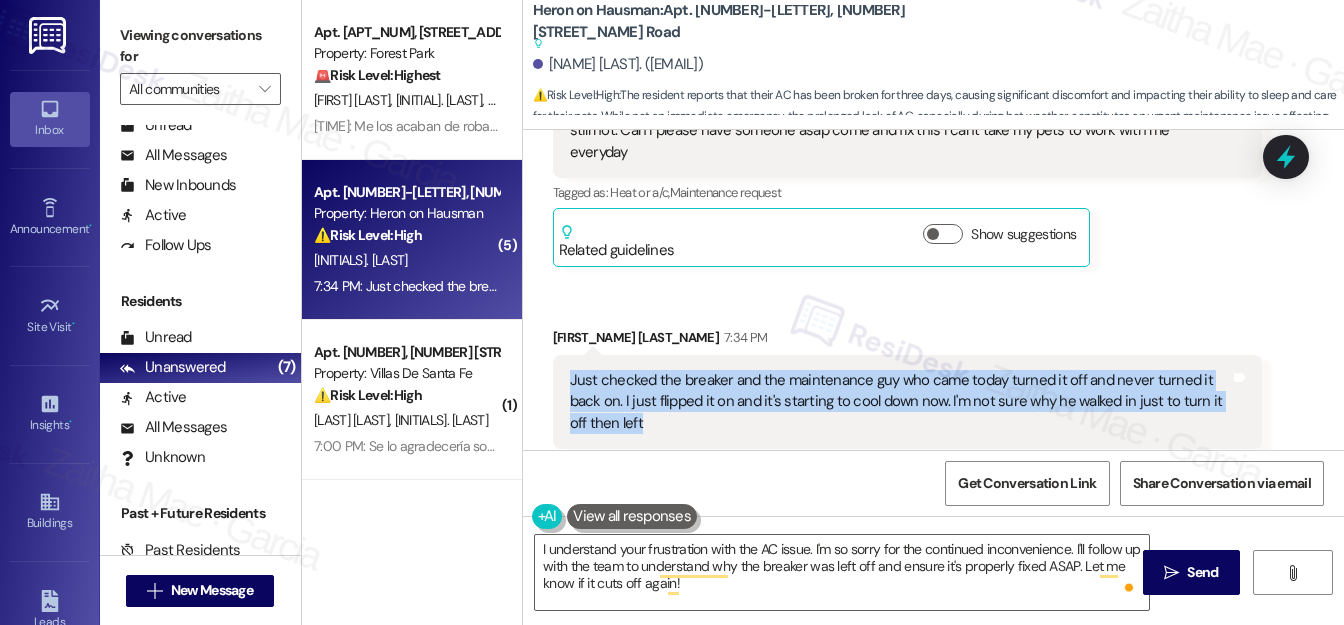 drag, startPoint x: 556, startPoint y: 328, endPoint x: 677, endPoint y: 394, distance: 137.8296 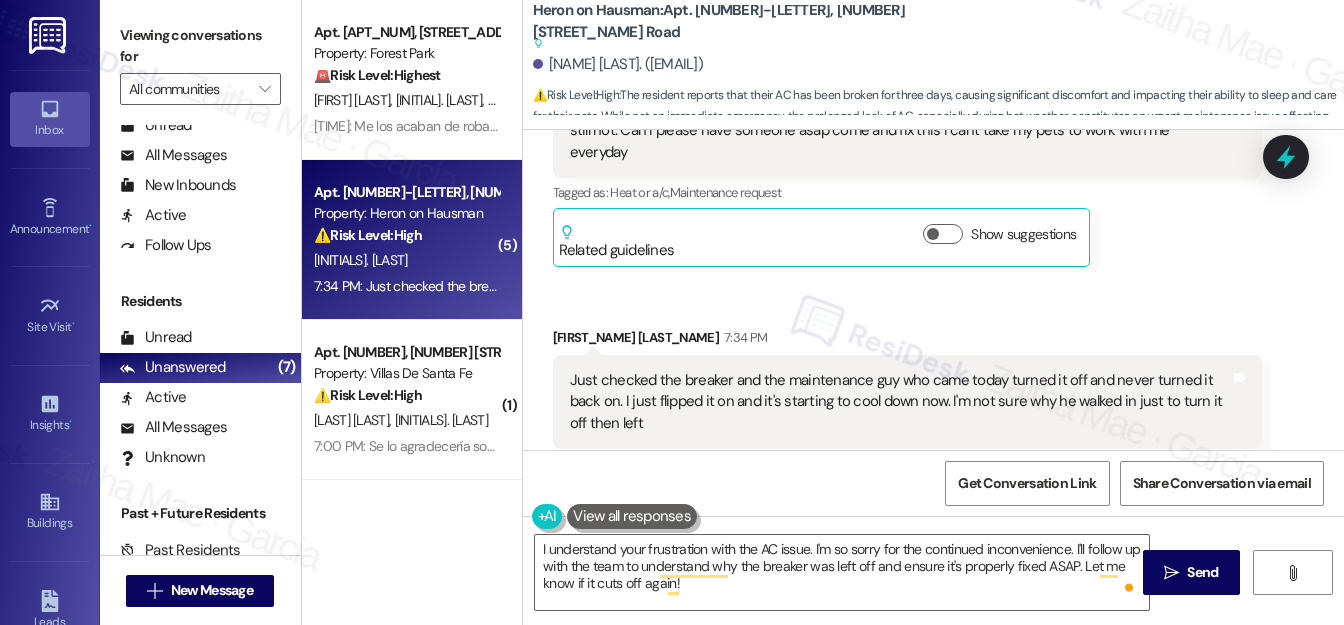 click on "Received via SMS [PERSON_NAME] 7:34 PM Just checked the breaker and the maintenance guy who came today turned it off and never turned it back on. I just flipped it on and it's starting to cool down now. I'm not sure why he walked in just to turn it off then left Tags and notes Tagged as: Maintenance , Click to highlight conversations about Maintenance Maintenance request , Click to highlight conversations about Maintenance request Bad experience Click to highlight conversations about Bad experience" at bounding box center (907, 403) 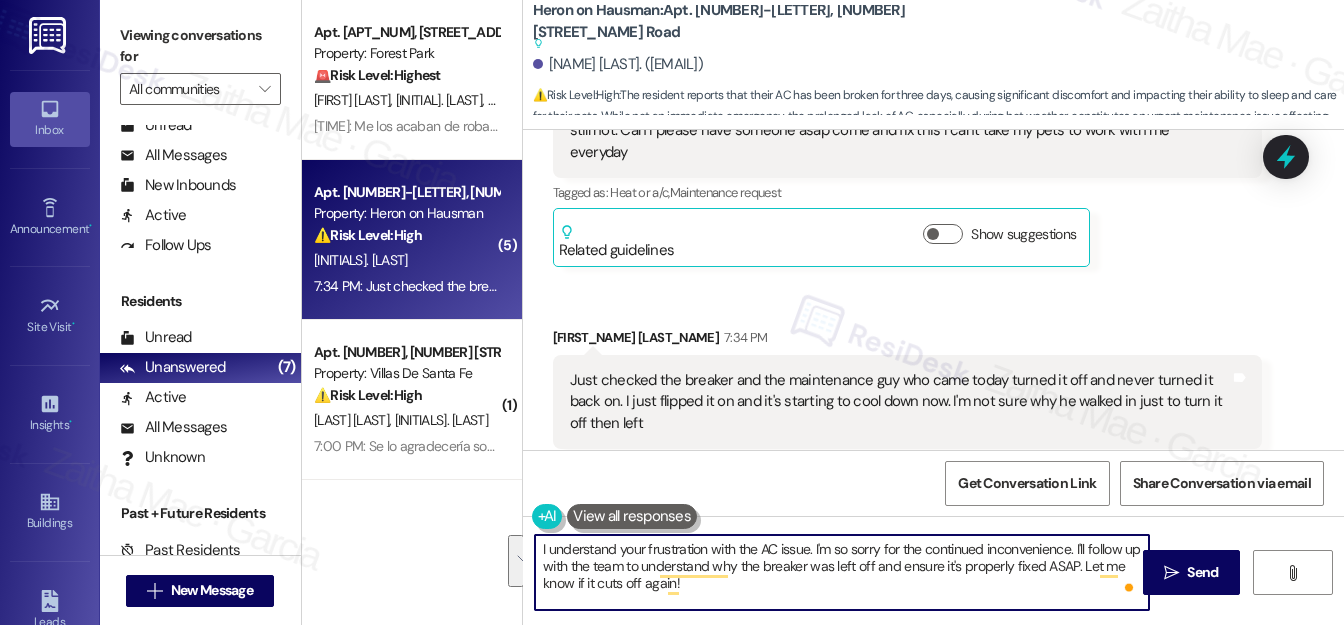 drag, startPoint x: 538, startPoint y: 546, endPoint x: 717, endPoint y: 594, distance: 185.32404 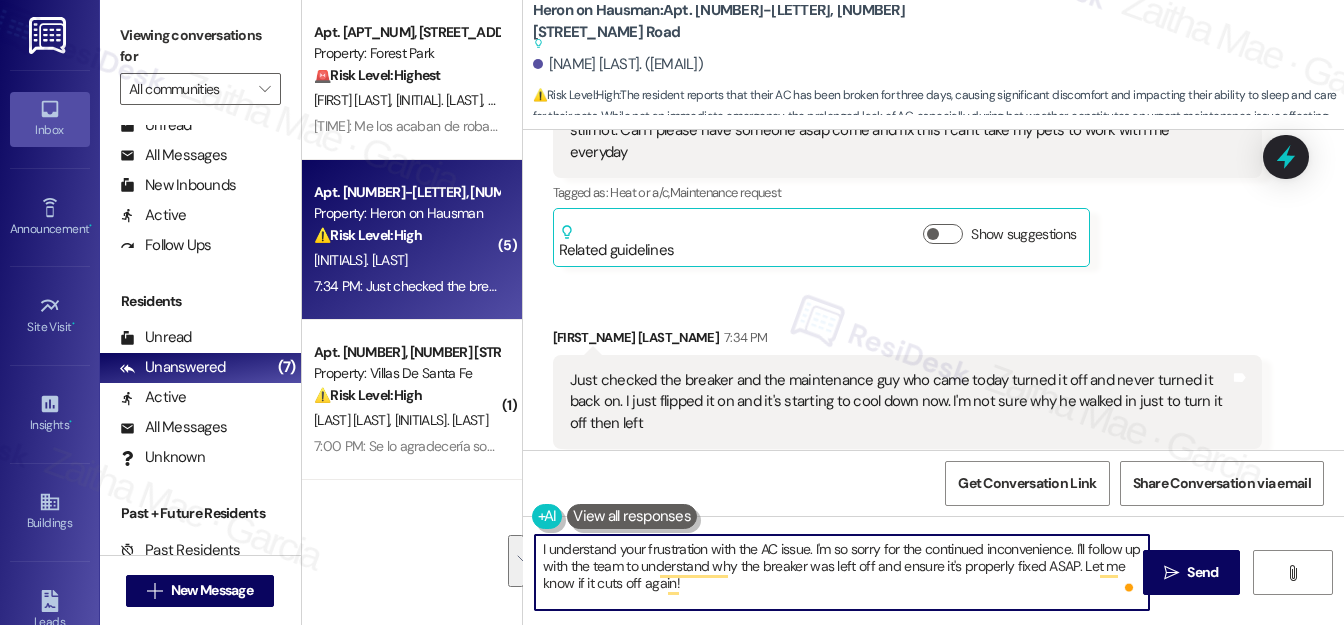 click on "I understand your frustration with the AC issue. I'm so sorry for the continued inconvenience. I'll follow up with the team to understand why the breaker was left off and ensure it's properly fixed ASAP. Let me know if it cuts off again!" at bounding box center (842, 572) 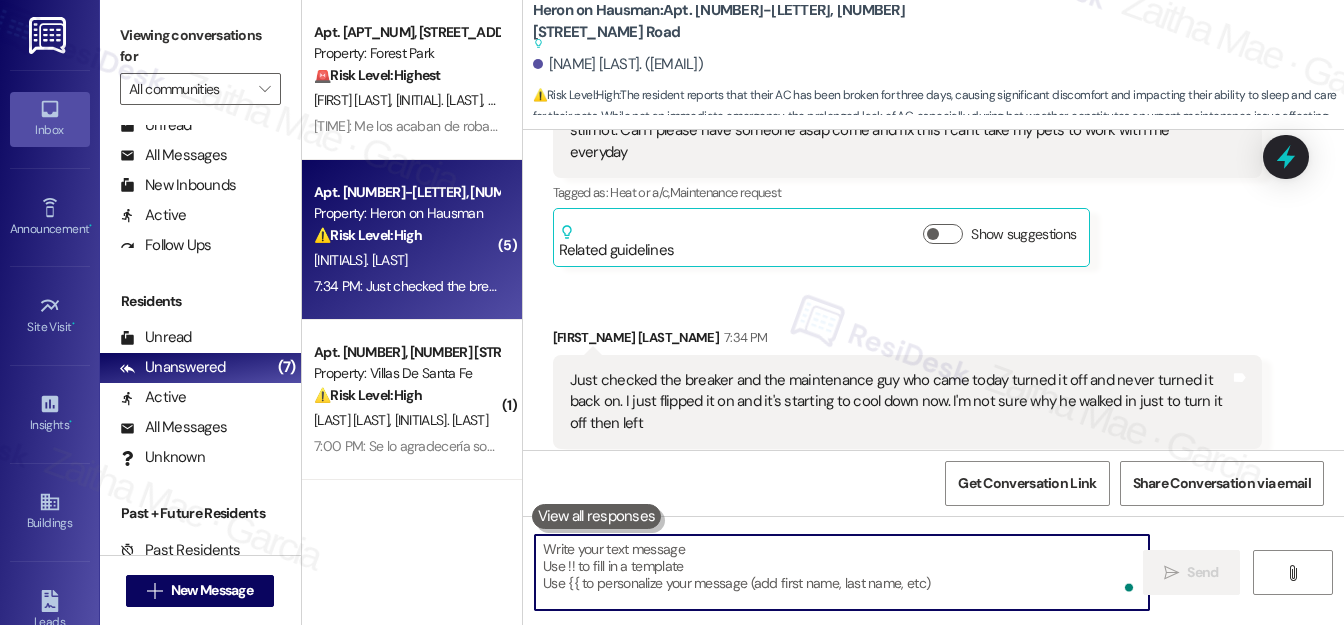 paste on "I appreciate you checking the breaker and letting me know what happened." 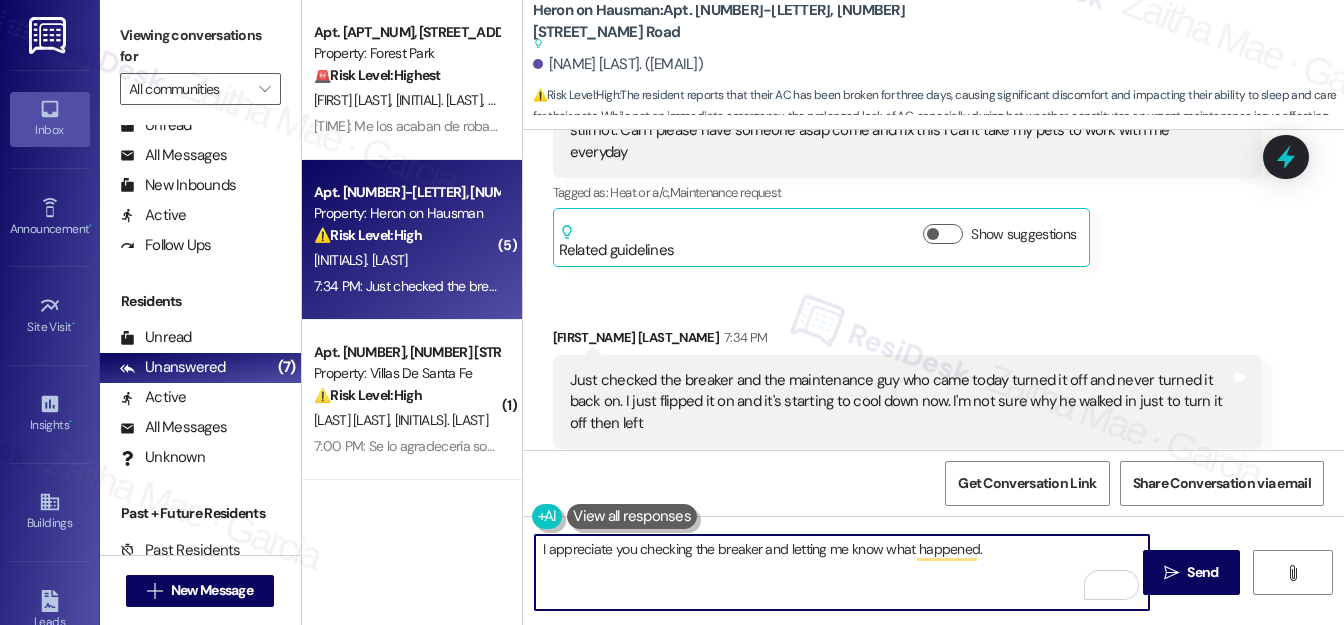 click on "I appreciate you checking the breaker and letting me know what happened." at bounding box center [842, 572] 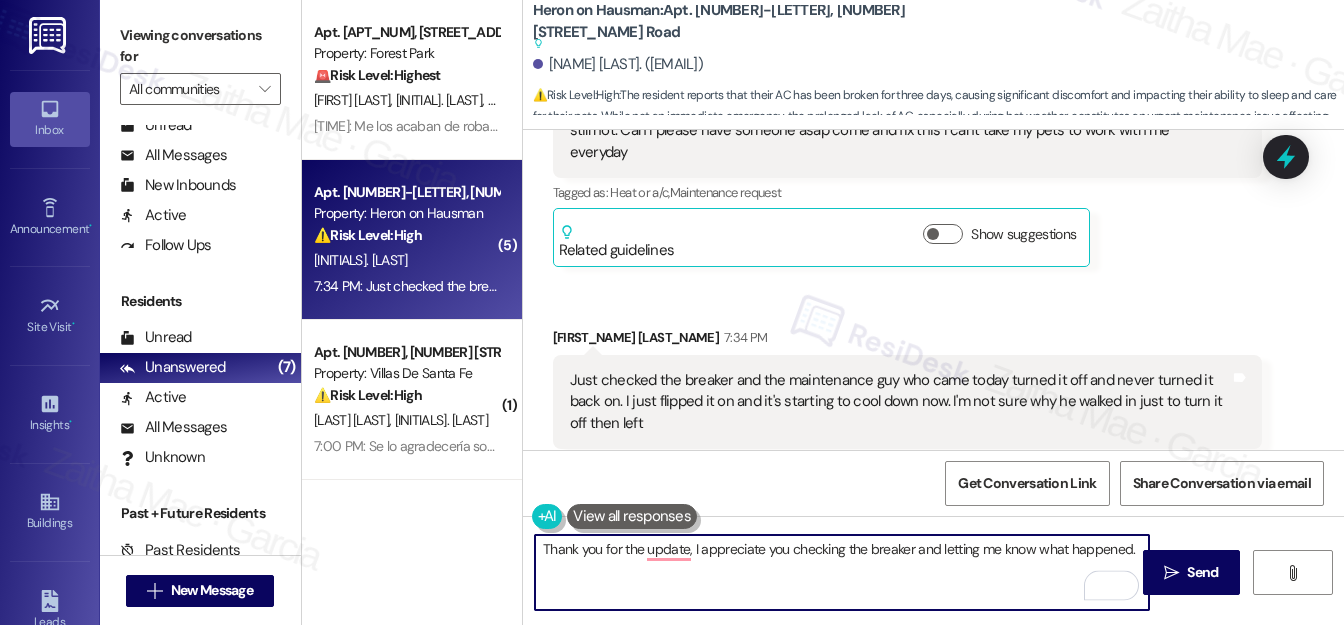 click on "[NAME] [LAST] [TIME]" at bounding box center [907, 341] 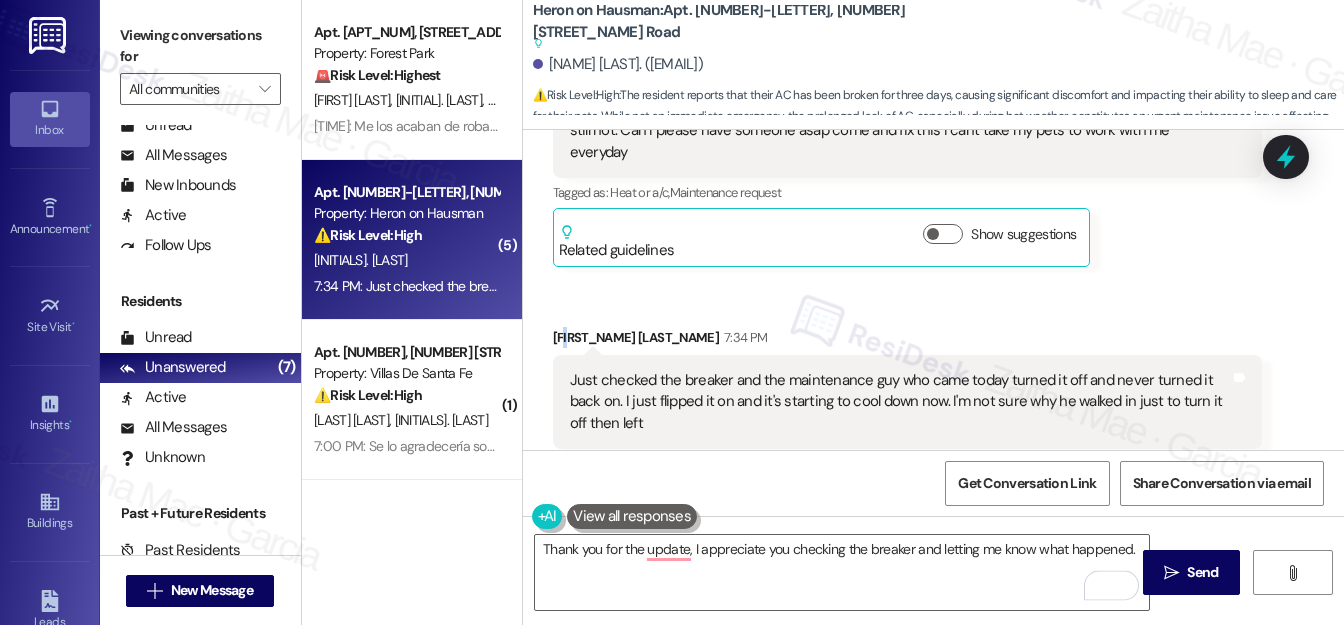 click on "[NAME] [LAST] [TIME]" at bounding box center (907, 341) 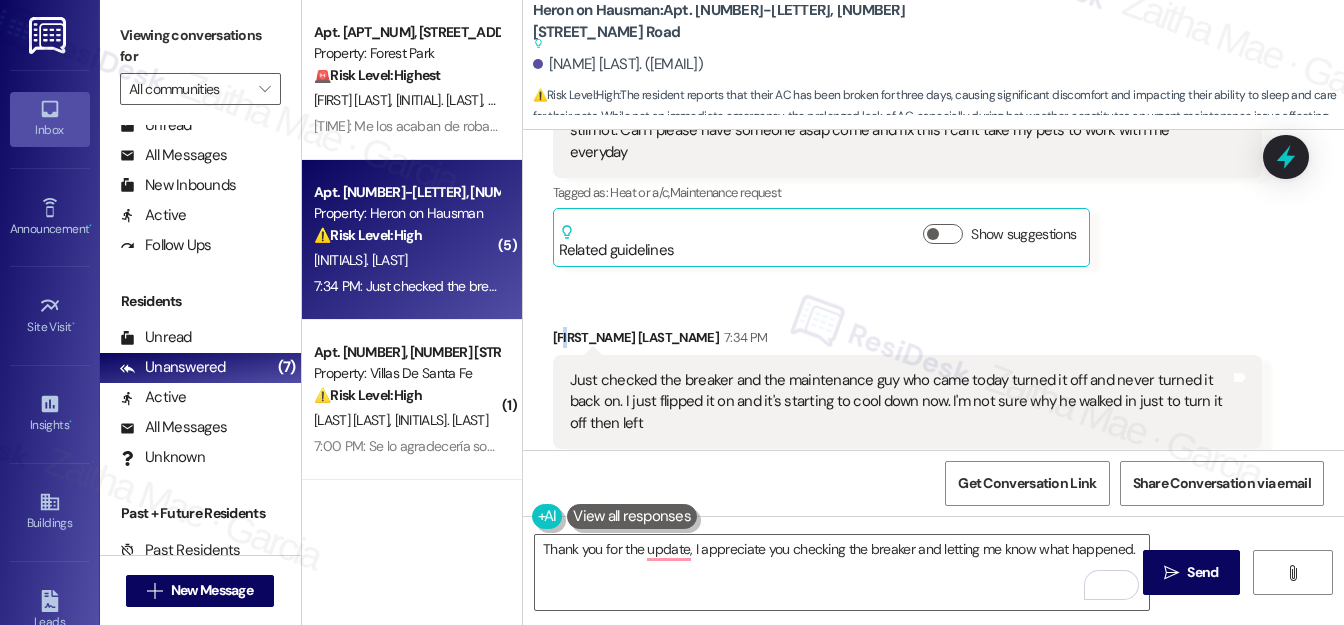 copy on "n" 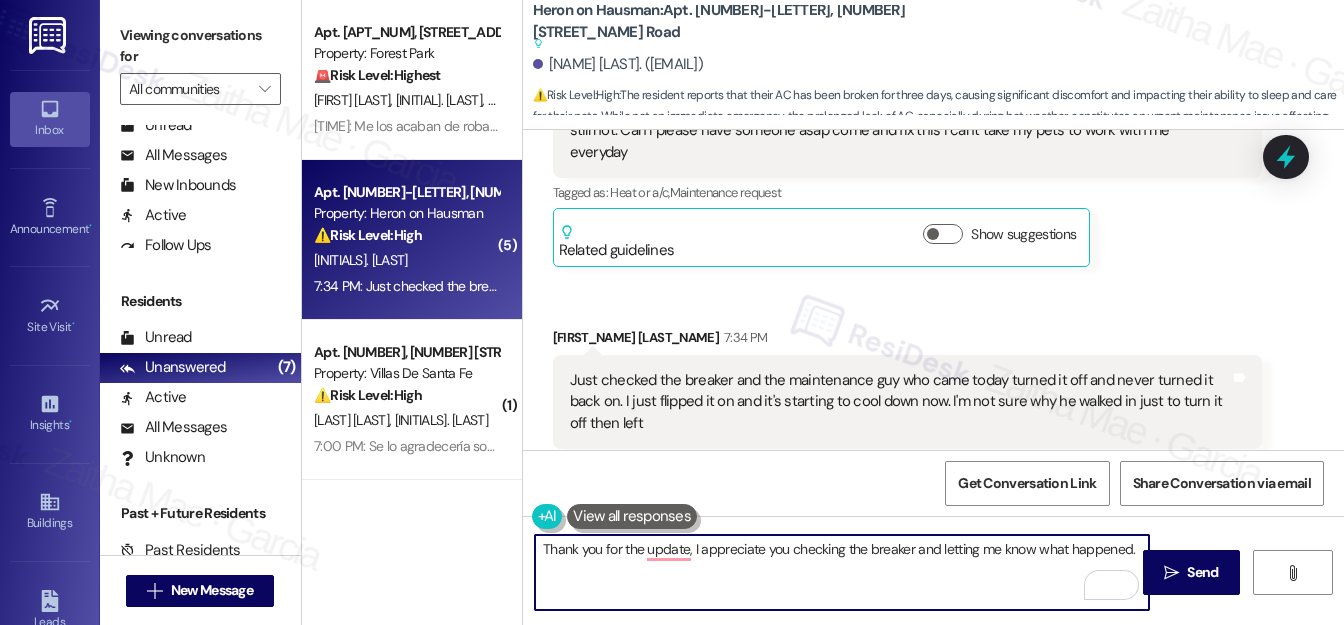 click on "Thank you for the update, I appreciate you checking the breaker and letting me know what happened." at bounding box center (842, 572) 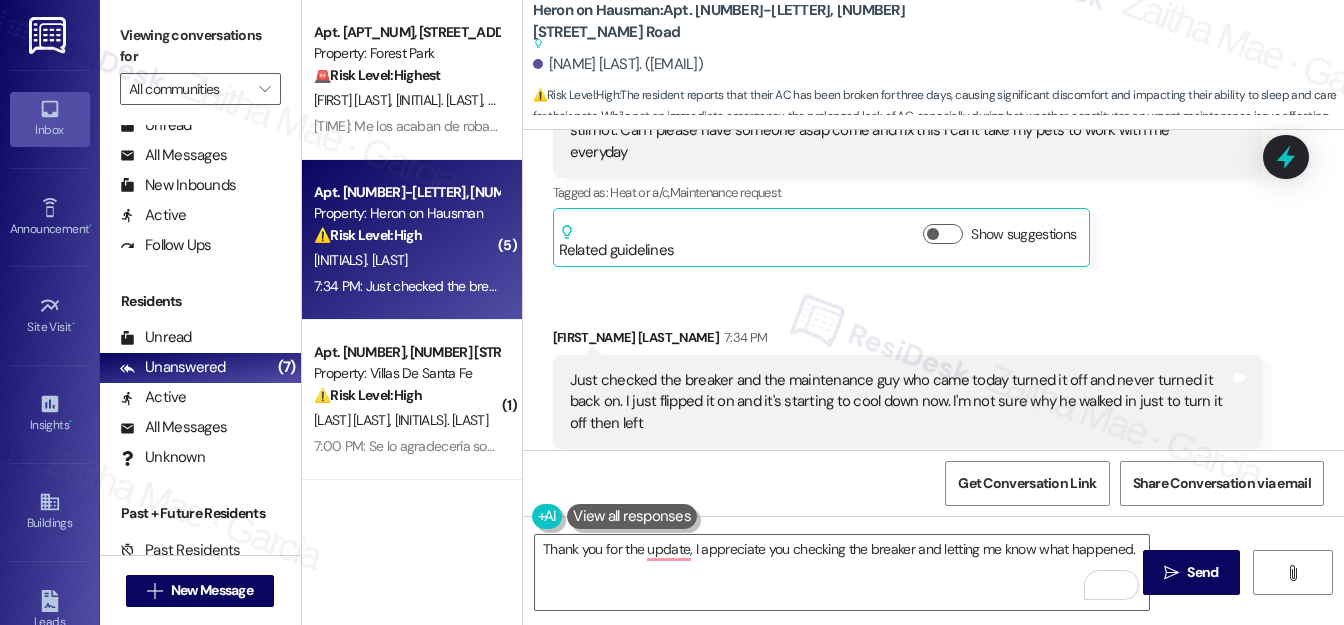 click on "[NAME] [LAST] [TIME]" at bounding box center (907, 341) 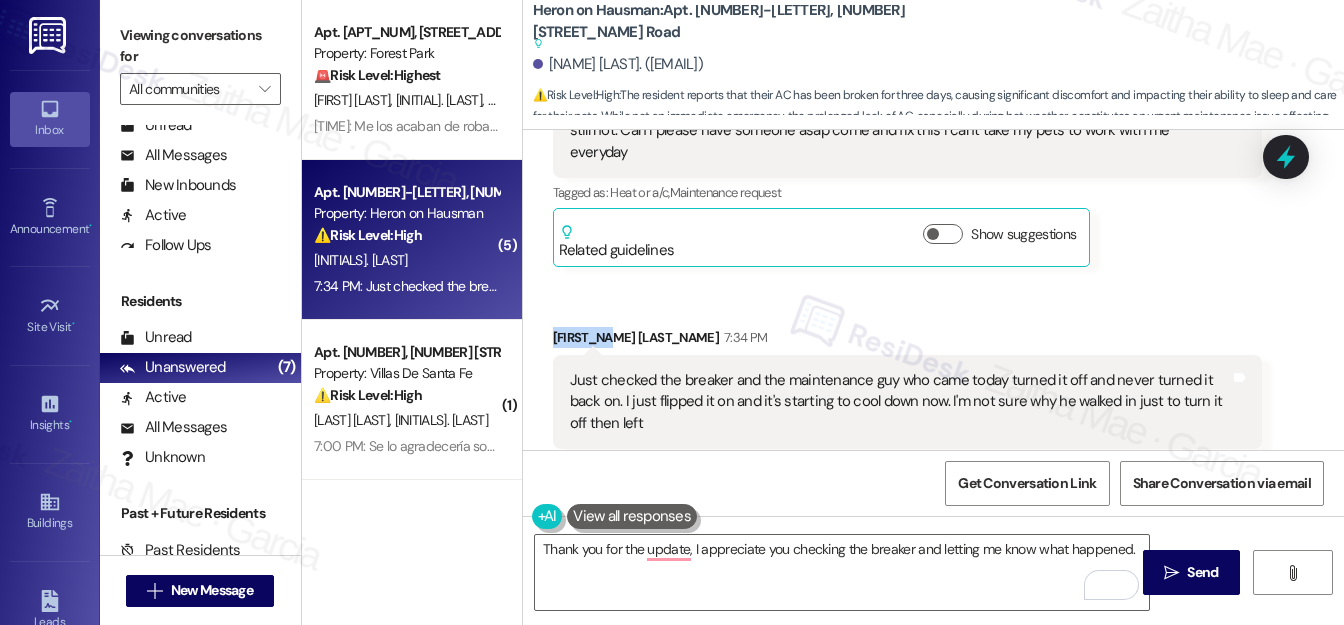 click on "[NAME] [LAST] [TIME]" at bounding box center (907, 341) 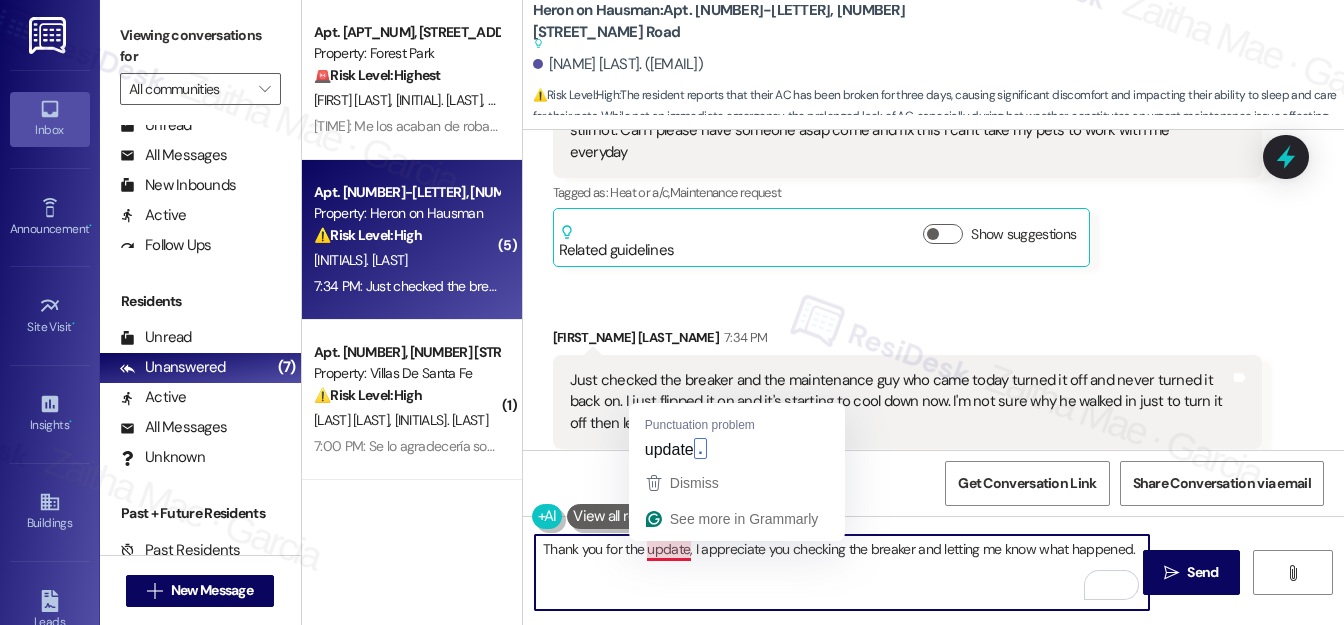 click on "Thank you for the update, I appreciate you checking the breaker and letting me know what happened." at bounding box center [842, 572] 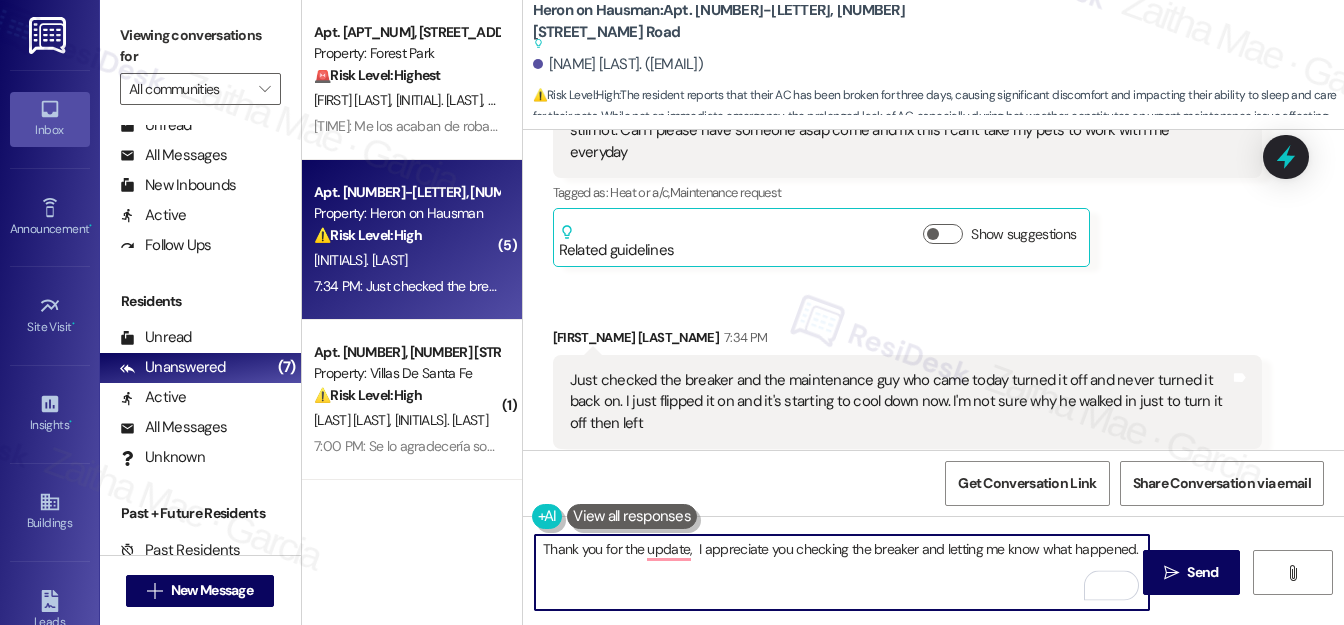 paste on "[LAST]" 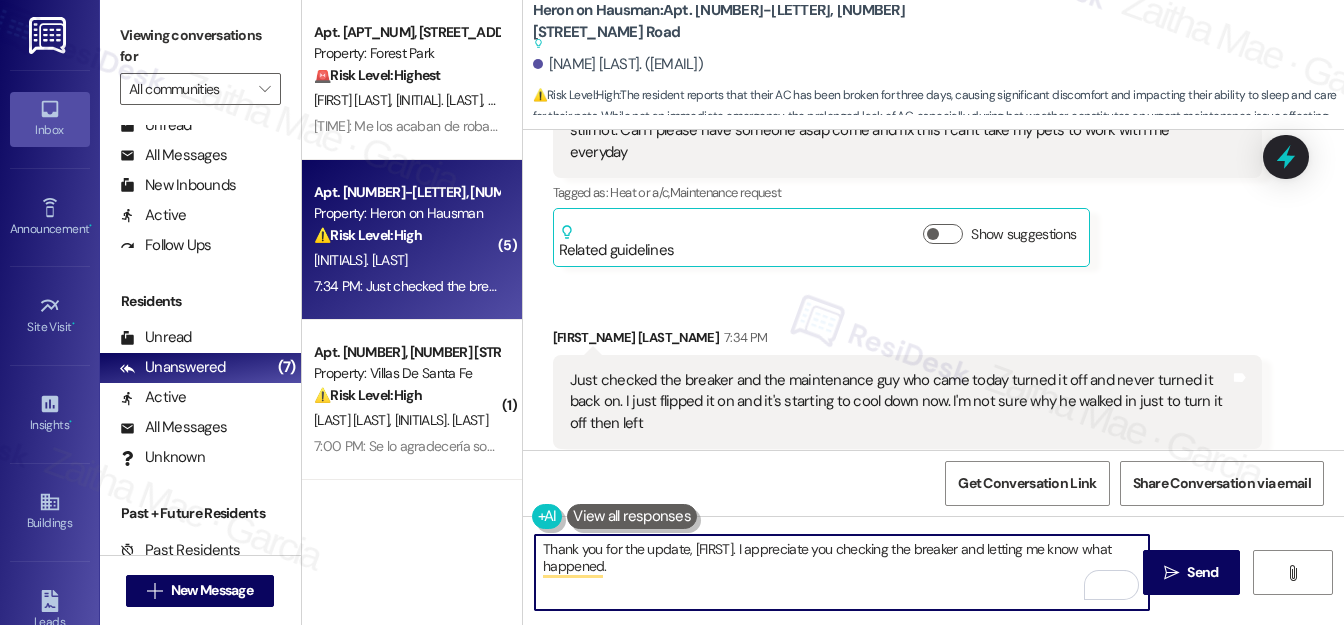 click on "Thank you for the update, [FIRST]. I appreciate you checking the breaker and letting me know what happened." at bounding box center [842, 572] 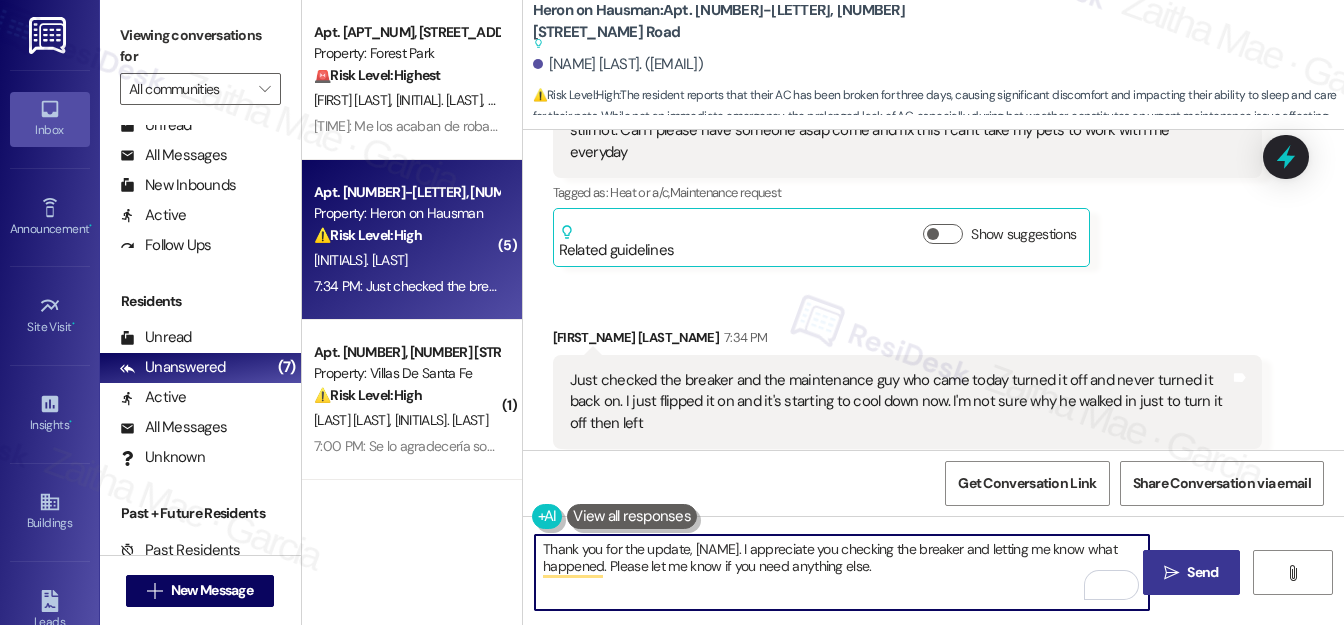 type on "Thank you for the update, [NAME]. I appreciate you checking the breaker and letting me know what happened. Please let me know if you need anything else." 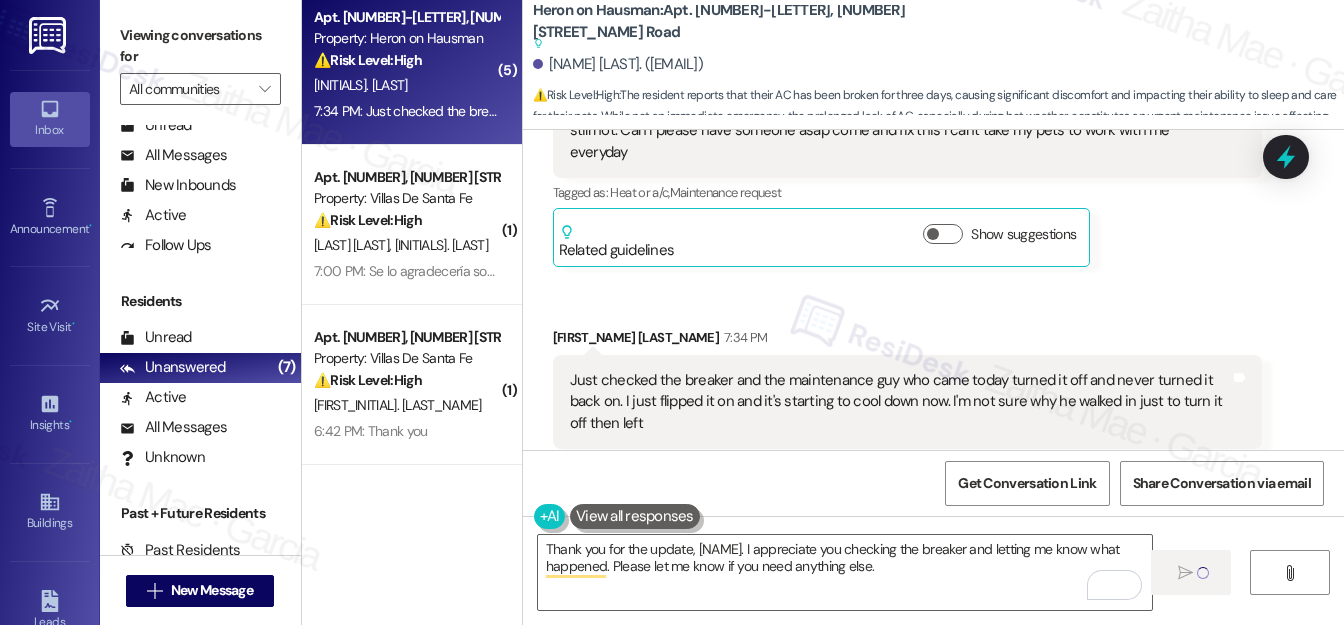 scroll, scrollTop: 181, scrollLeft: 0, axis: vertical 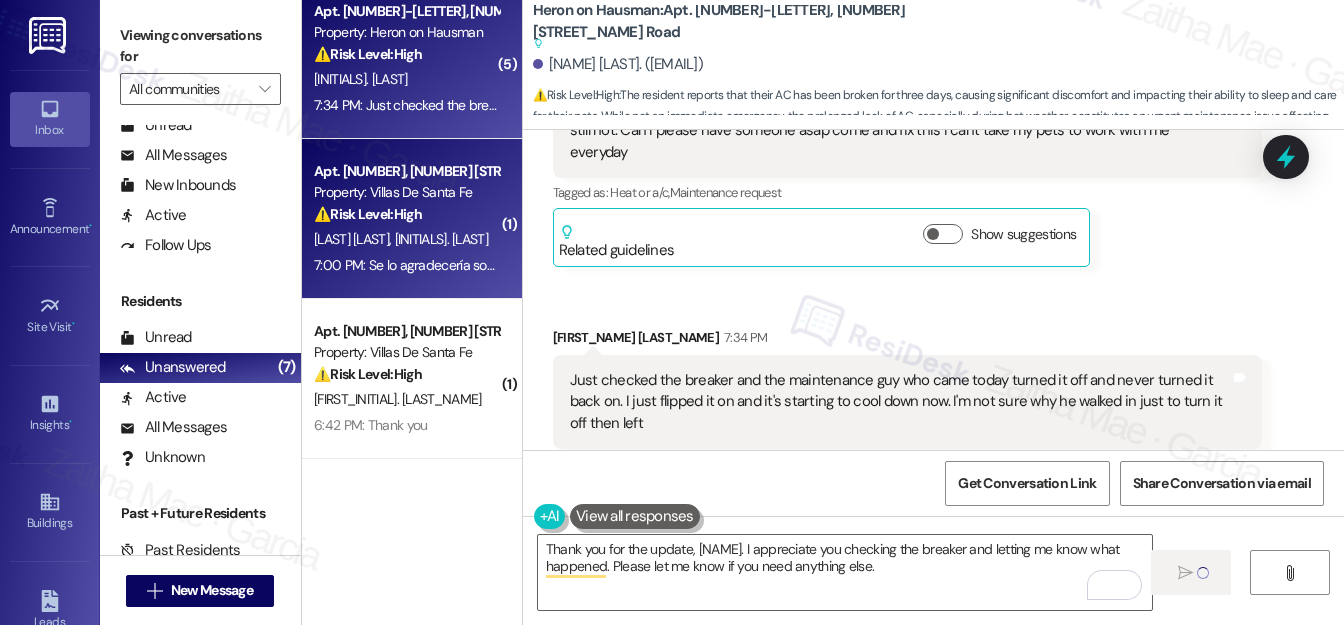 type 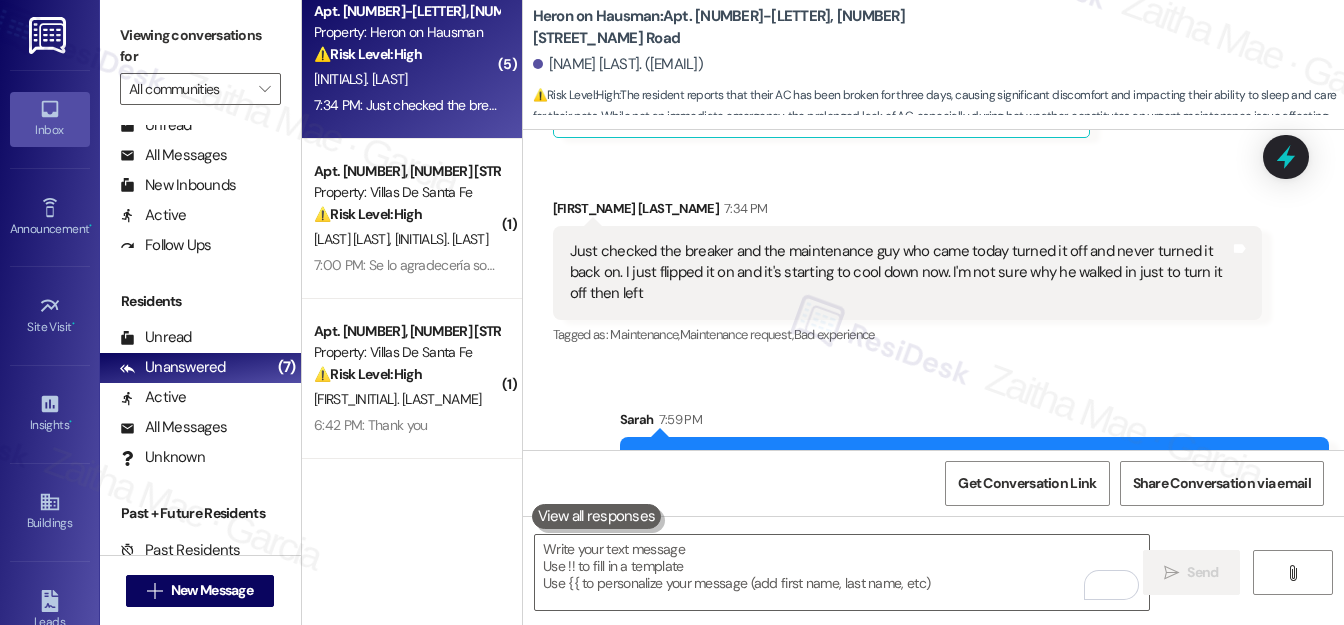 scroll, scrollTop: 7601, scrollLeft: 0, axis: vertical 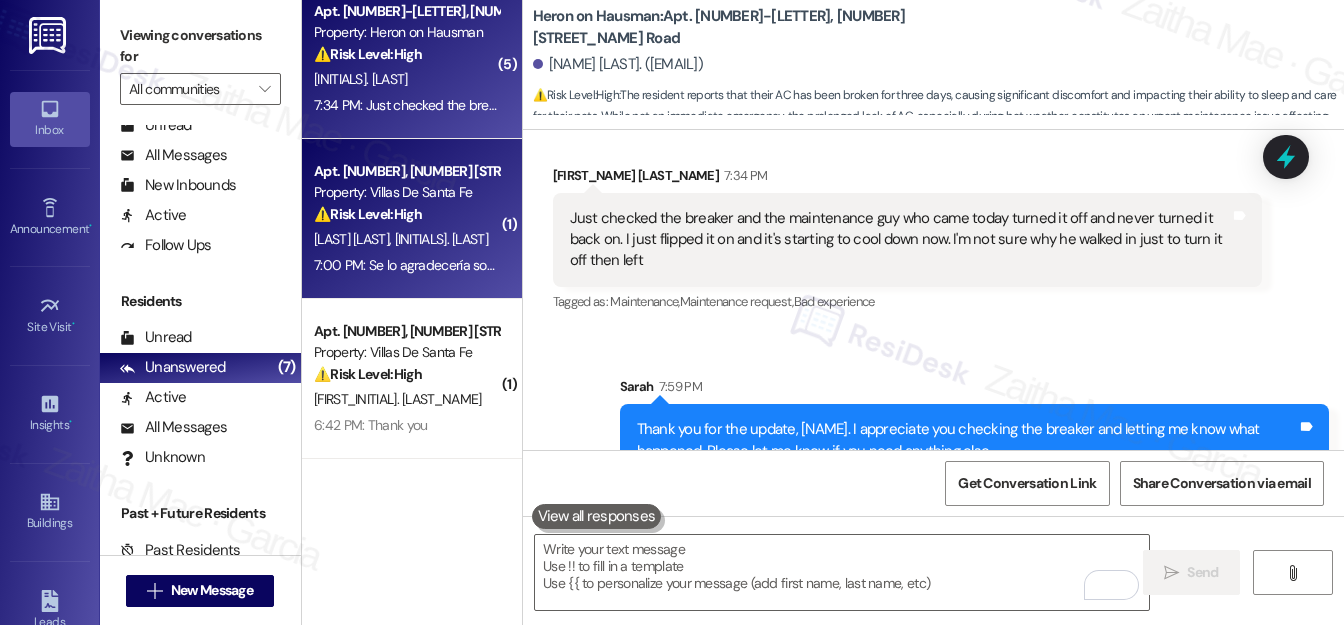 click on "[INITIAL]. [LAST] [INITIAL]. [LAST]" at bounding box center [406, 239] 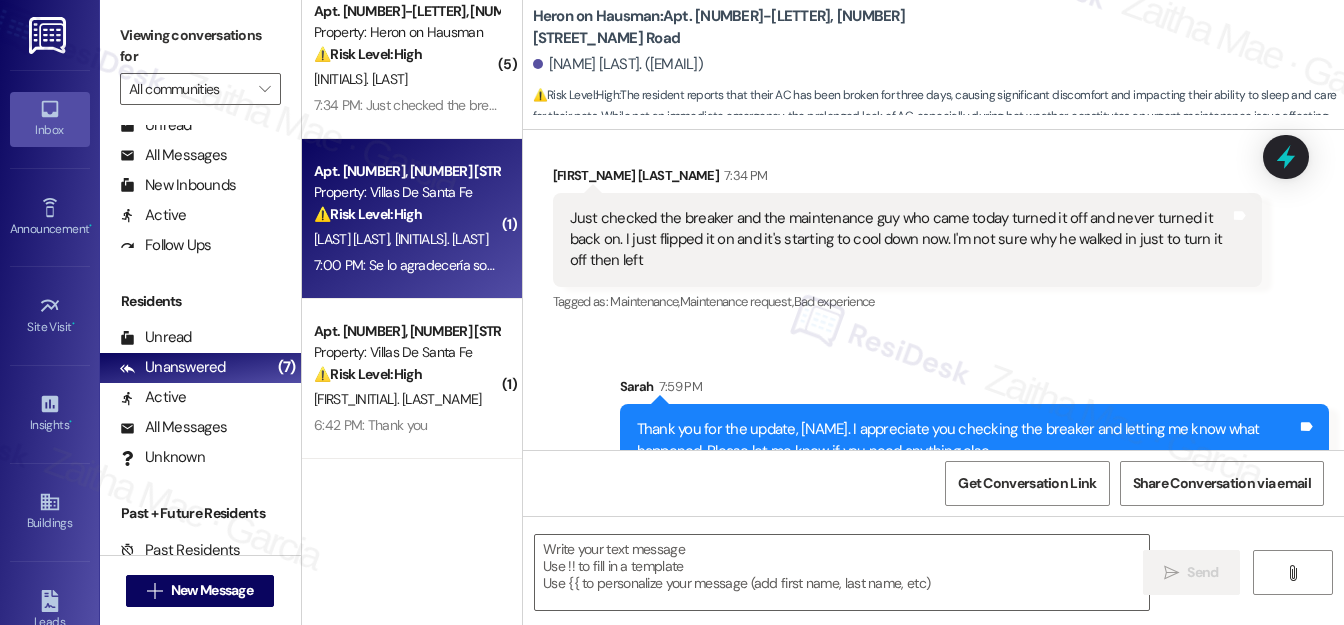 type on "Fetching suggested responses. Please feel free to read through the conversation in the meantime." 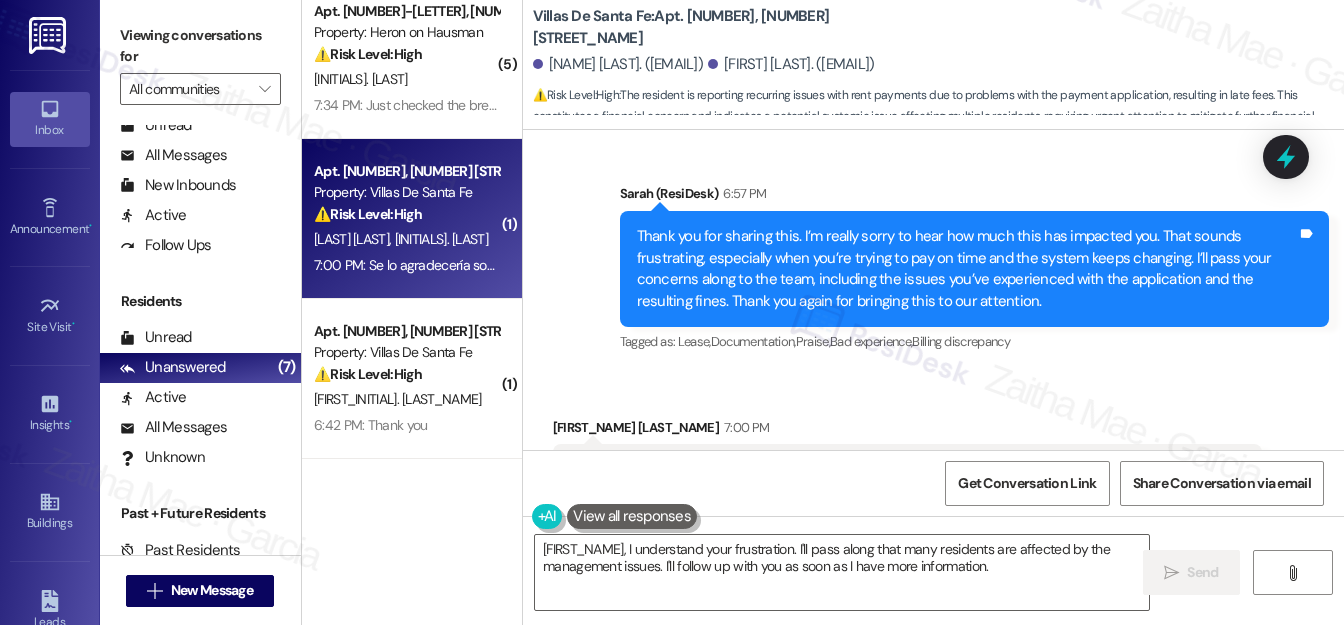 scroll, scrollTop: 1233, scrollLeft: 0, axis: vertical 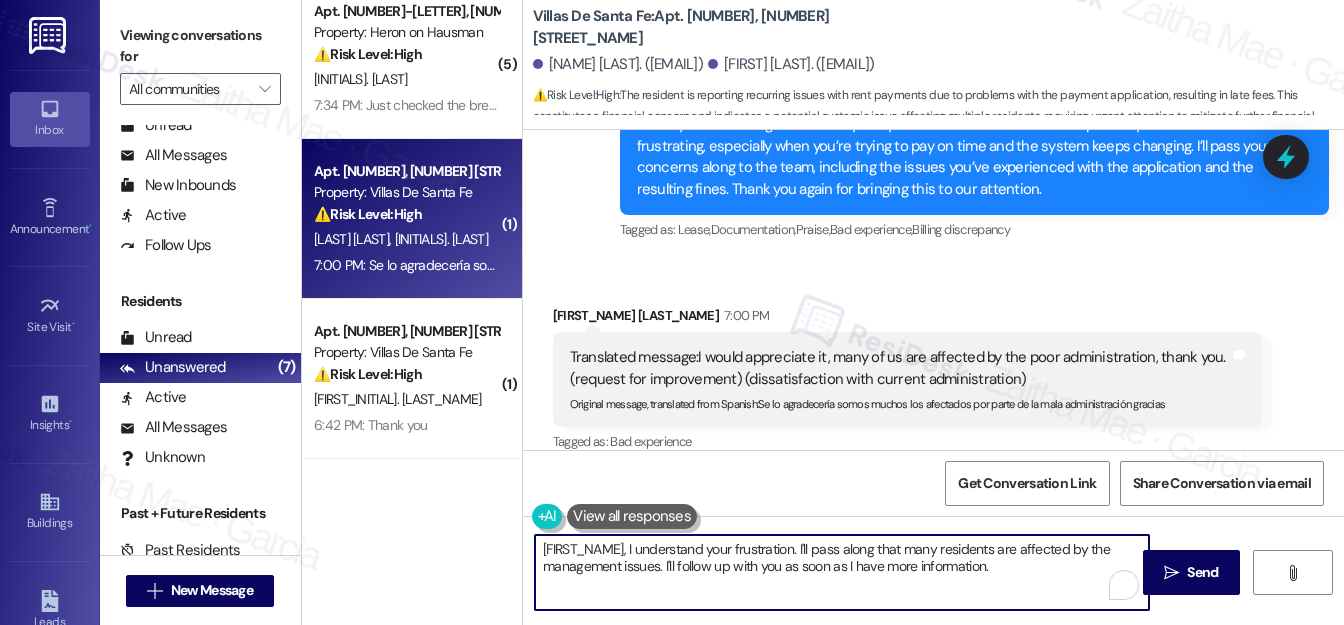 drag, startPoint x: 800, startPoint y: 547, endPoint x: 538, endPoint y: 548, distance: 262.00192 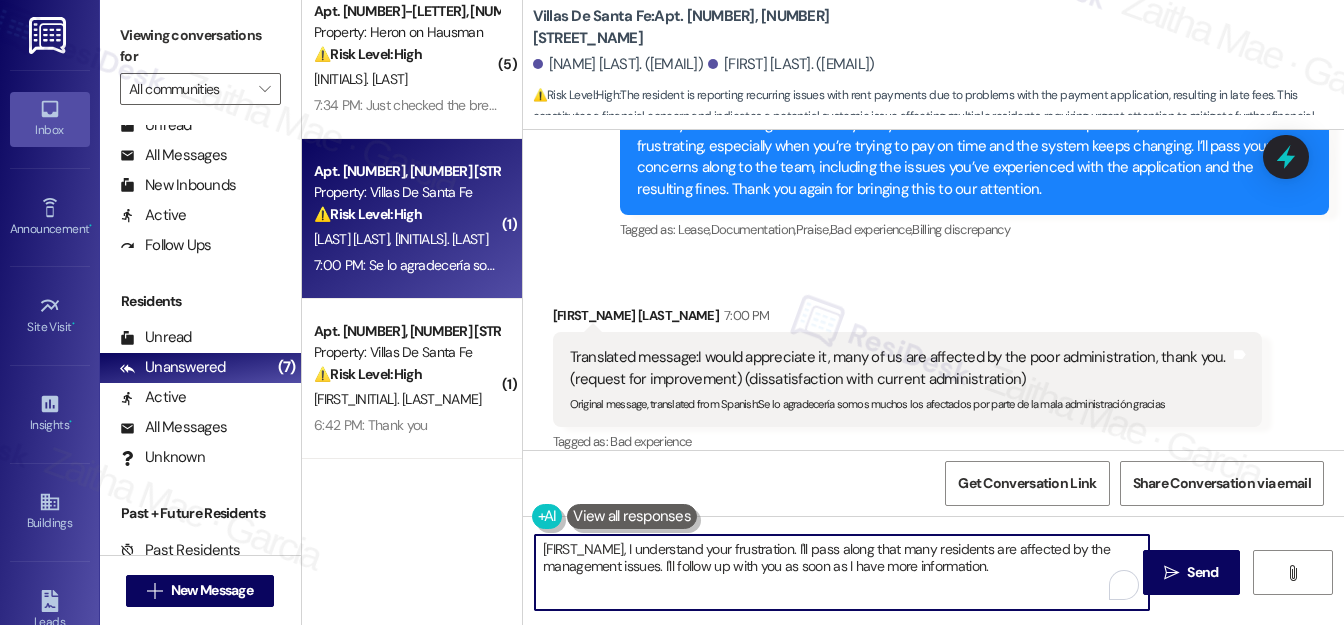 click on "[FIRST_NAME], I understand your frustration. I'll pass along that many residents are affected by the management issues. I'll follow up with you as soon as I have more information." at bounding box center (842, 572) 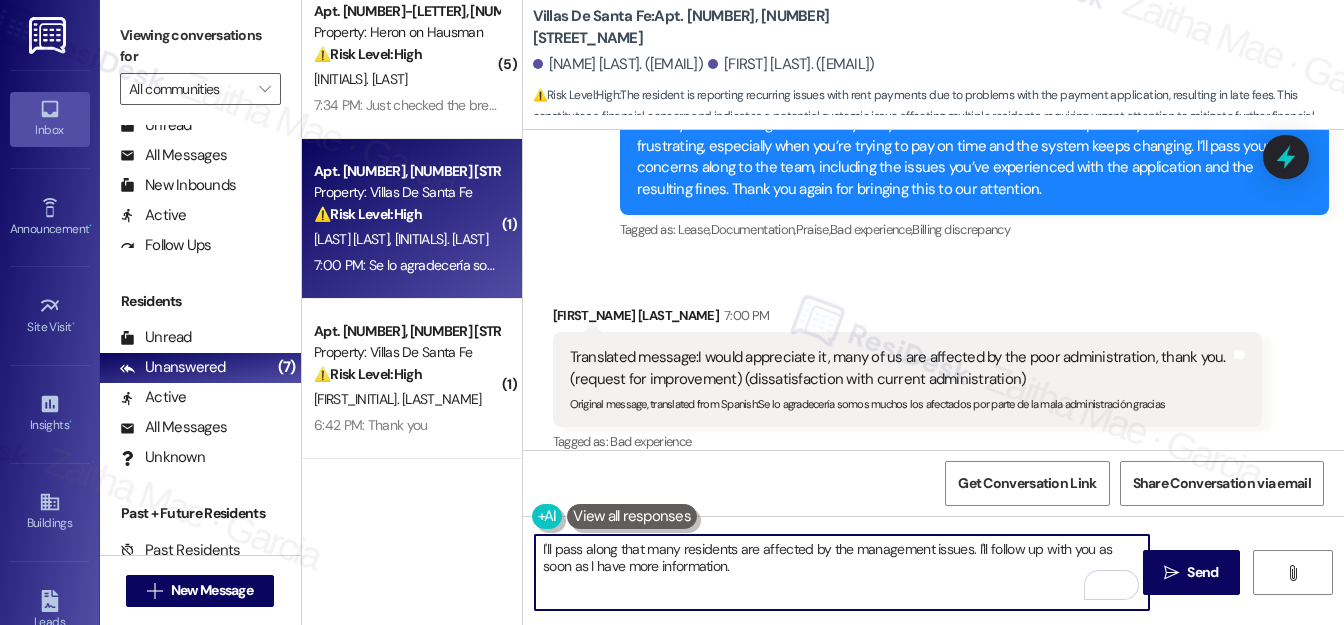 click on "I'll pass along that many residents are affected by the management issues. I'll follow up with you as soon as I have more information." at bounding box center (842, 572) 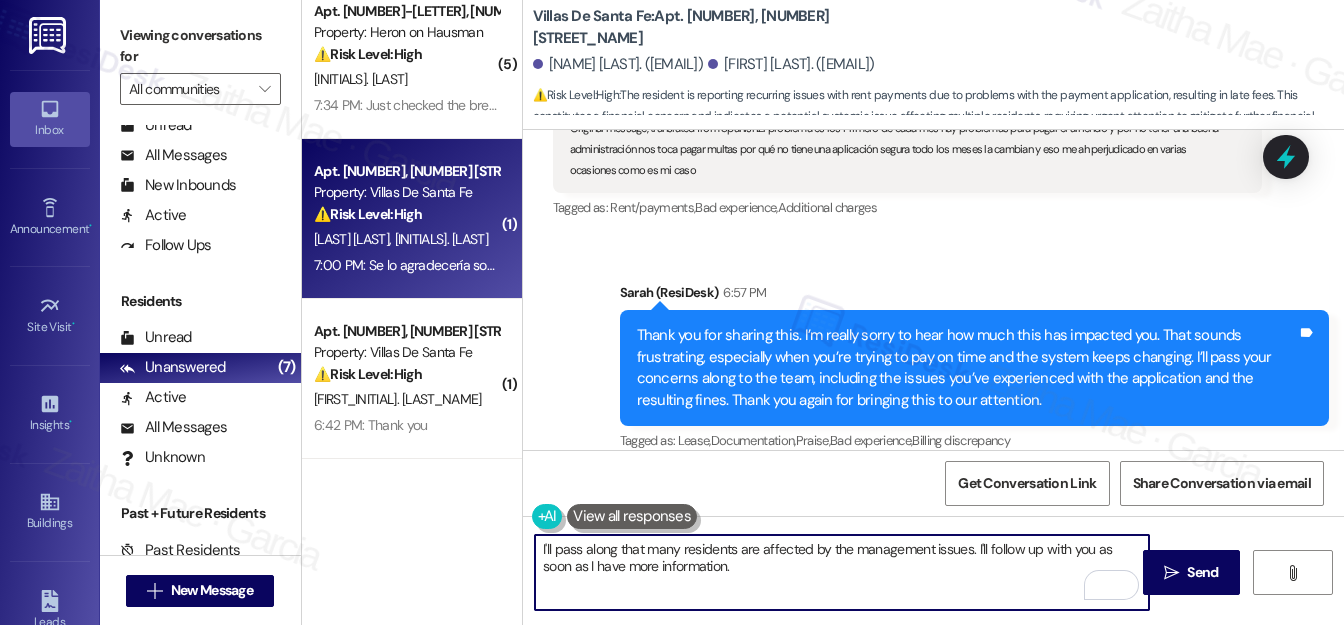 scroll, scrollTop: 1053, scrollLeft: 0, axis: vertical 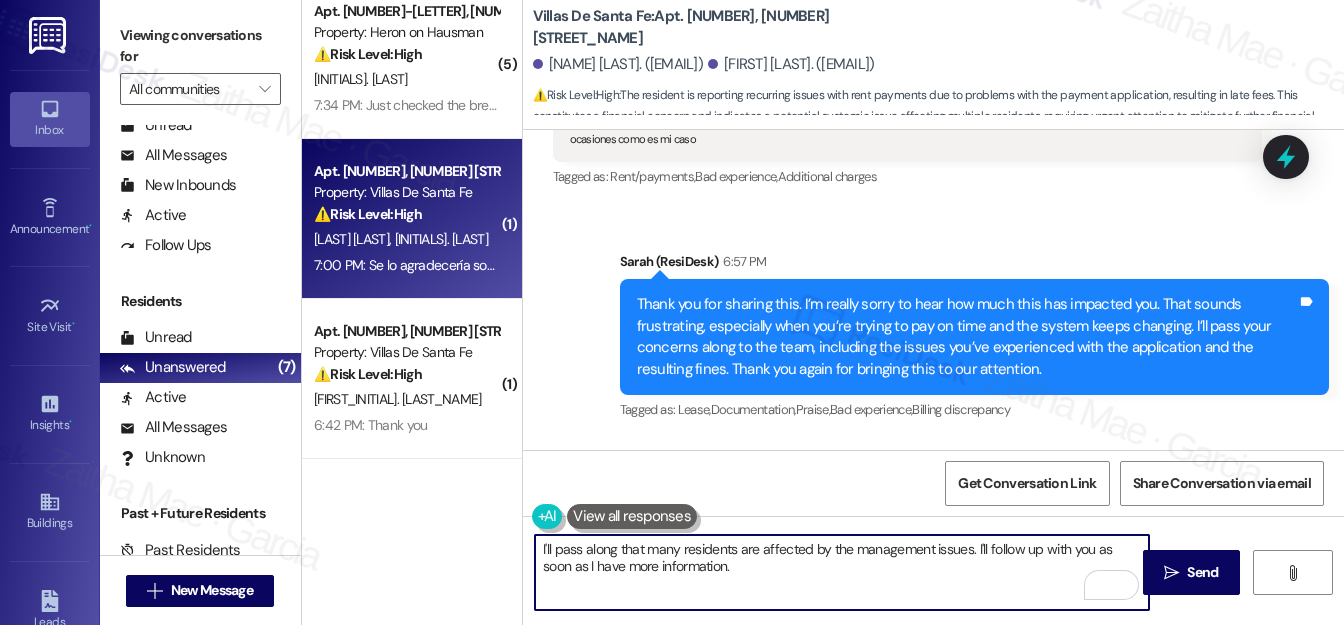 drag, startPoint x: 814, startPoint y: 553, endPoint x: 706, endPoint y: 569, distance: 109.17875 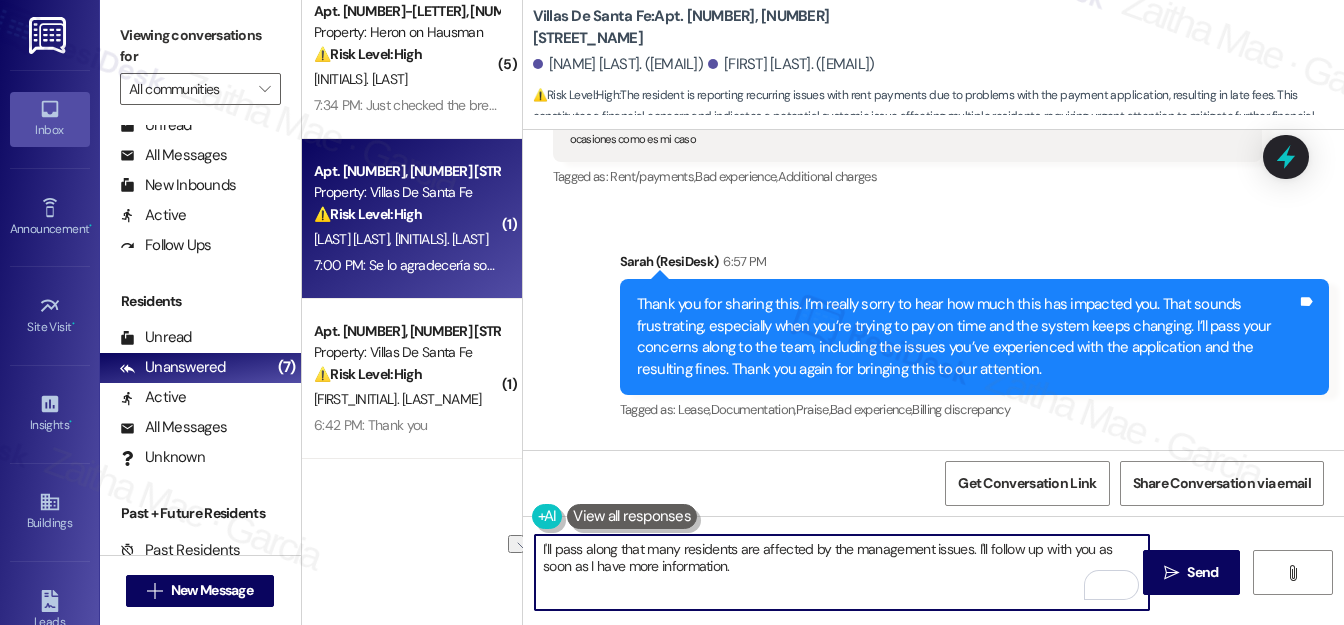 drag, startPoint x: 611, startPoint y: 547, endPoint x: 552, endPoint y: 549, distance: 59.03389 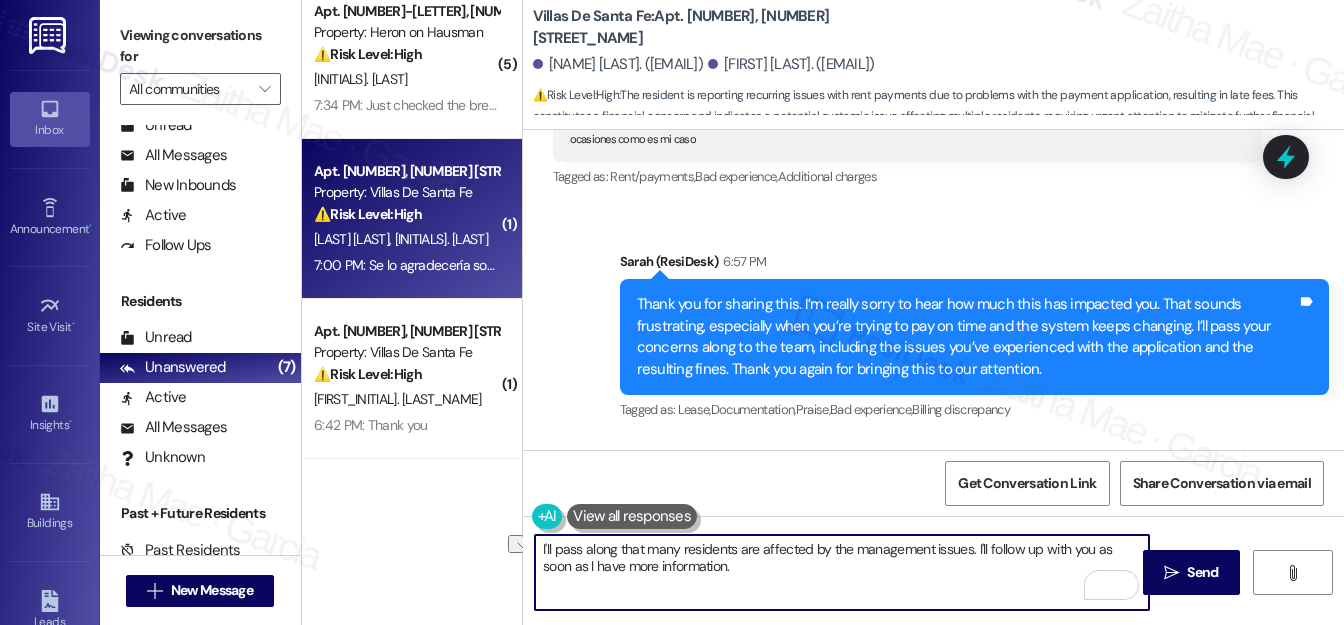 click on "I'll pass along that many residents are affected by the management issues. I'll follow up with you as soon as I have more information." at bounding box center [842, 572] 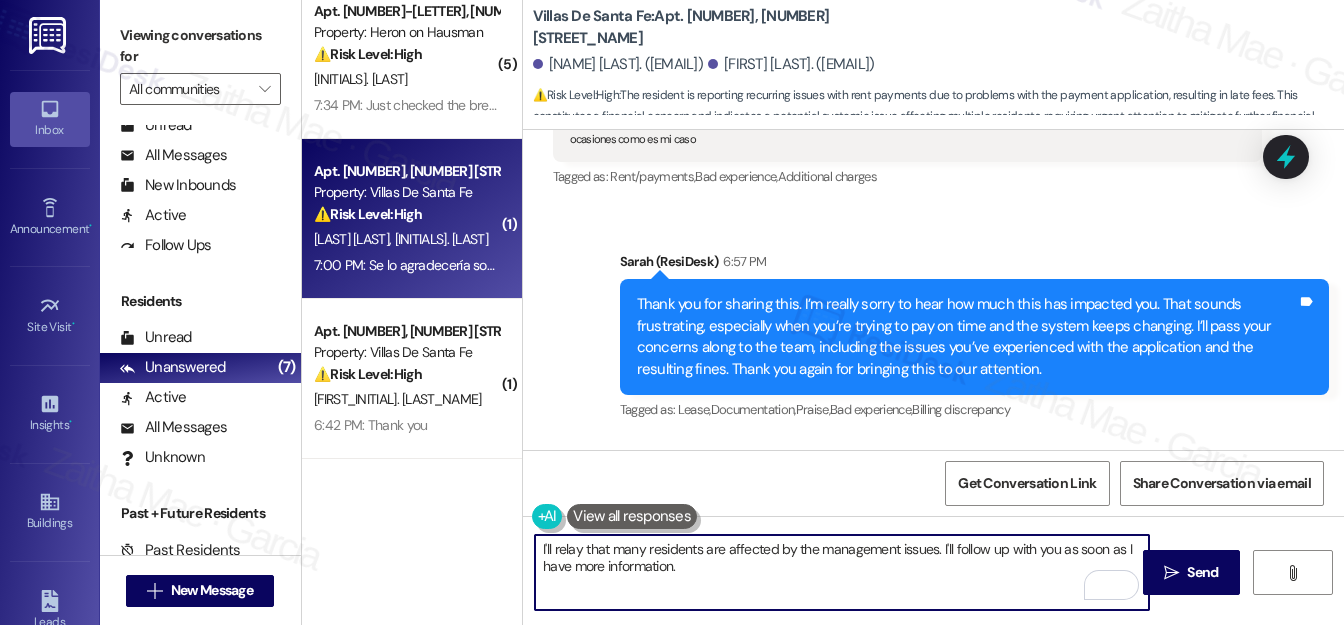 click at bounding box center (632, 516) 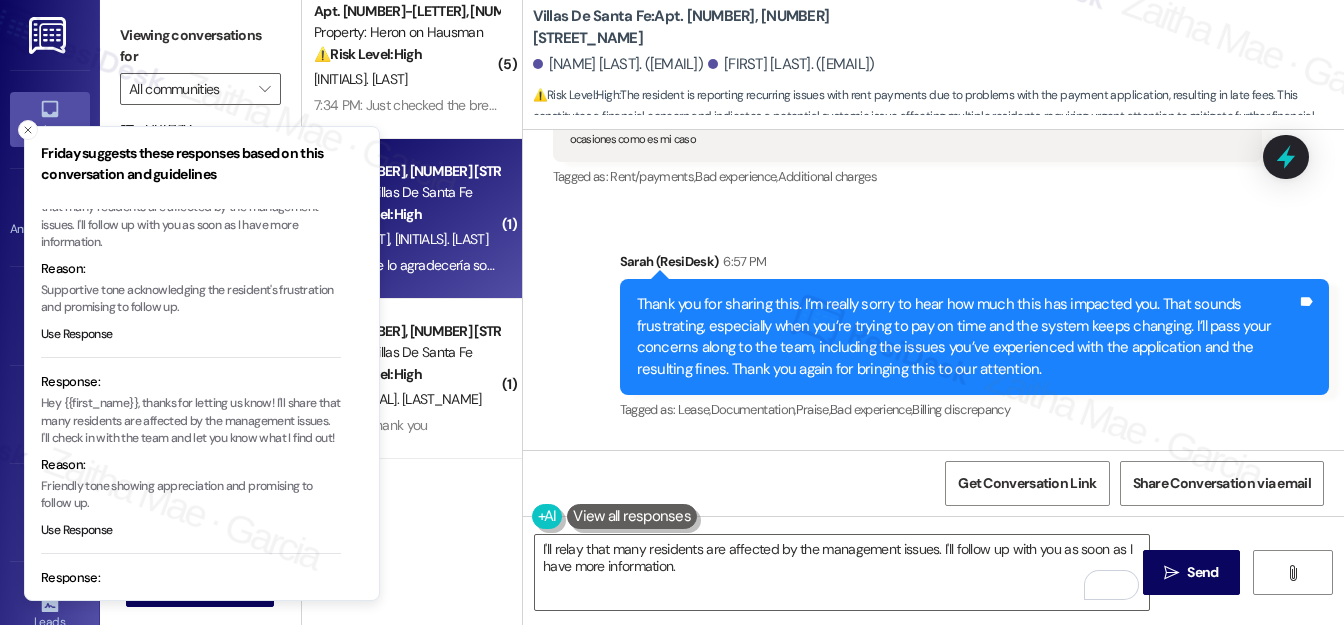 scroll, scrollTop: 0, scrollLeft: 0, axis: both 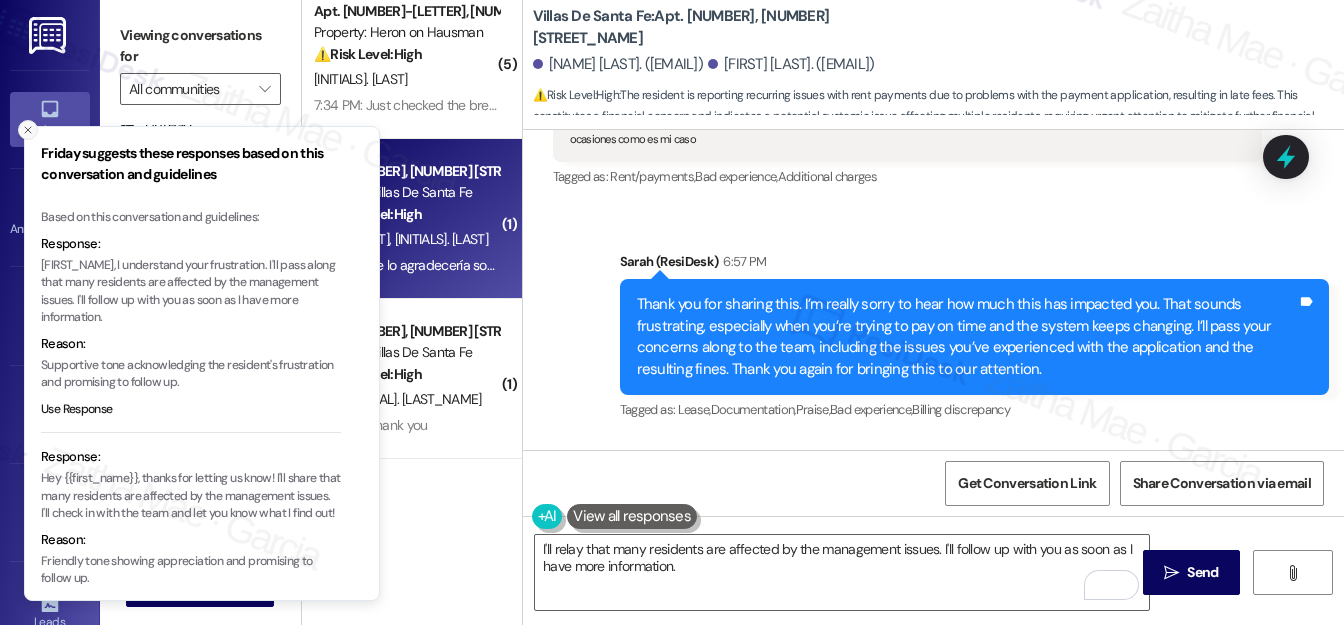 click 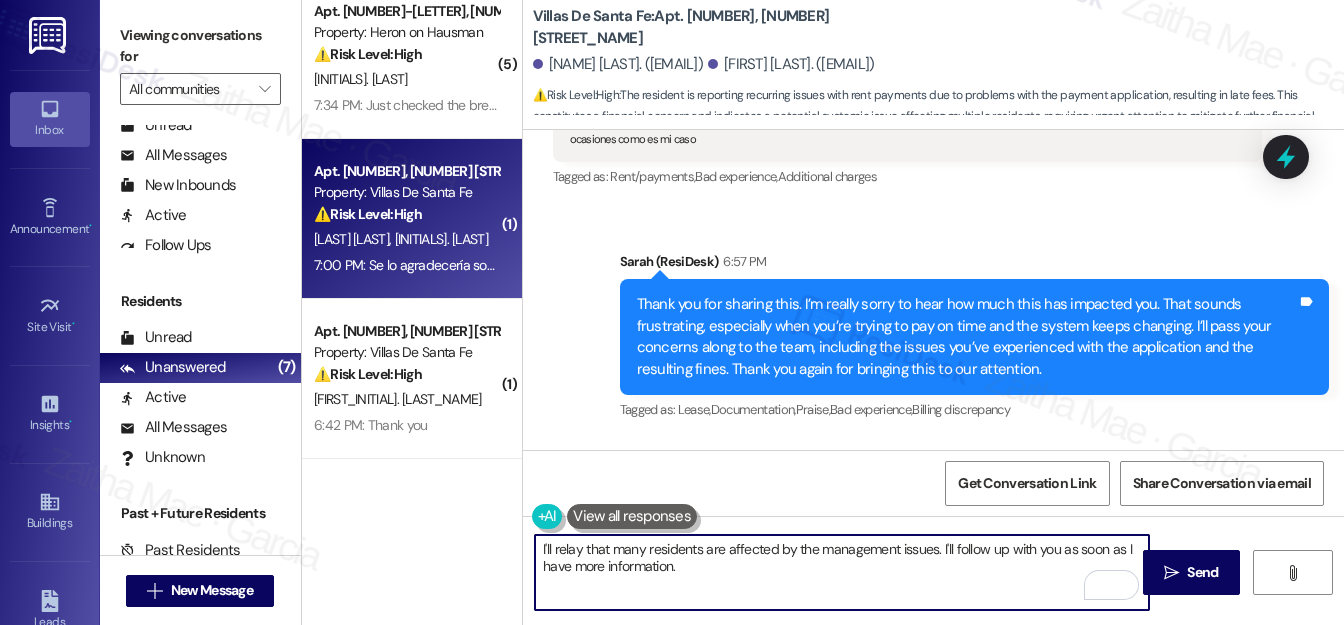 click on "I'll relay that many residents are affected by the management issues. I'll follow up with you as soon as I have more information." at bounding box center (842, 572) 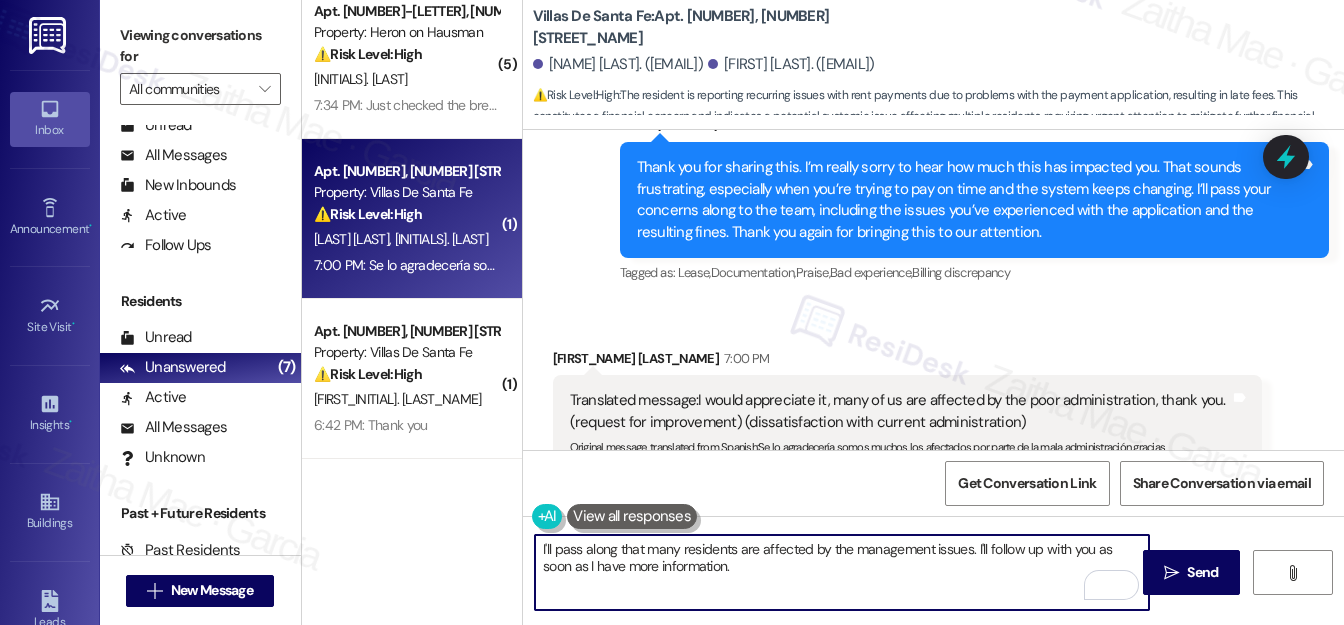 scroll, scrollTop: 1234, scrollLeft: 0, axis: vertical 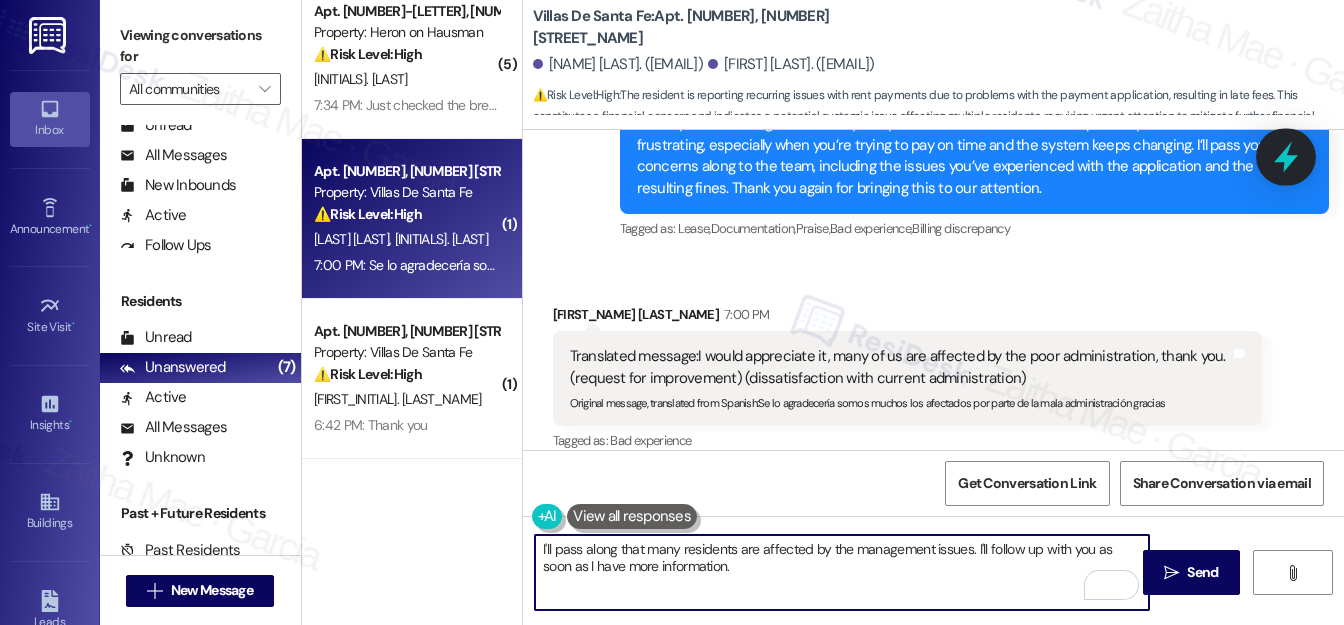 type on "I'll pass along that many residents are affected by the management issues. I'll follow up with you as soon as I have more information." 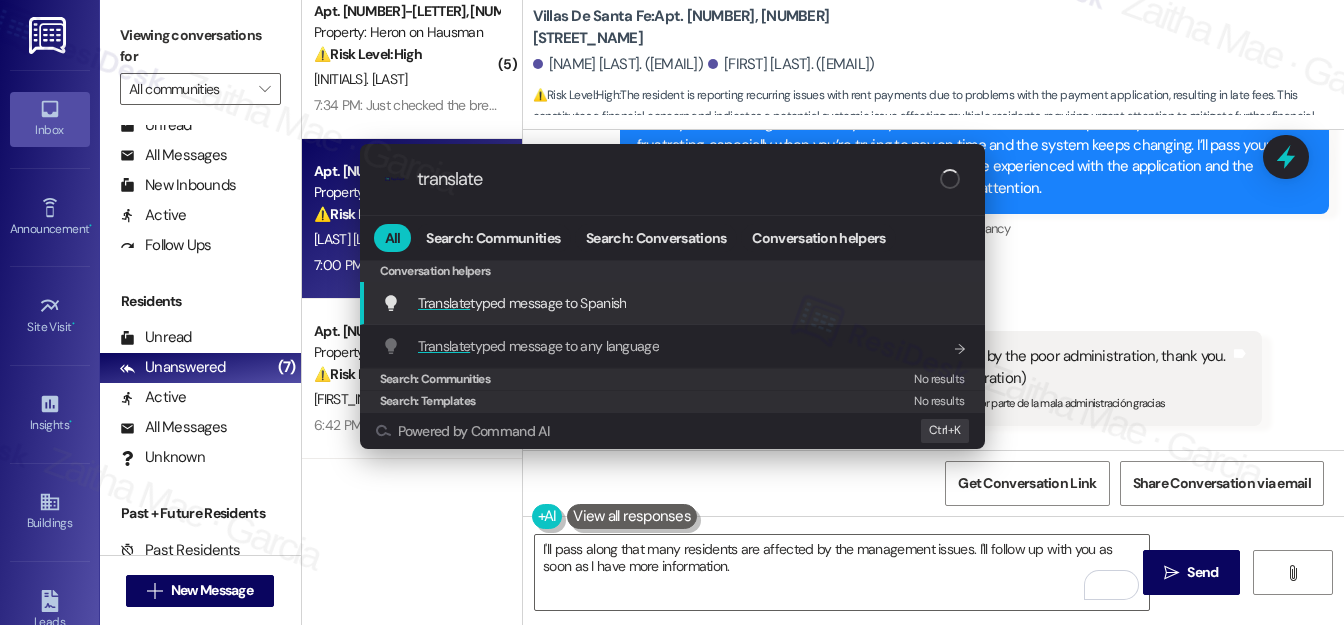 type on "translate" 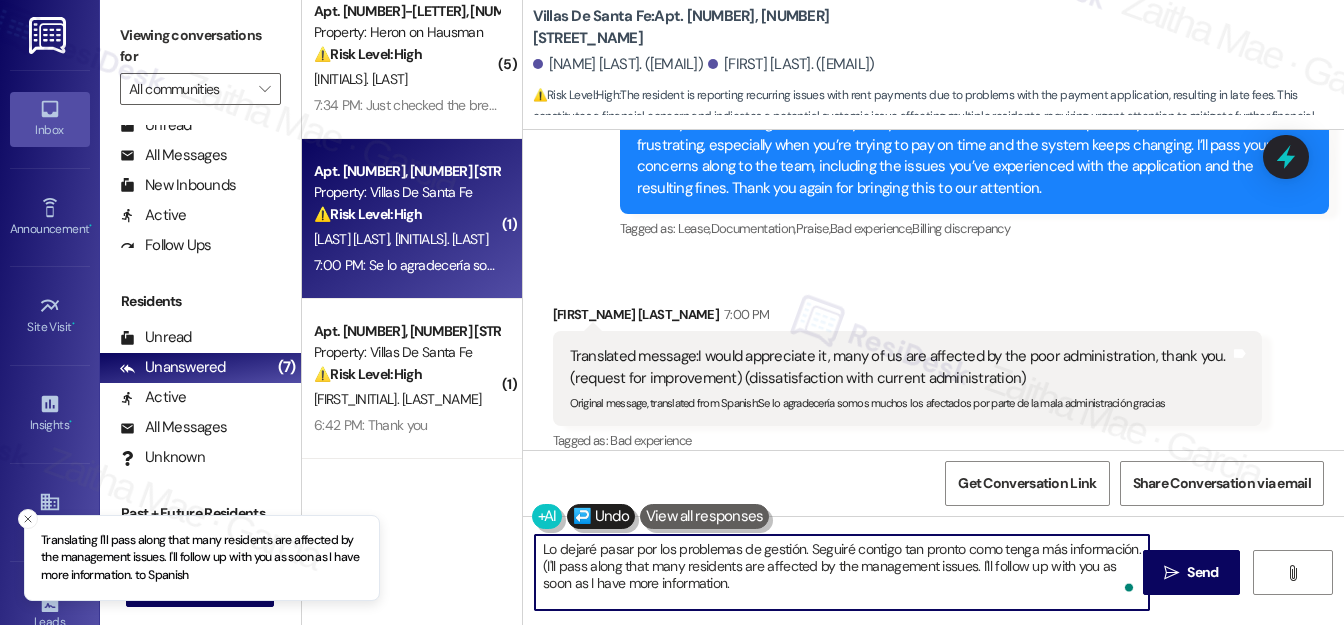 type on "Lo dejaré pasar por los problemas de gestión. Seguiré contigo tan pronto como tenga más información. (I'll pass along that many residents are affected by the management issues. I'll follow up with you as soon as I have more information.)" 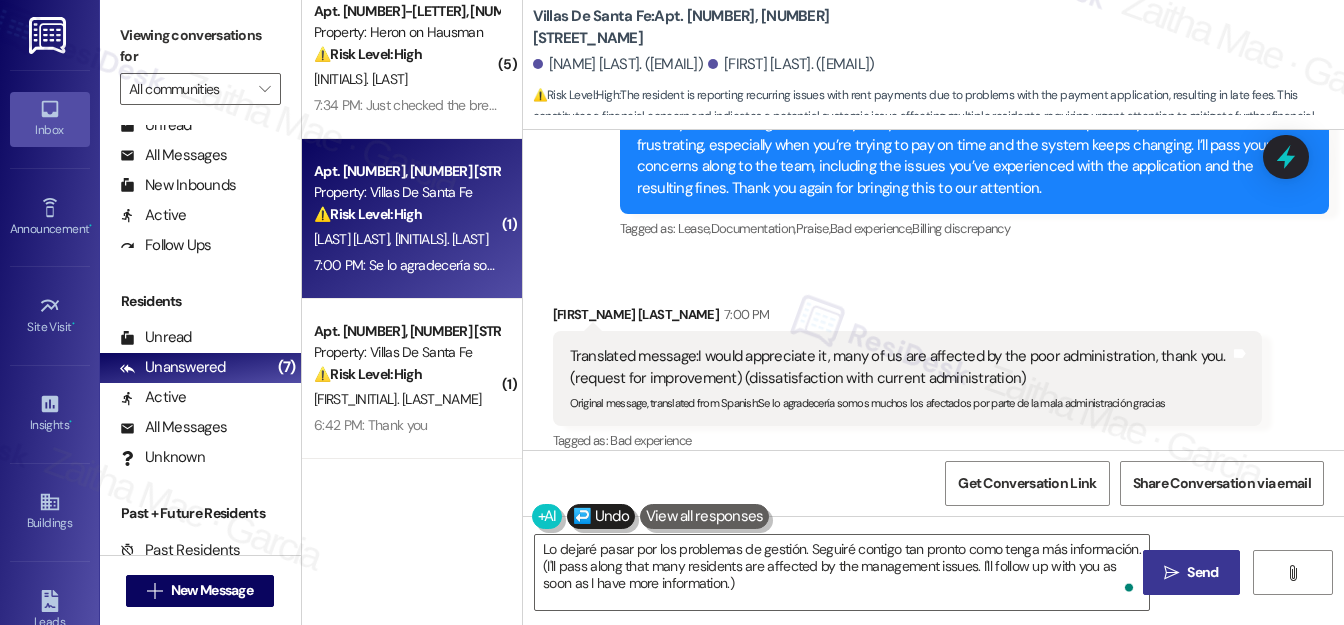 click on "Send" at bounding box center [1202, 572] 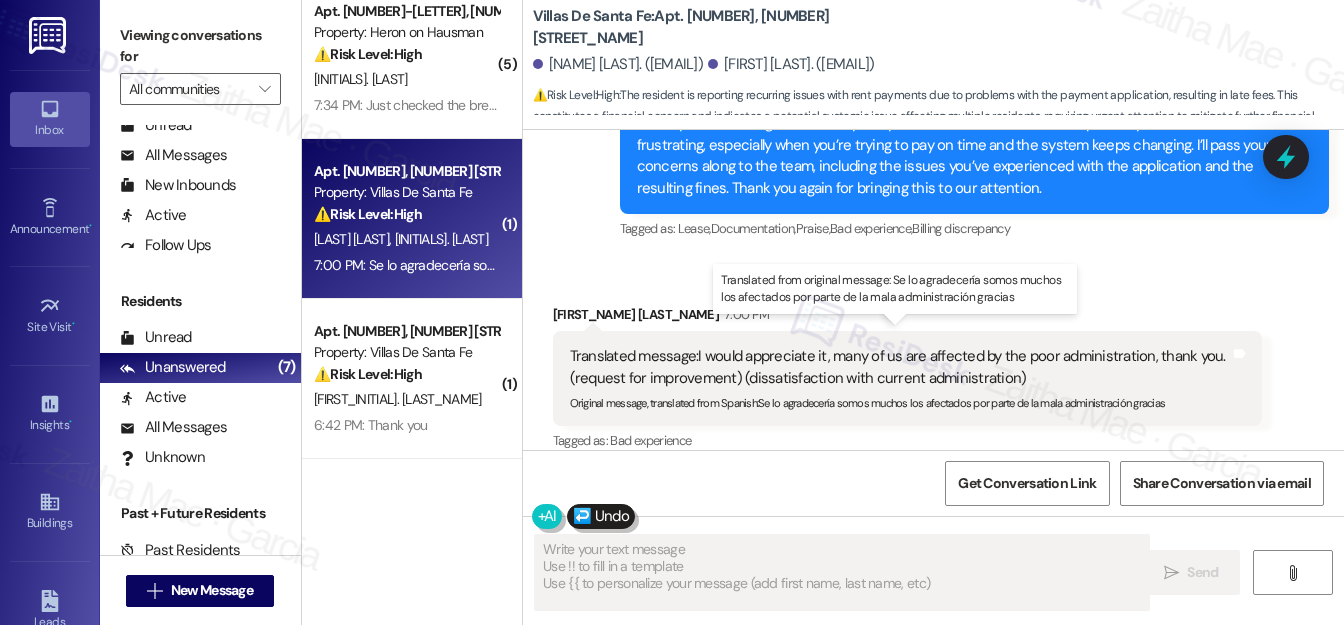type on "Fetching suggested responses. Please feel free to read through the conversation in the meantime." 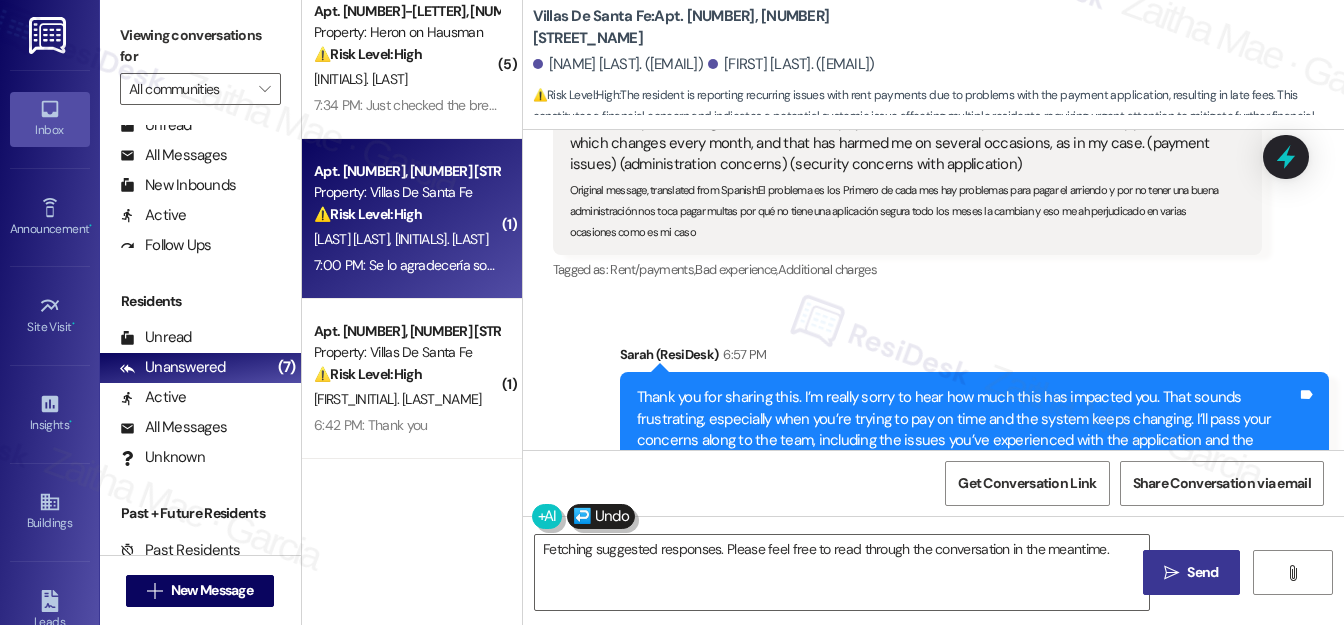 scroll, scrollTop: 1051, scrollLeft: 0, axis: vertical 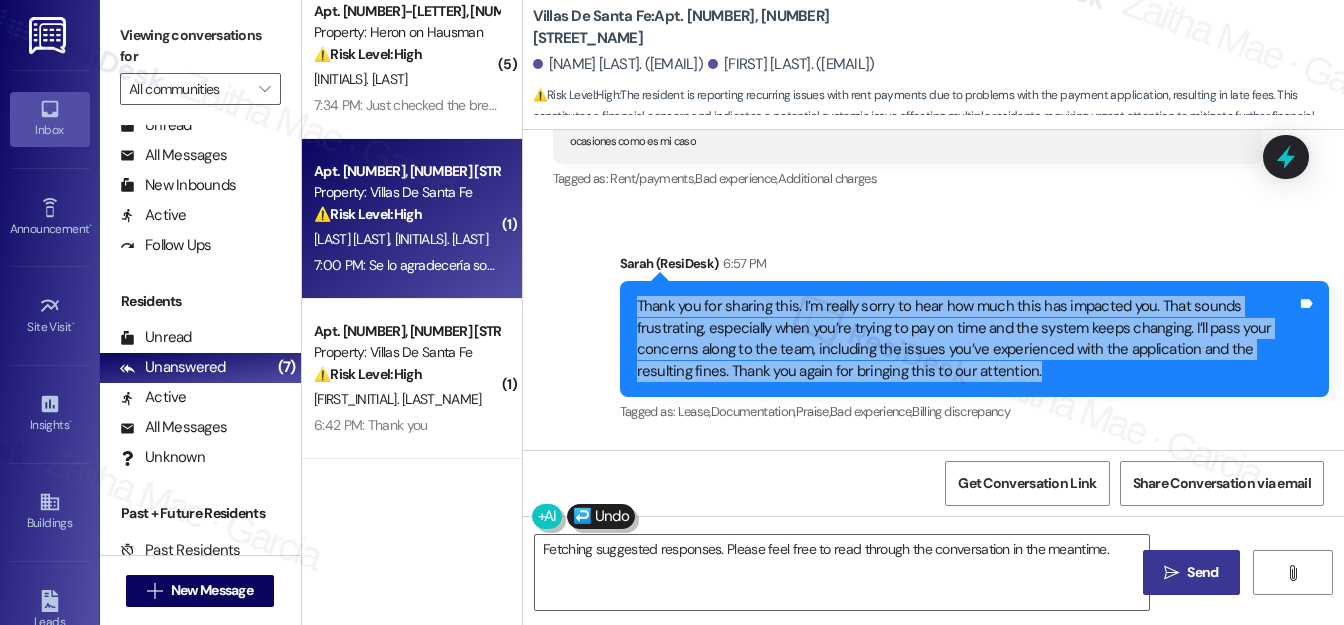 drag, startPoint x: 633, startPoint y: 279, endPoint x: 1042, endPoint y: 354, distance: 415.81967 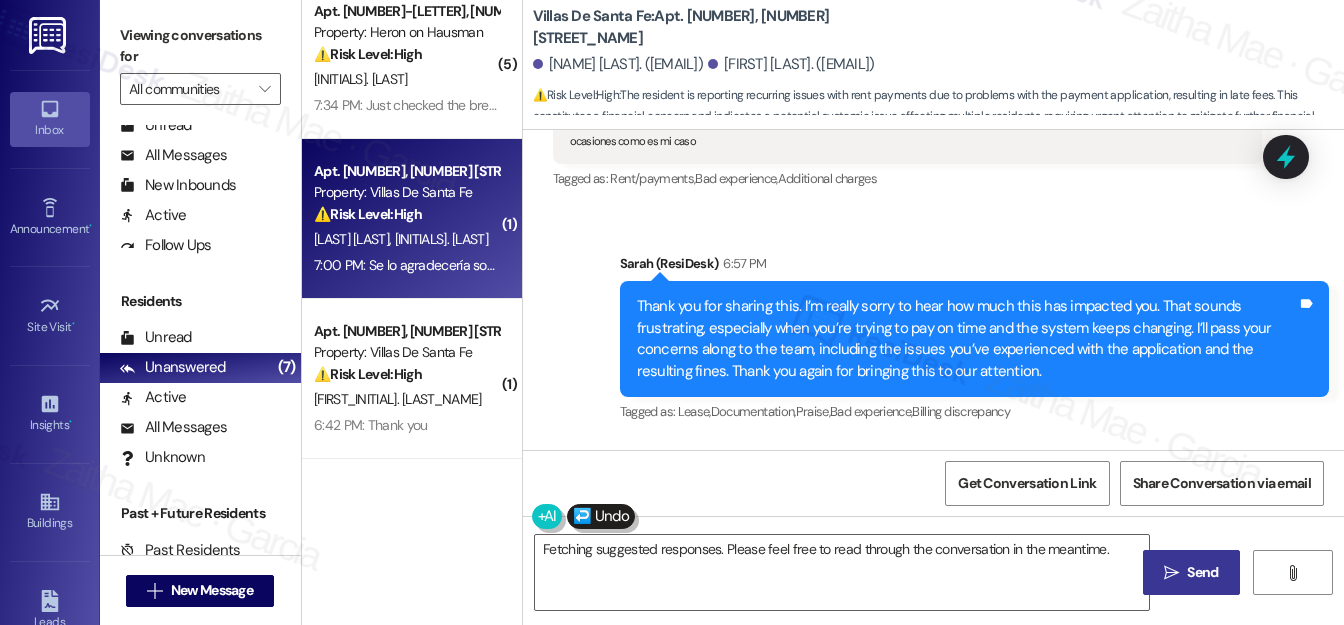 click on "Sent via SMS [PERSON_NAME] (ResiDesk) 6:57 PM Thank you for sharing this. I’m really sorry to hear how much this has impacted you. That sounds frustrating, especially when you’re trying to pay on time and the system keeps changing. I’ll pass your concerns along to the team, including the issues you’ve experienced with the application and the resulting fines. Thank you again for bringing this to our attention. Tags and notes Tagged as: Lease , Click to highlight conversations about Lease Documentation , Click to highlight conversations about Documentation Praise , Click to highlight conversations about Praise Bad experience , Click to highlight conversations about Bad experience Billing discrepancy Click to highlight conversations about Billing discrepancy" at bounding box center [933, 324] 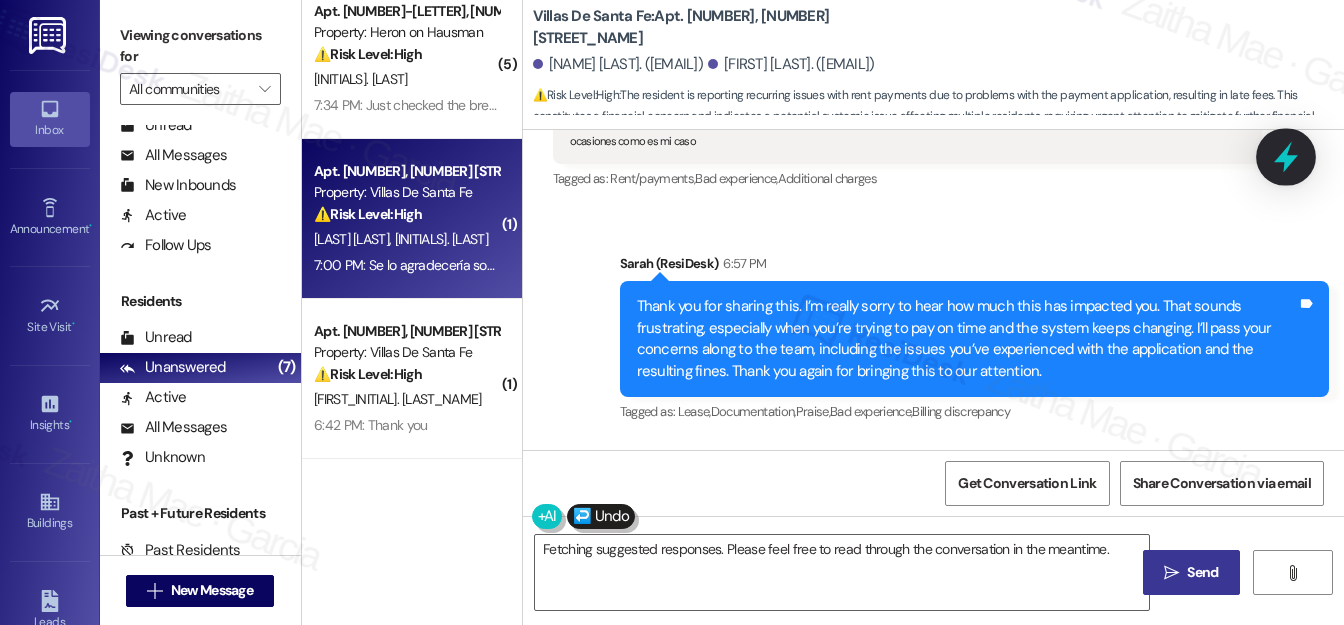 click 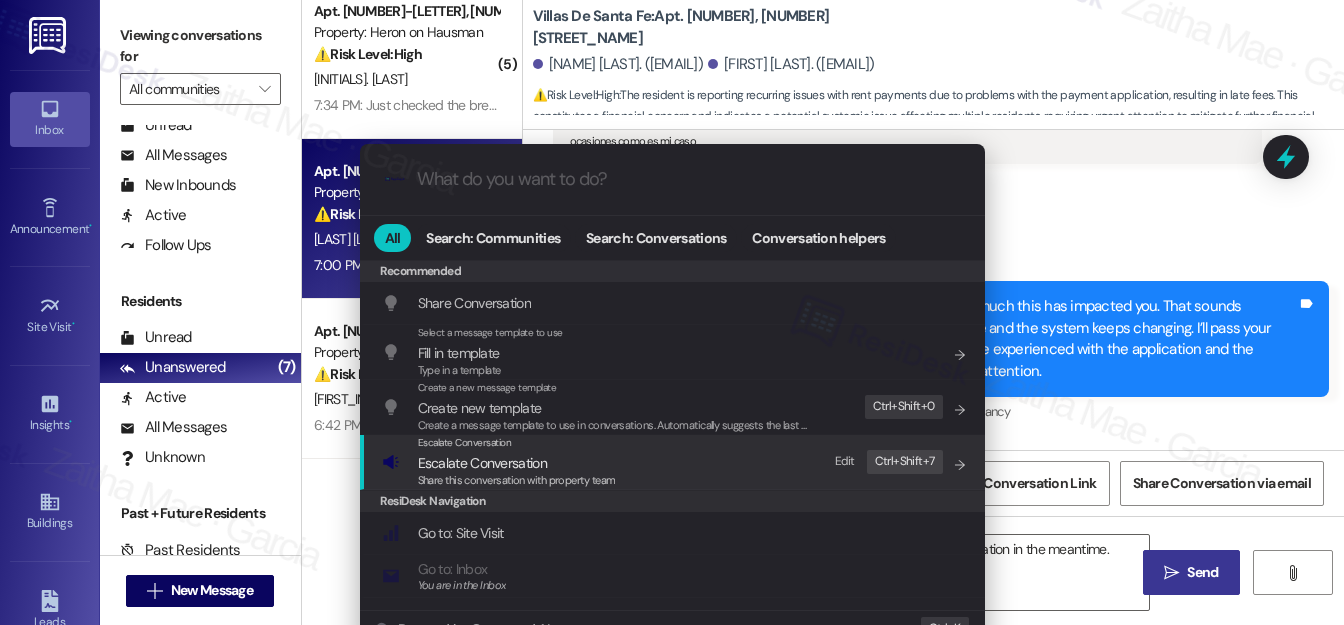 click on "Escalate Conversation" at bounding box center [482, 463] 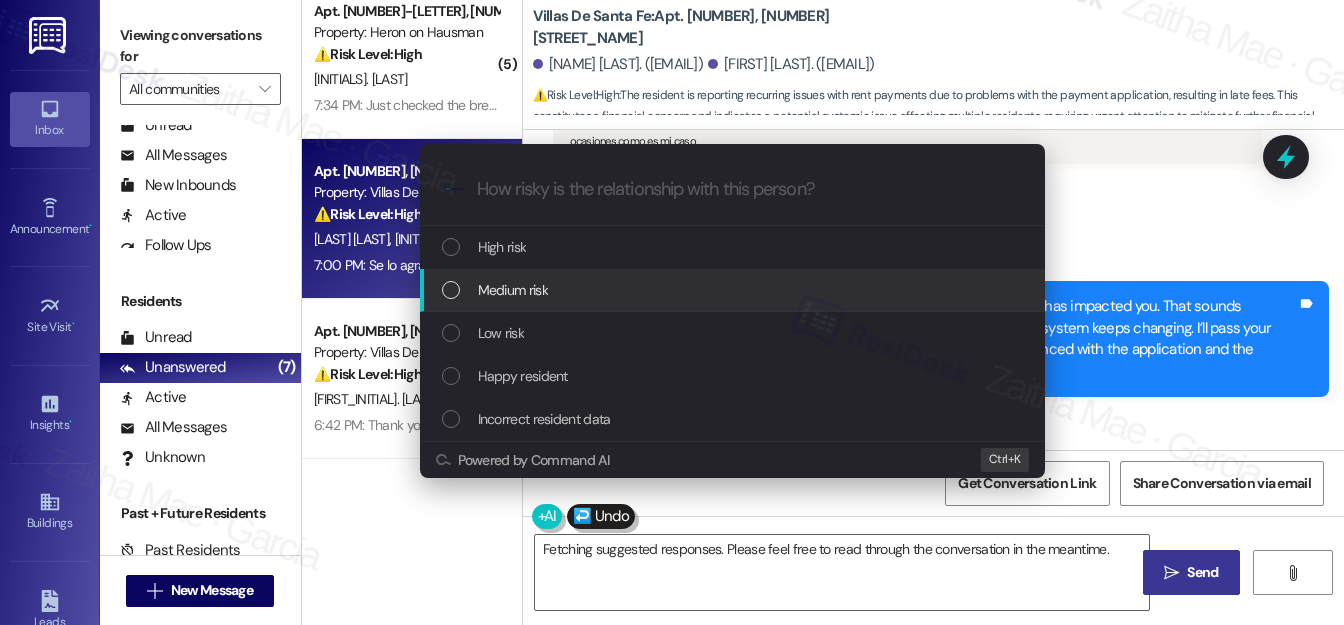 click on "Medium risk" at bounding box center [513, 290] 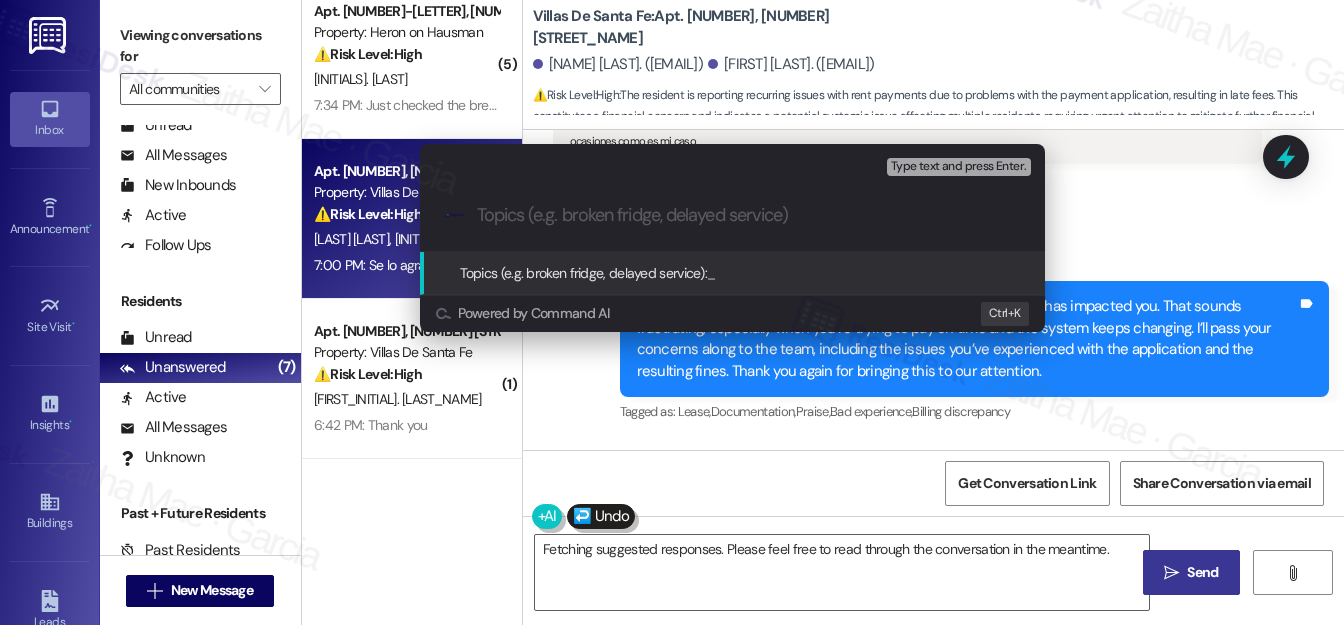 paste on "Frustration with Payment System & Late Fee Concerns          Ask ChatGPT" 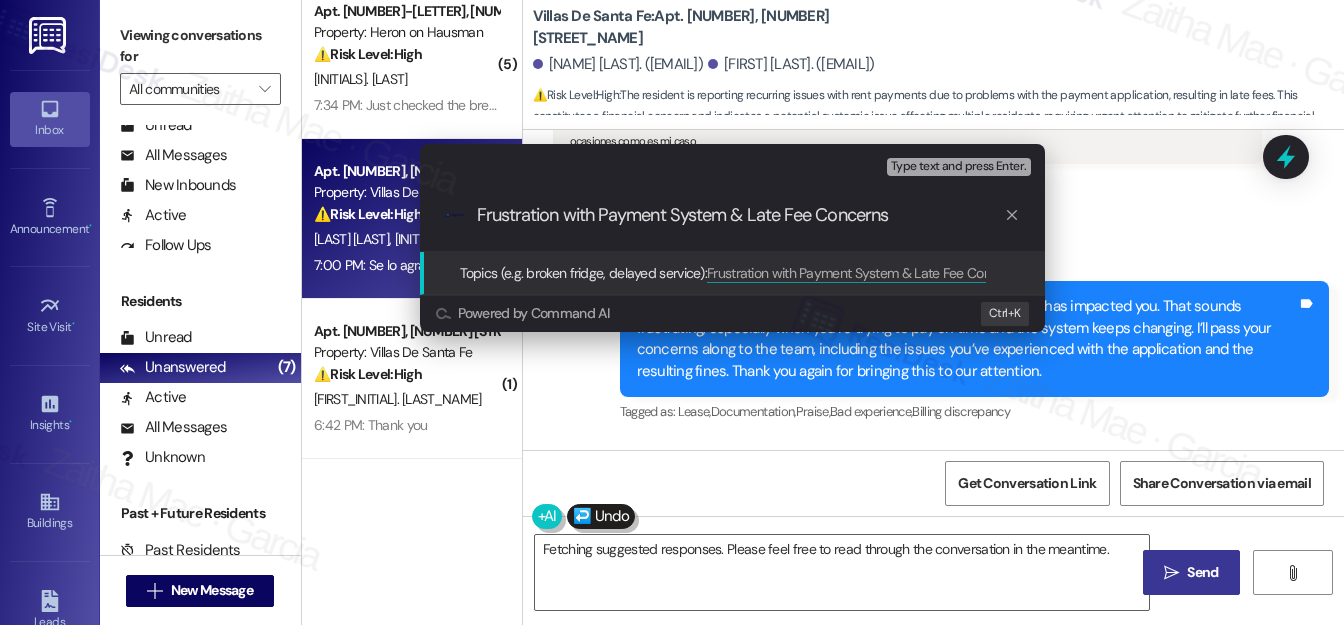 type 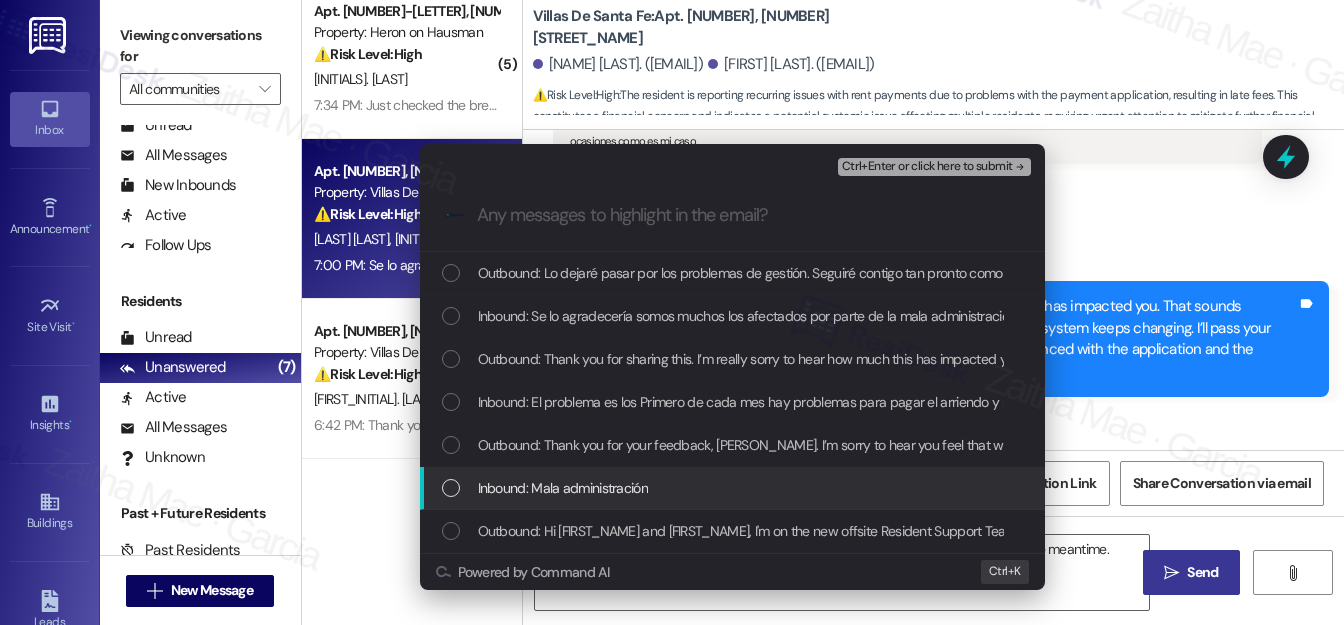 click at bounding box center [451, 488] 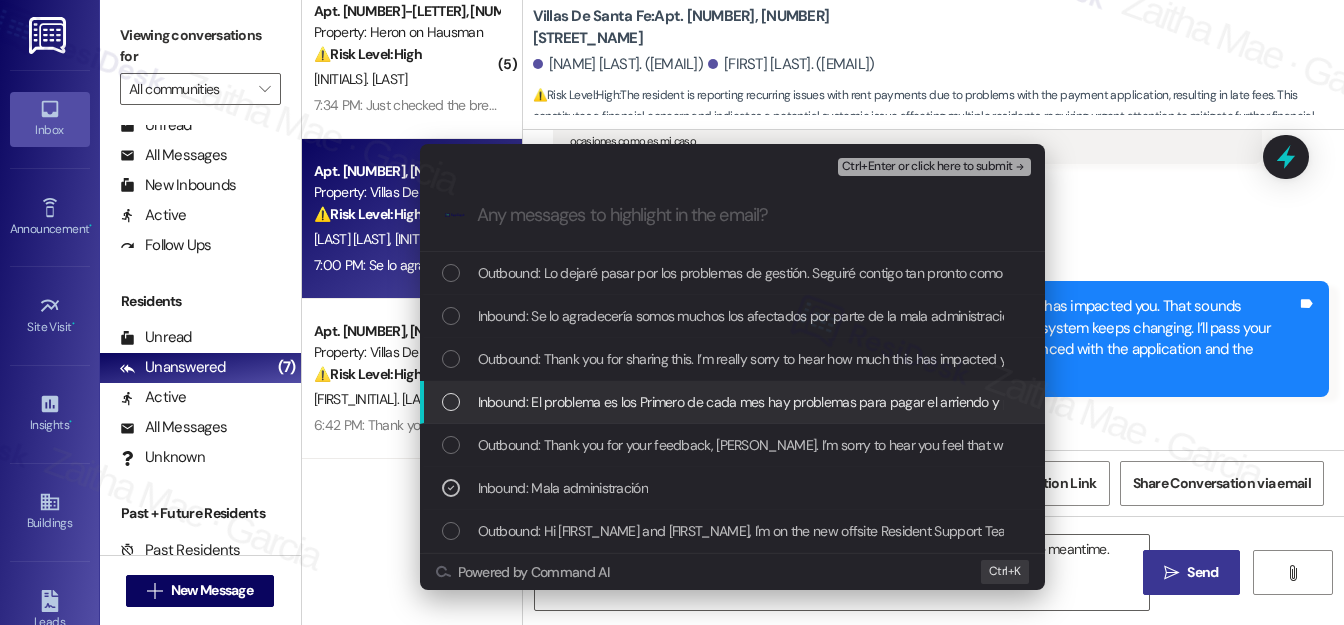 click at bounding box center [451, 402] 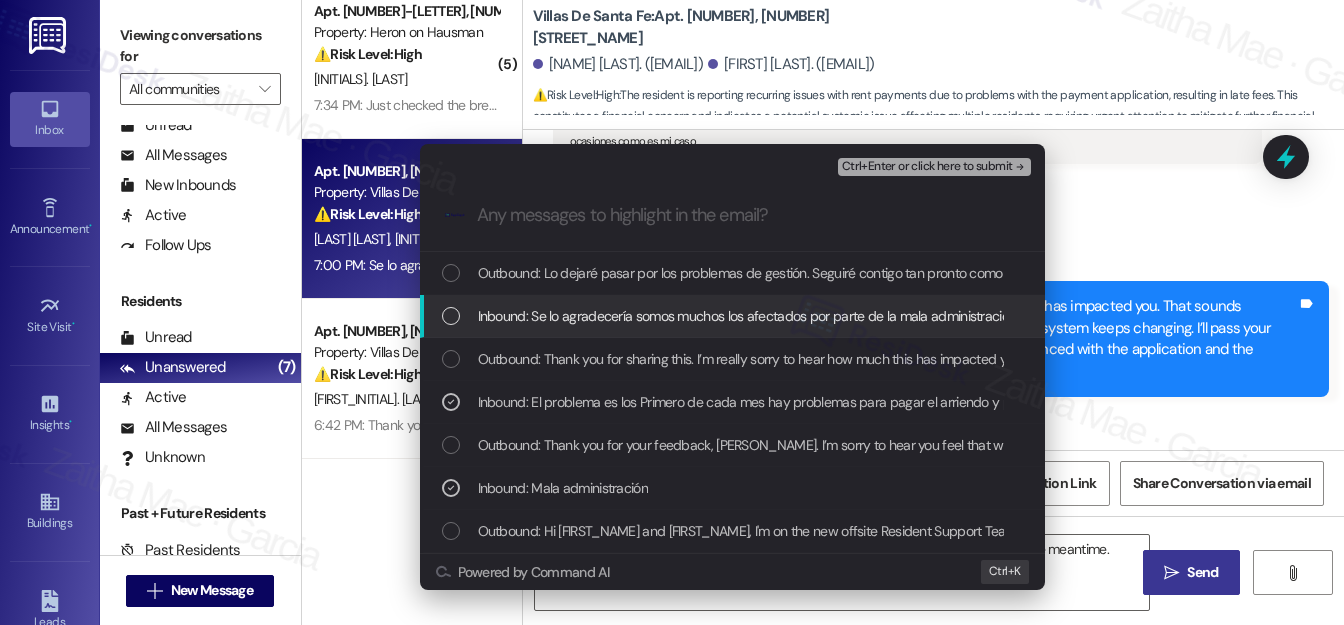 click on "Inbound: Se lo agradecería somos muchos los afectados por parte de la mala administración gracias" at bounding box center [734, 316] 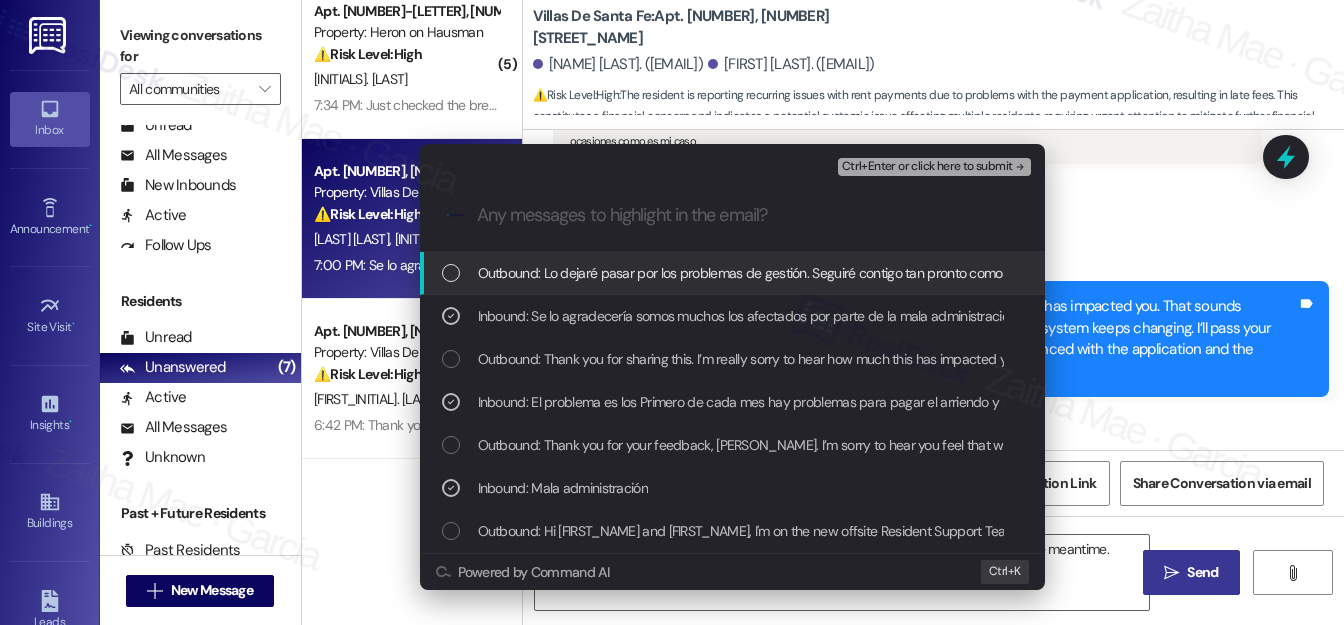 click on "Ctrl+Enter or click here to submit" at bounding box center (927, 167) 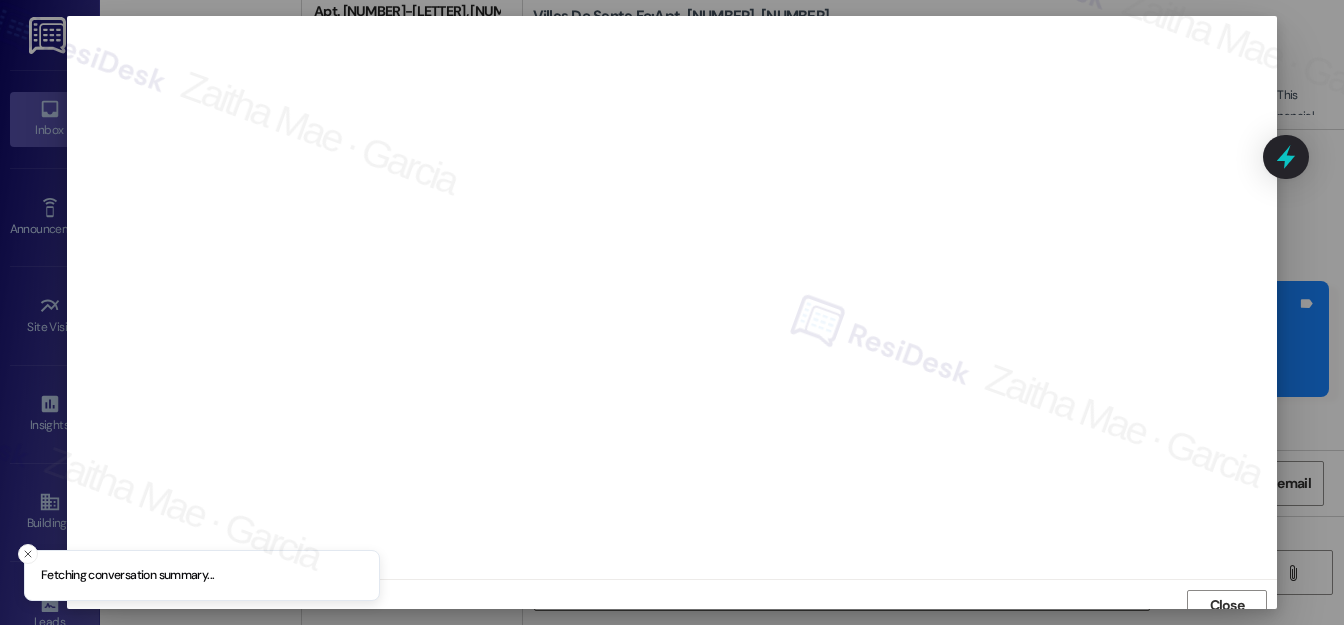scroll, scrollTop: 12, scrollLeft: 0, axis: vertical 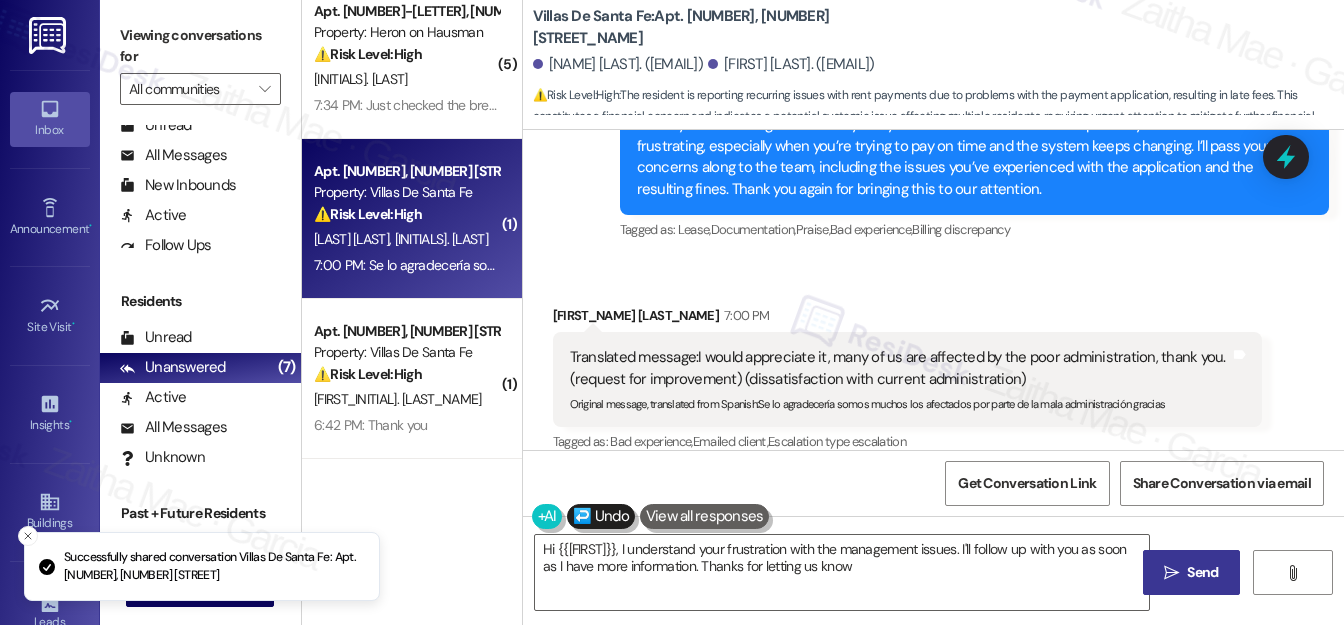type on "Hi [FIRST], I understand your frustration with the management issues. I'll follow up with you as soon as I have more information. Thanks for letting us know!" 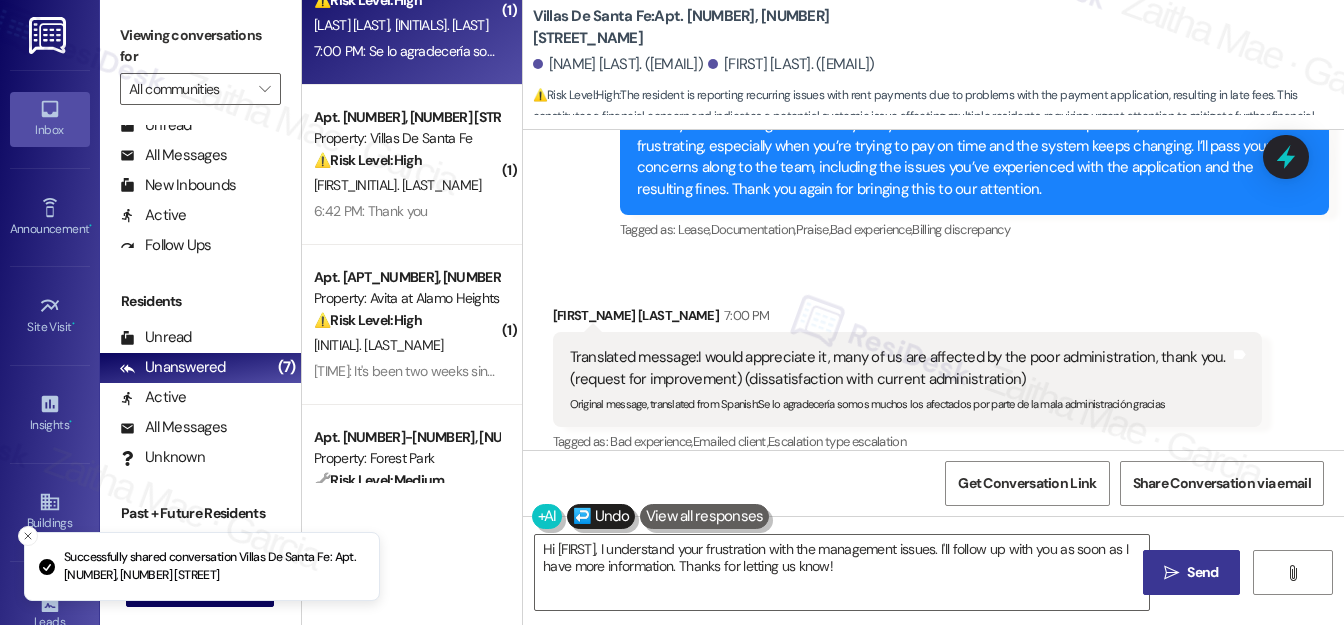 scroll, scrollTop: 454, scrollLeft: 0, axis: vertical 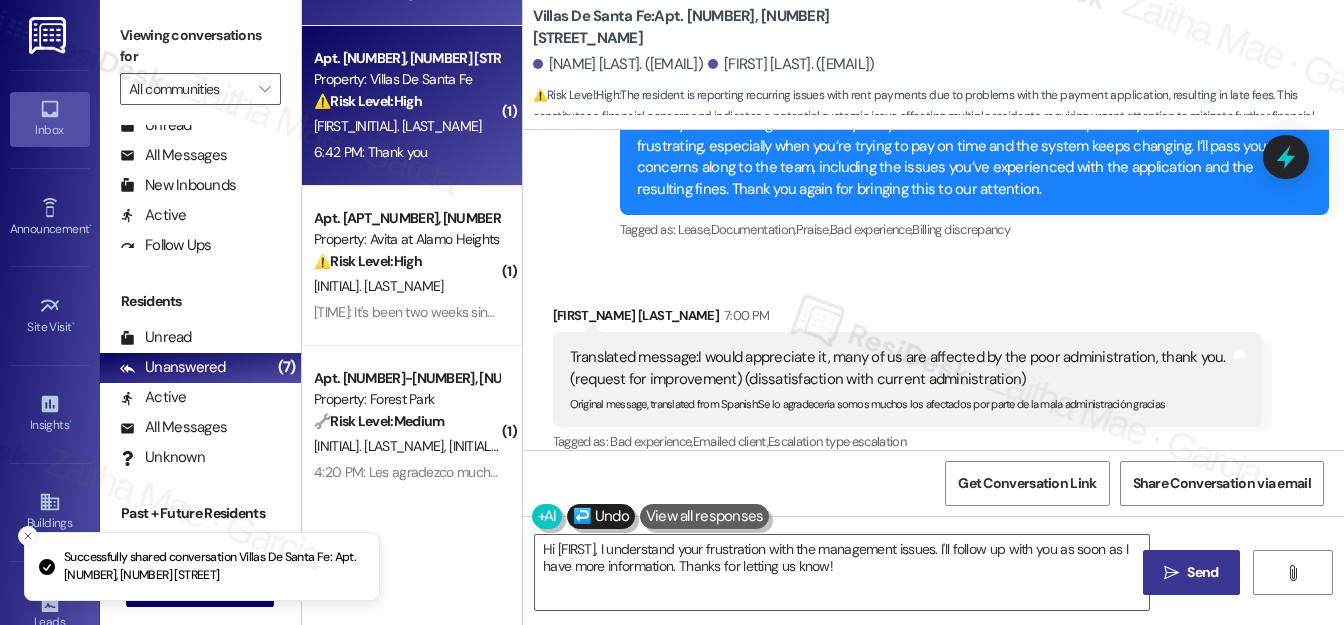 click on "[FIRST_INITIAL]. [LAST_NAME]" at bounding box center [406, 126] 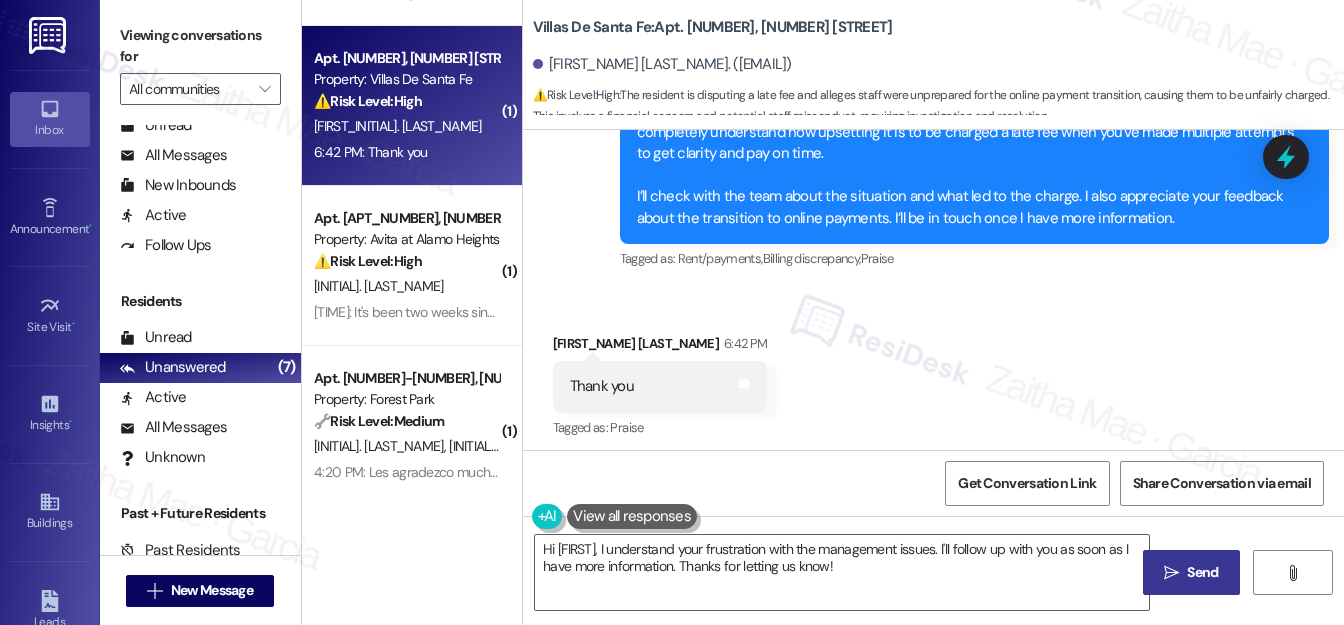 scroll, scrollTop: 991, scrollLeft: 0, axis: vertical 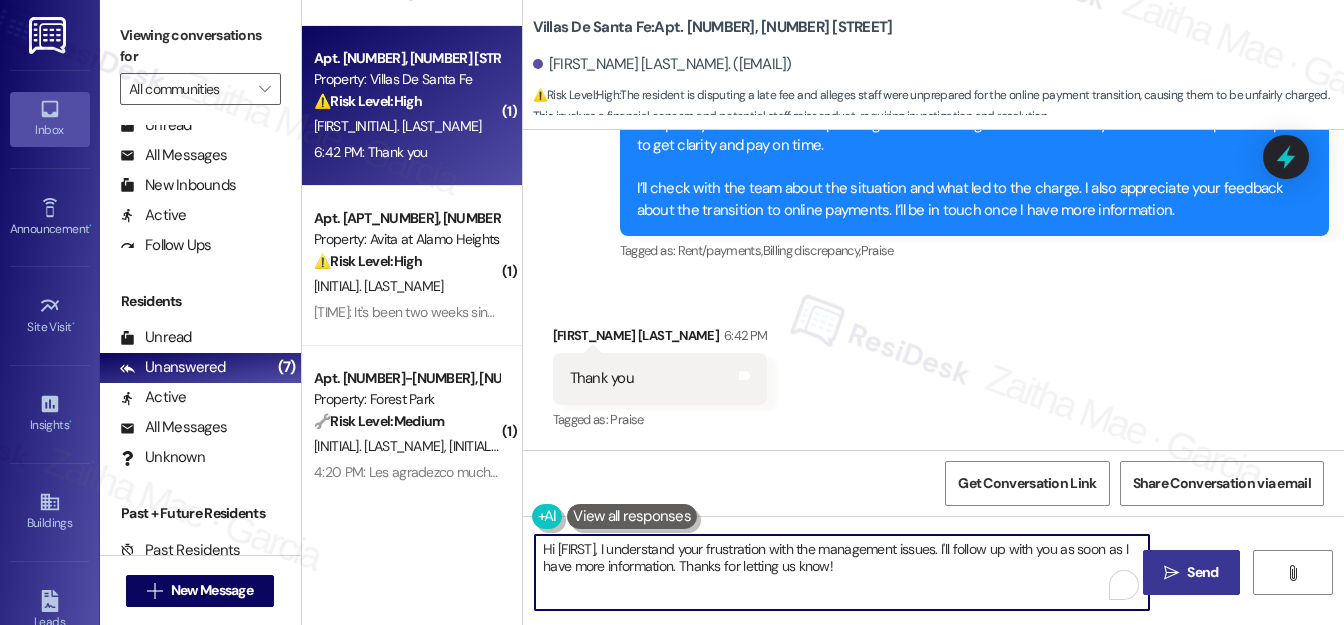 drag, startPoint x: 646, startPoint y: 546, endPoint x: 917, endPoint y: 567, distance: 271.81244 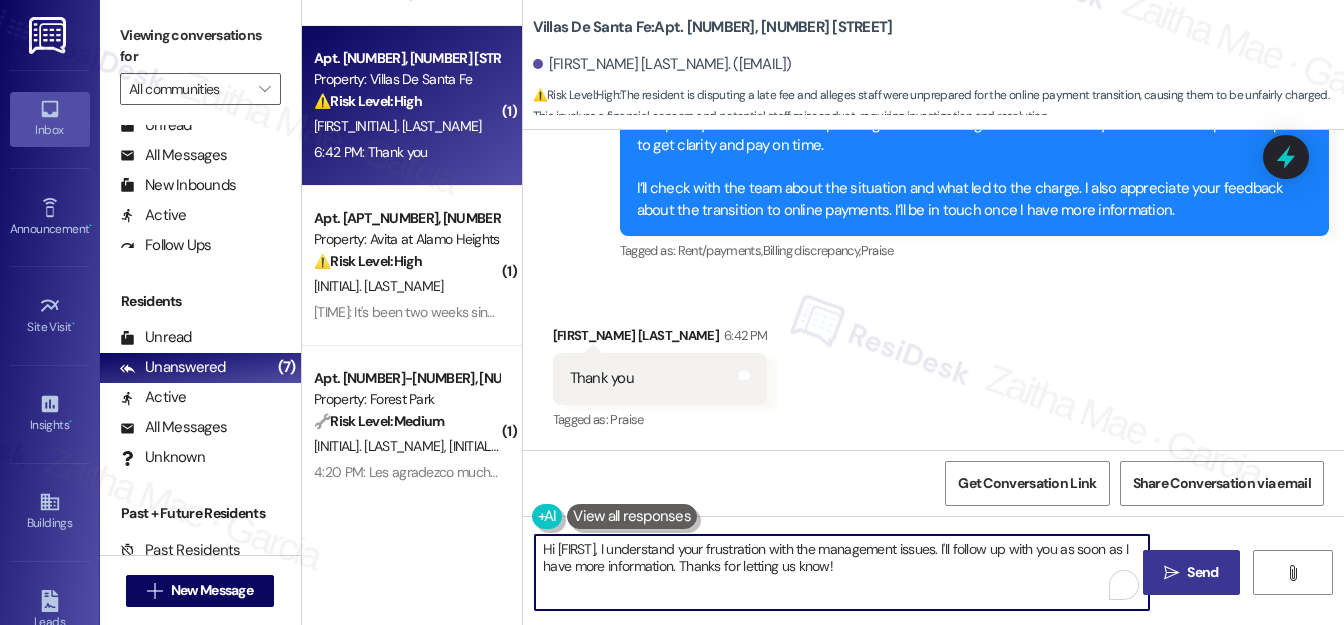 click on "Hi [FIRST], I understand your frustration with the management issues. I'll follow up with you as soon as I have more information. Thanks for letting us know!" at bounding box center (842, 572) 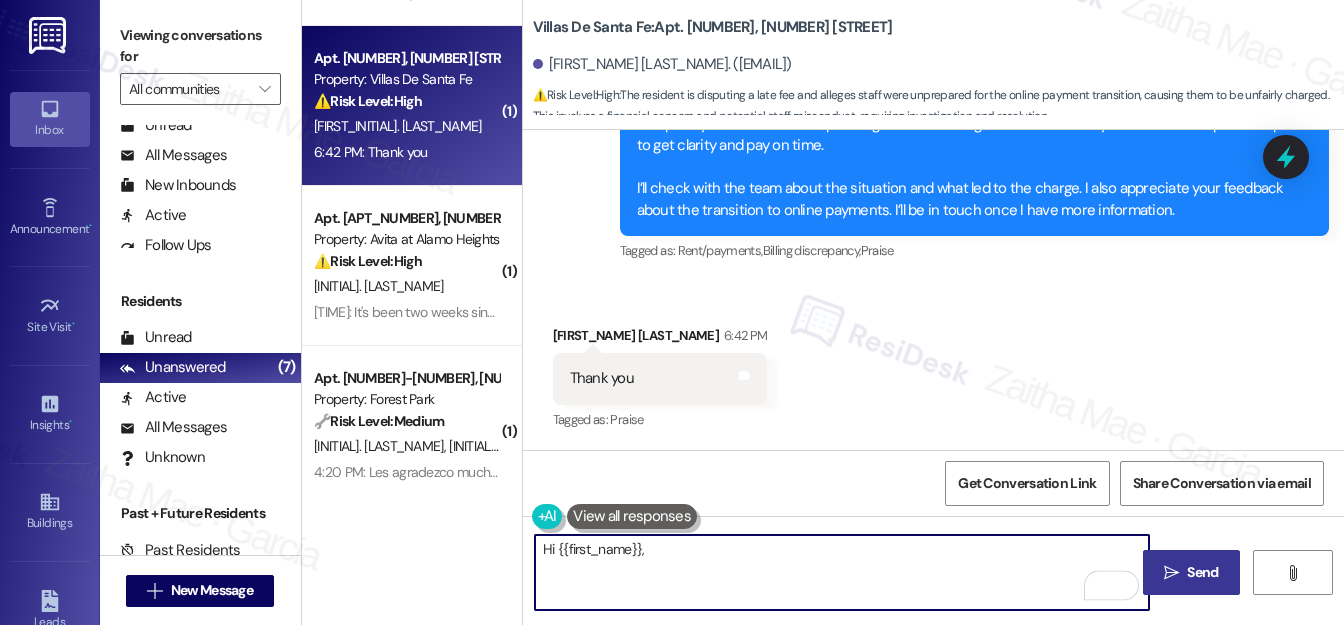 click on "Hi {{first_name}}," at bounding box center (842, 572) 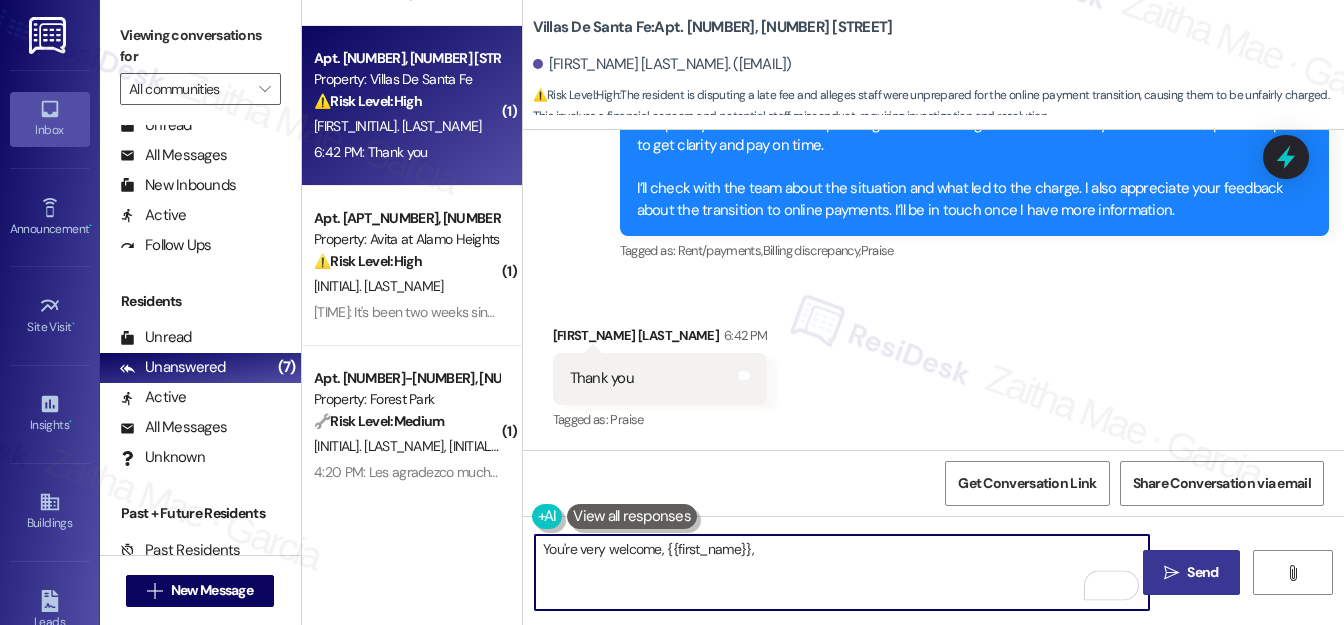 click on "You're very welcome, {{first_name}}," at bounding box center [842, 572] 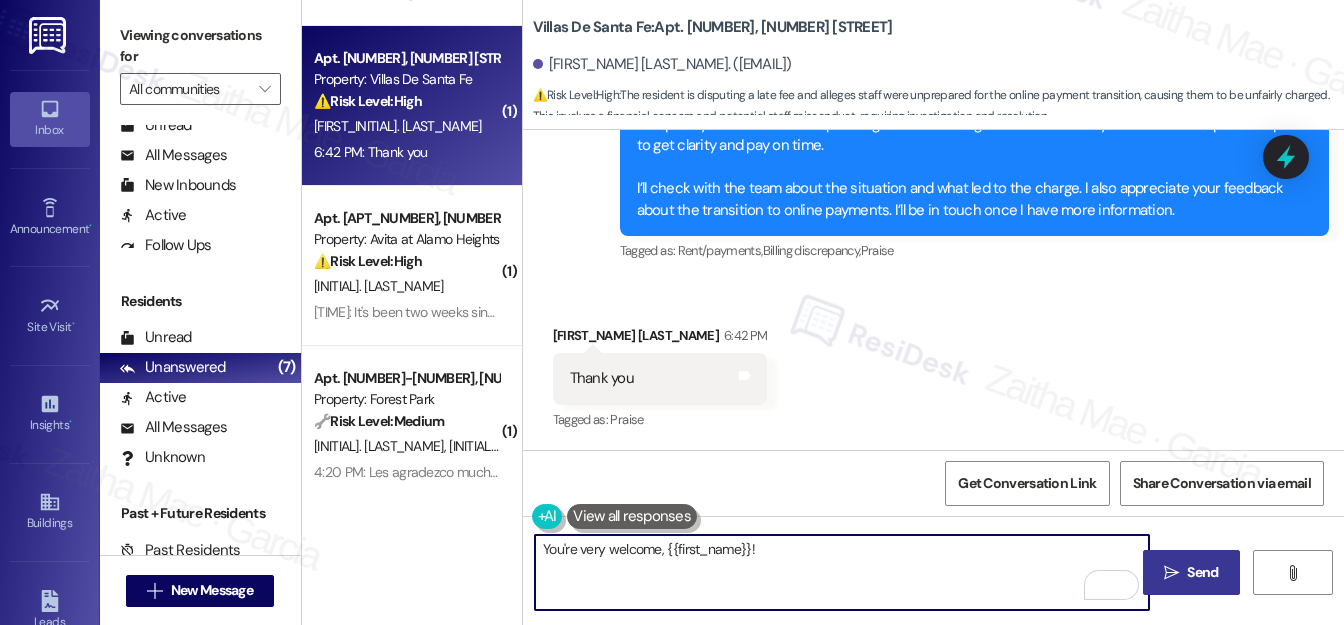 type on "You're very welcome, {{first_name}}!" 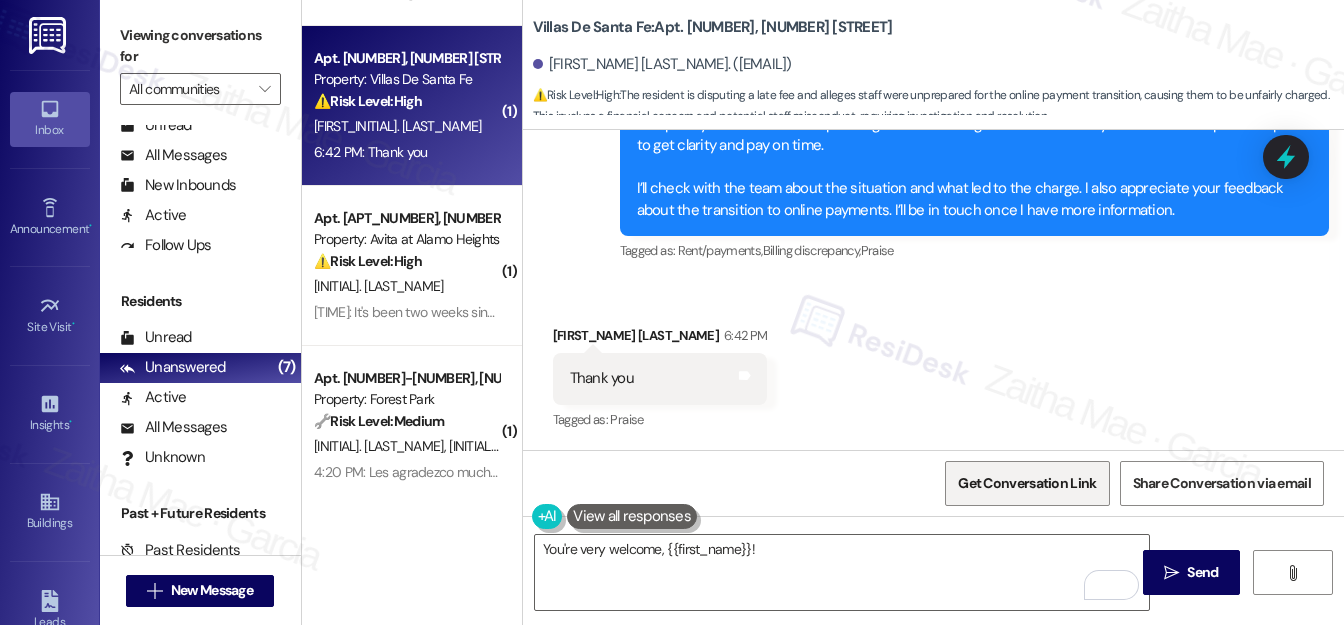 drag, startPoint x: 1194, startPoint y: 577, endPoint x: 1002, endPoint y: 460, distance: 224.83995 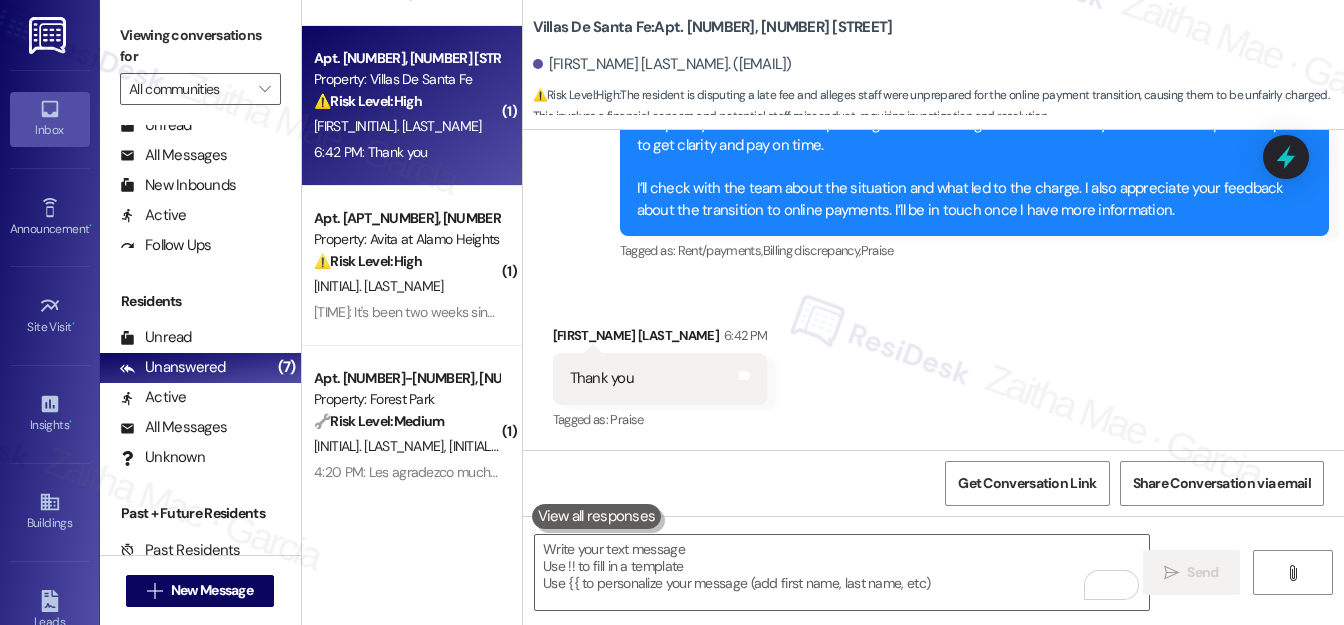 type on "Fetching suggested responses. Please feel free to read through the conversation in the meantime." 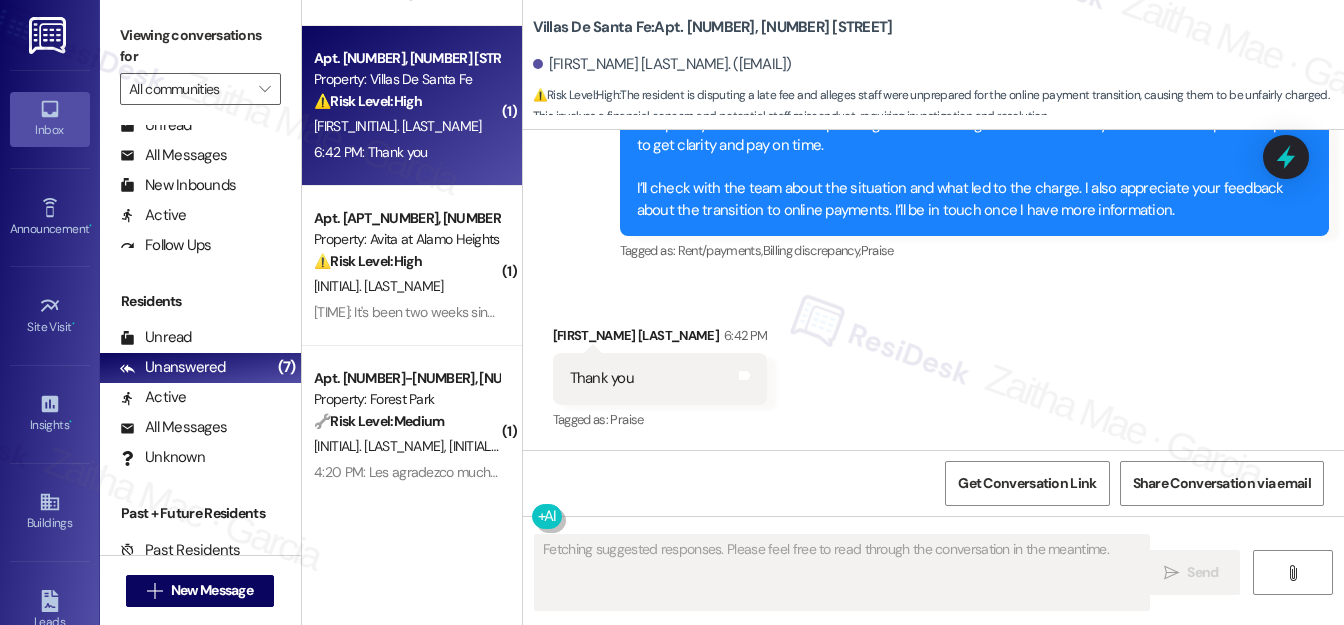 type 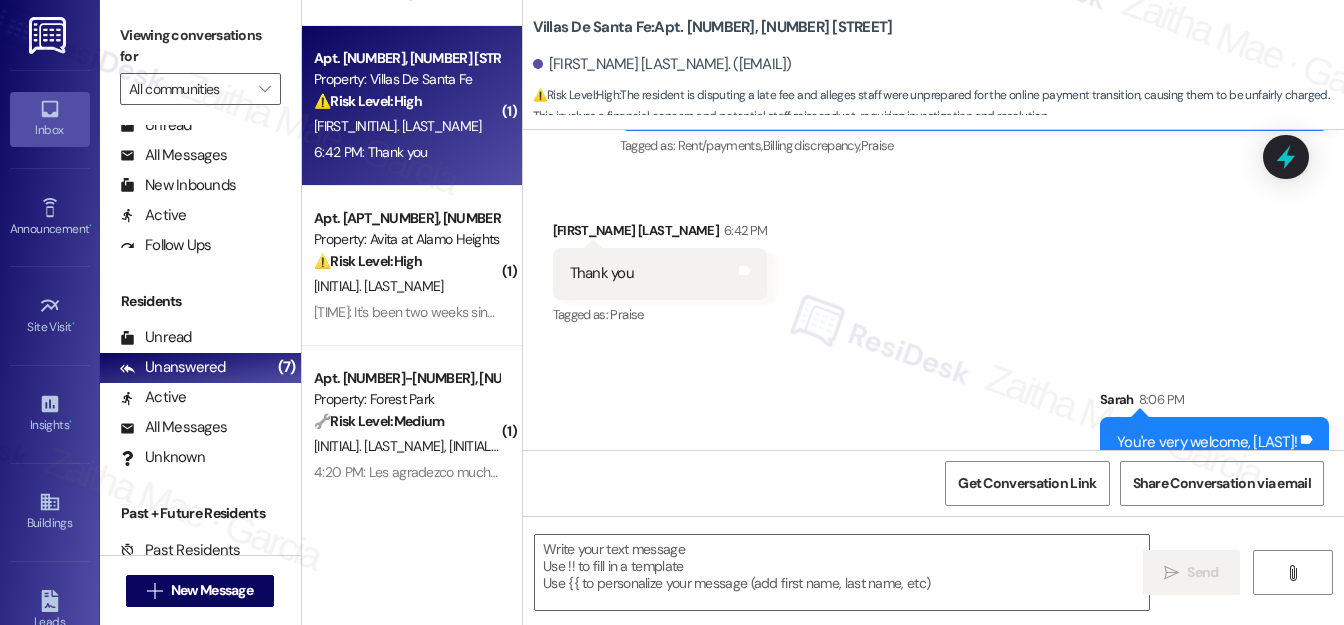 scroll, scrollTop: 1130, scrollLeft: 0, axis: vertical 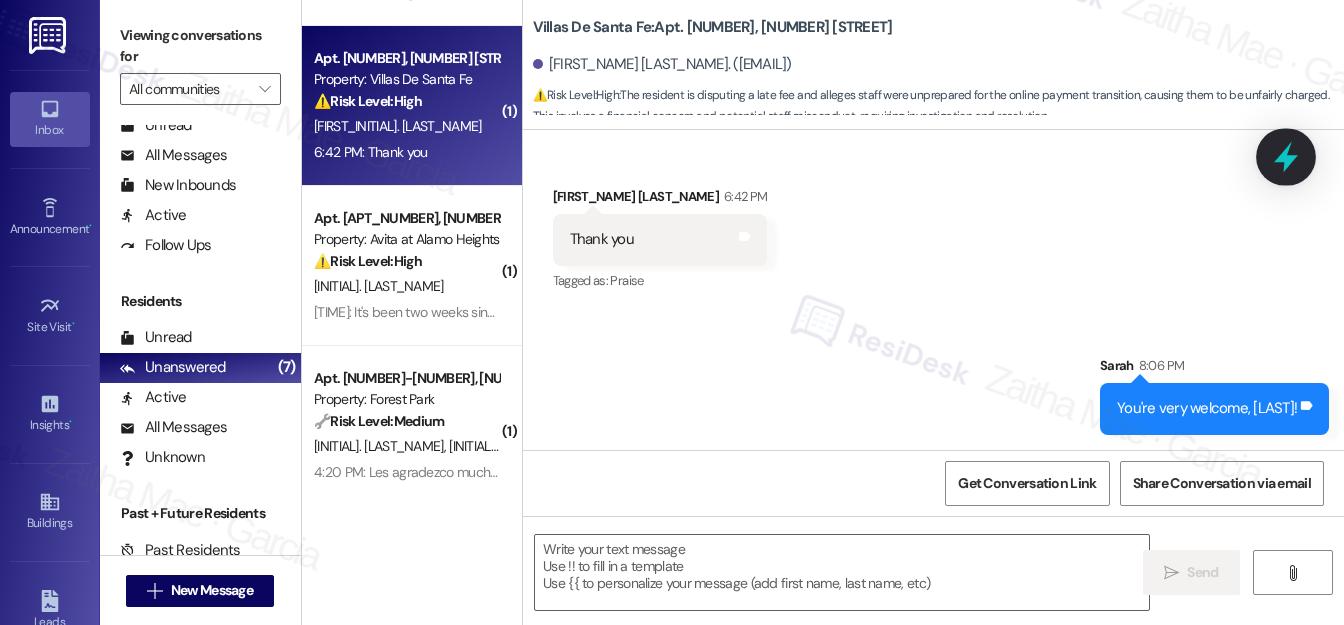 click 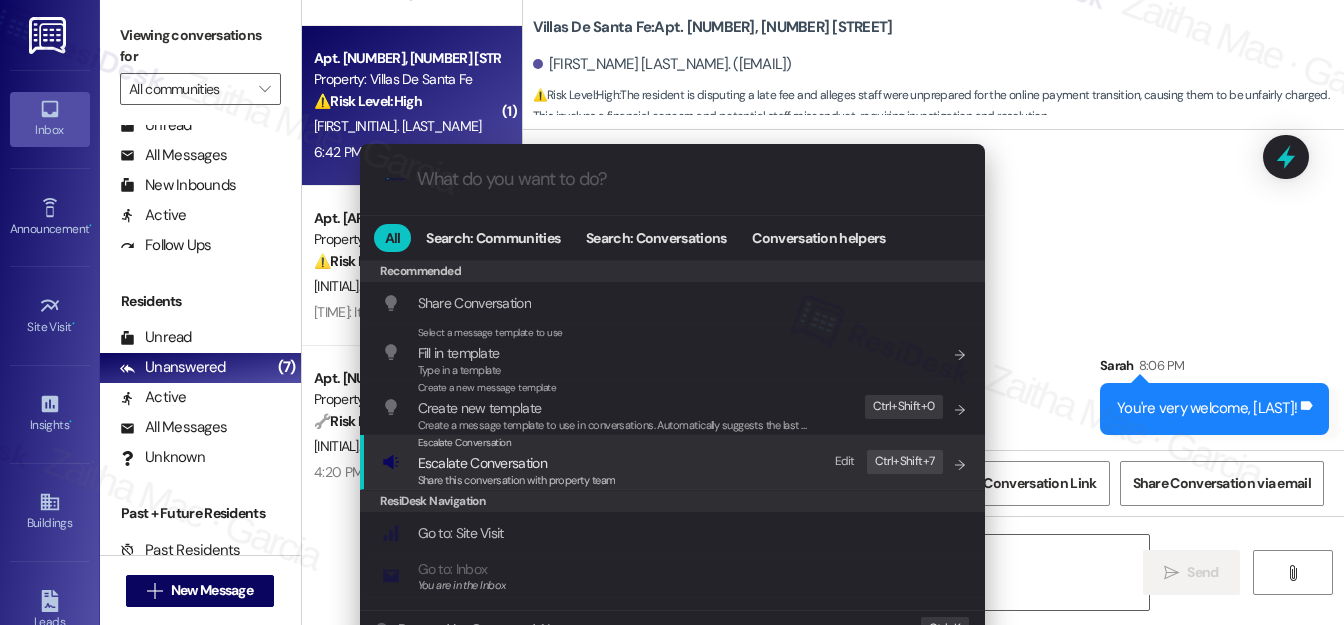 click on "Escalate Conversation" at bounding box center [482, 463] 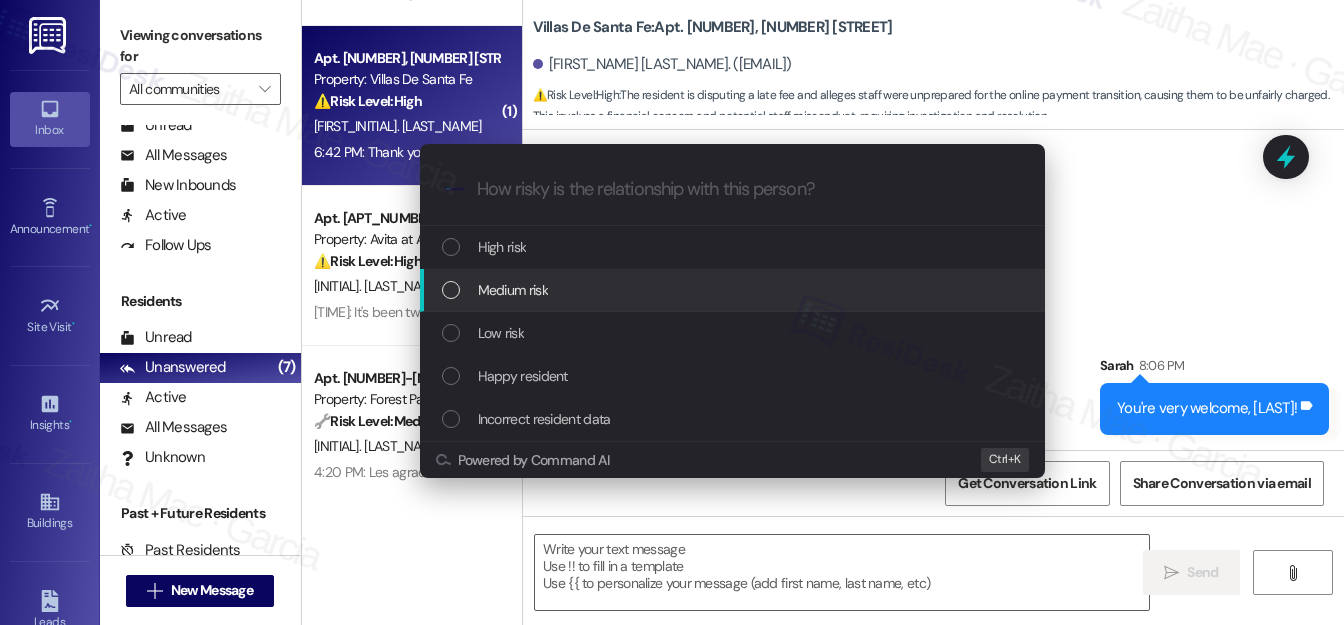 click on "Medium risk" at bounding box center (734, 290) 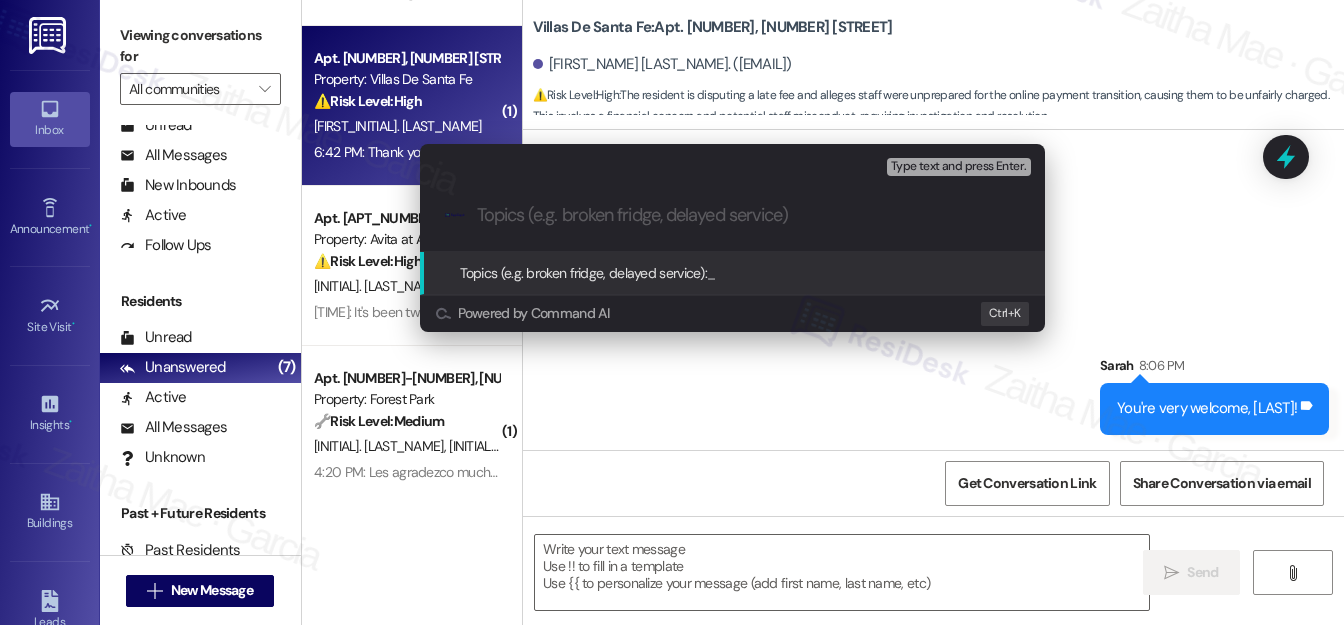 click on "Escalate Conversation Medium risk Topics (e.g. broken fridge, delayed service) Any messages to highlight in the email? Type text and press Enter. .cls-1{fill:#0a055f;}.cls-2{fill:#0cc4c4;} resideskLogoBlueOrange Topics (e.g. broken fridge, delayed service):  _ Powered by Command AI Ctrl+ K" at bounding box center (672, 312) 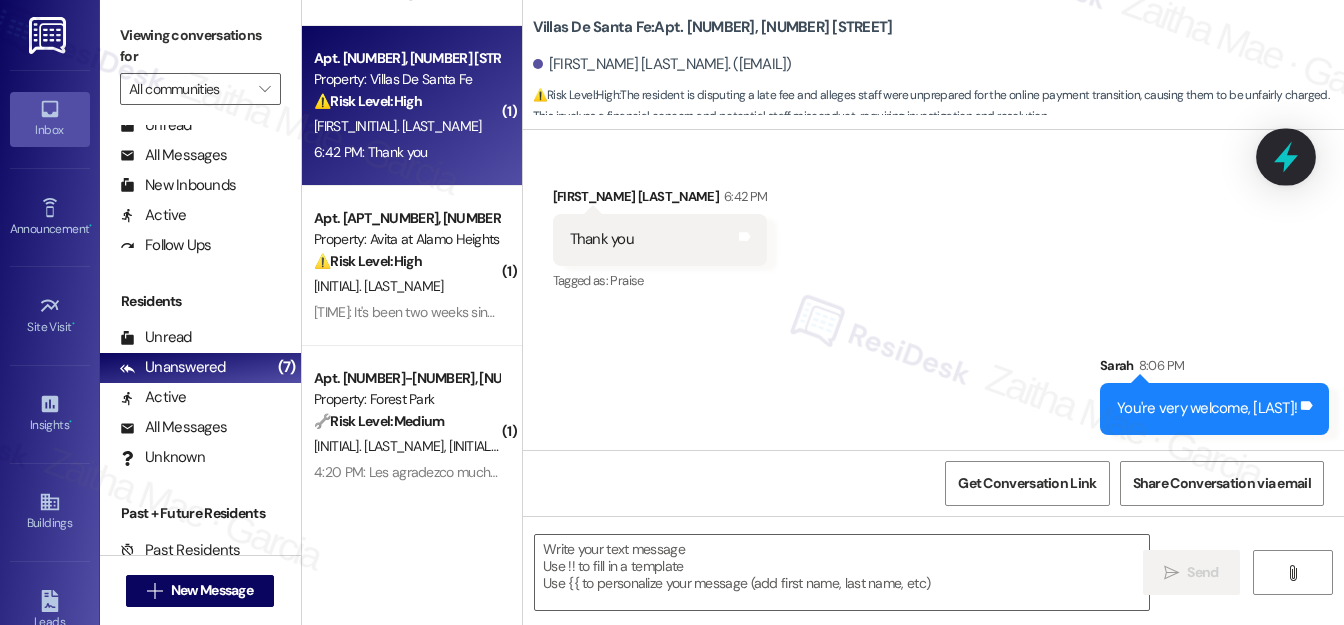 click 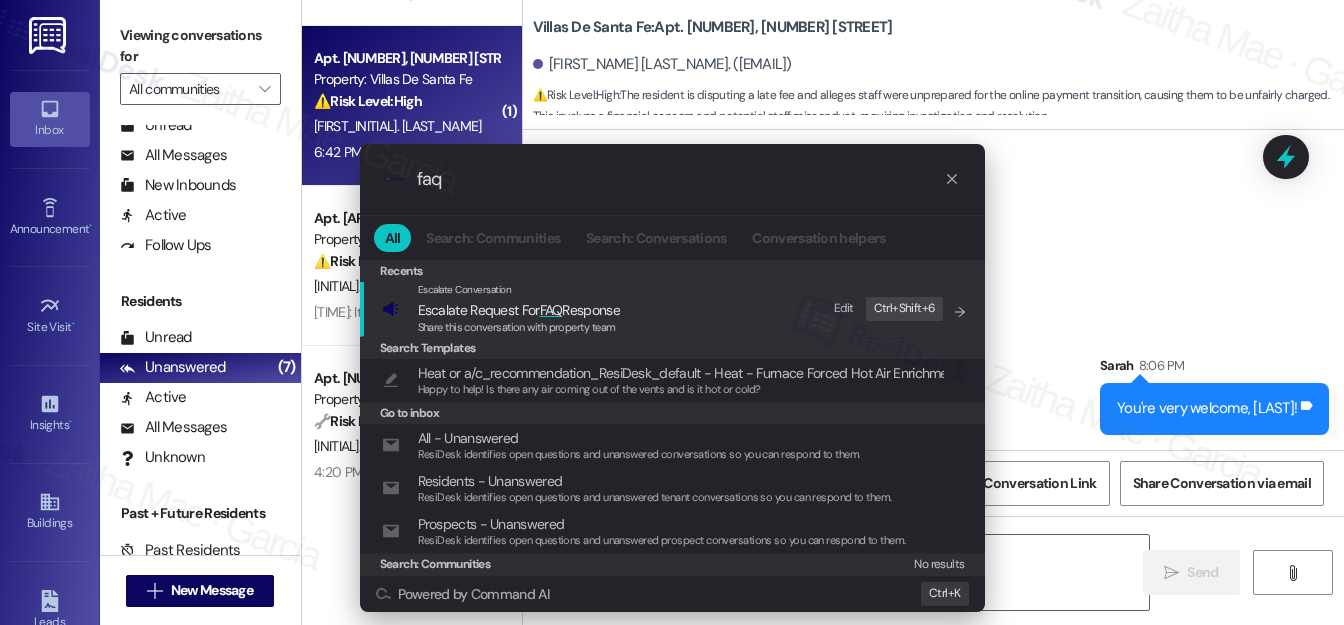 type on "faq" 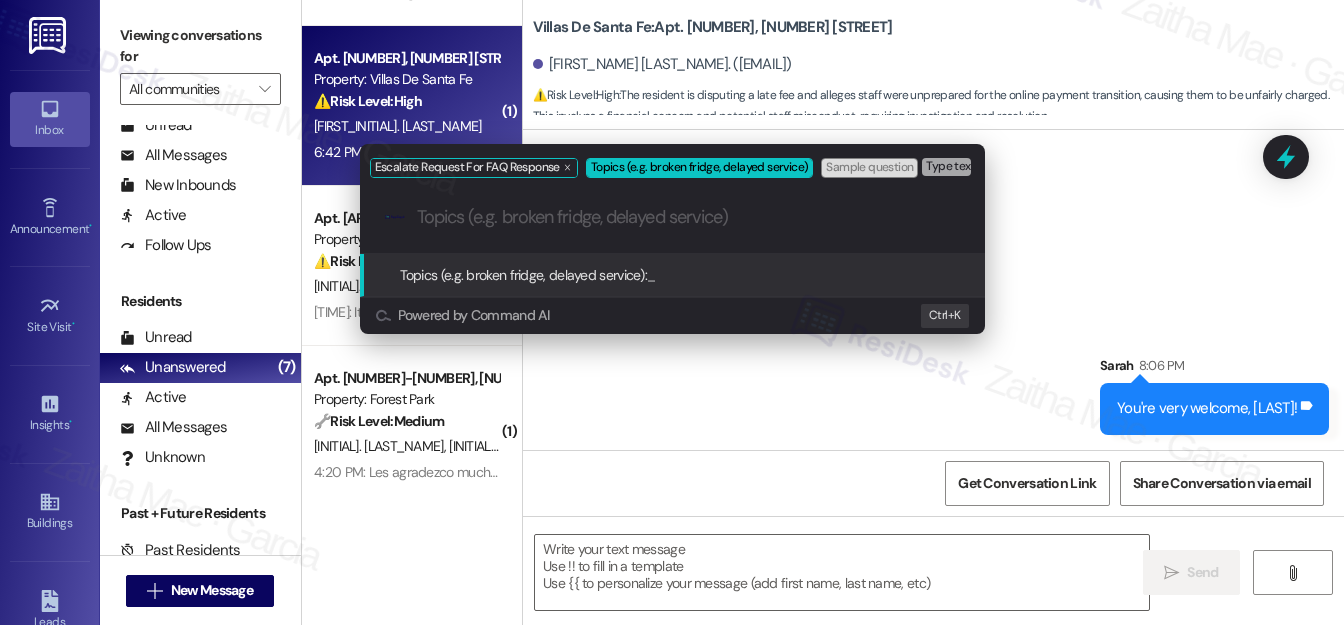 paste on "Frustration with Payment System & Late Fee Concerns" 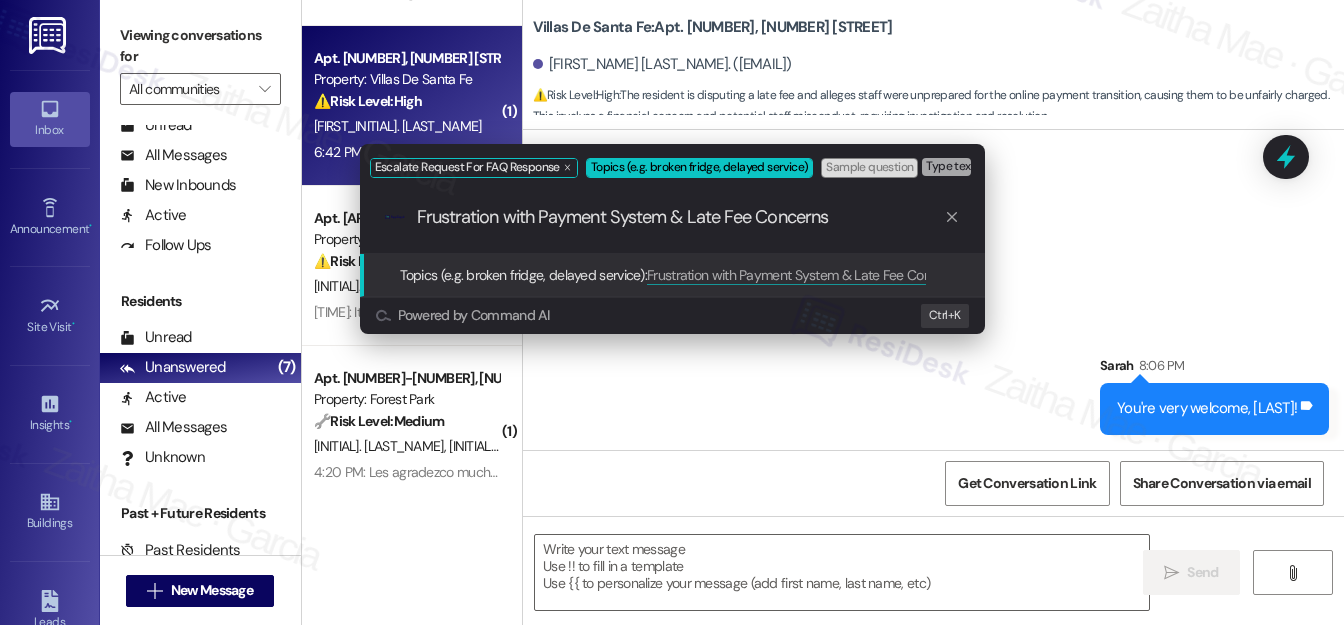 type 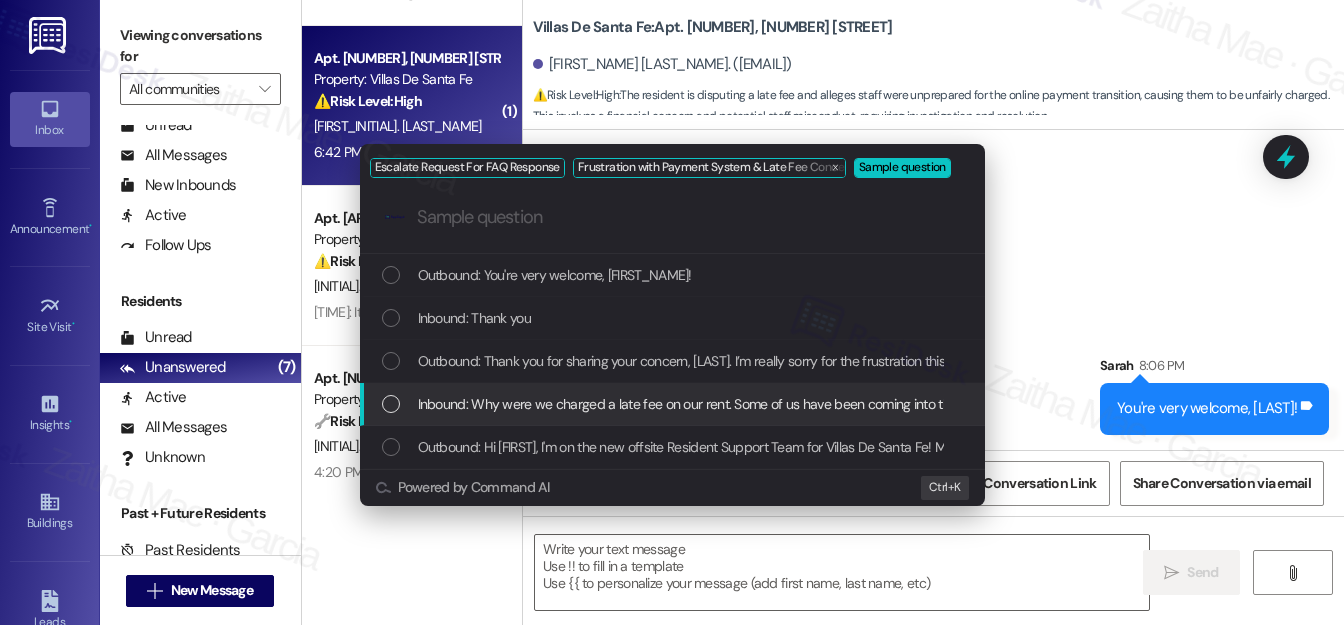 click at bounding box center [391, 404] 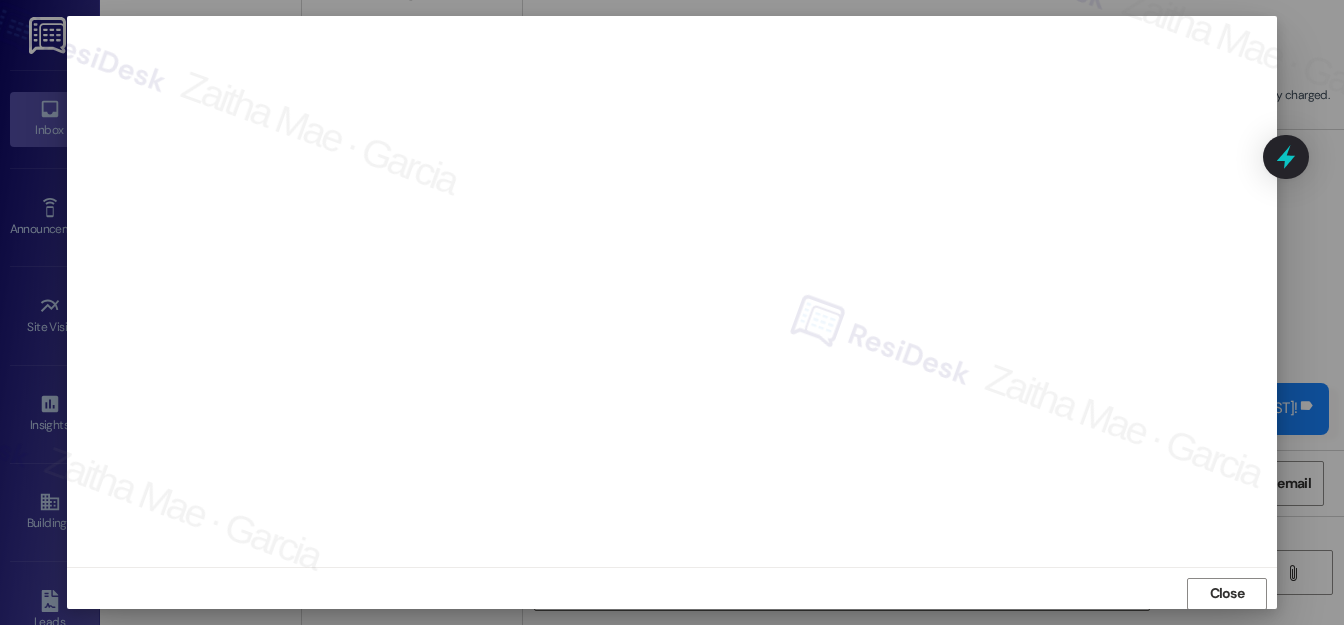 scroll, scrollTop: 22, scrollLeft: 0, axis: vertical 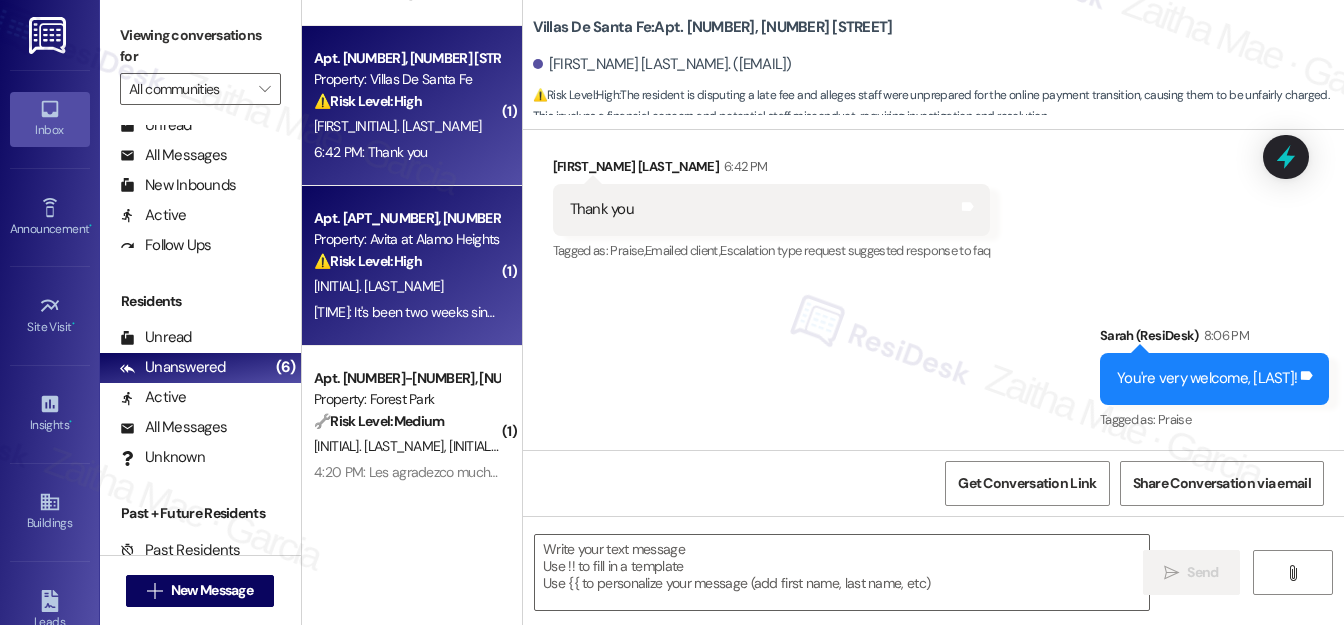 click on "[INITIAL]. [LAST_NAME]" at bounding box center [406, 286] 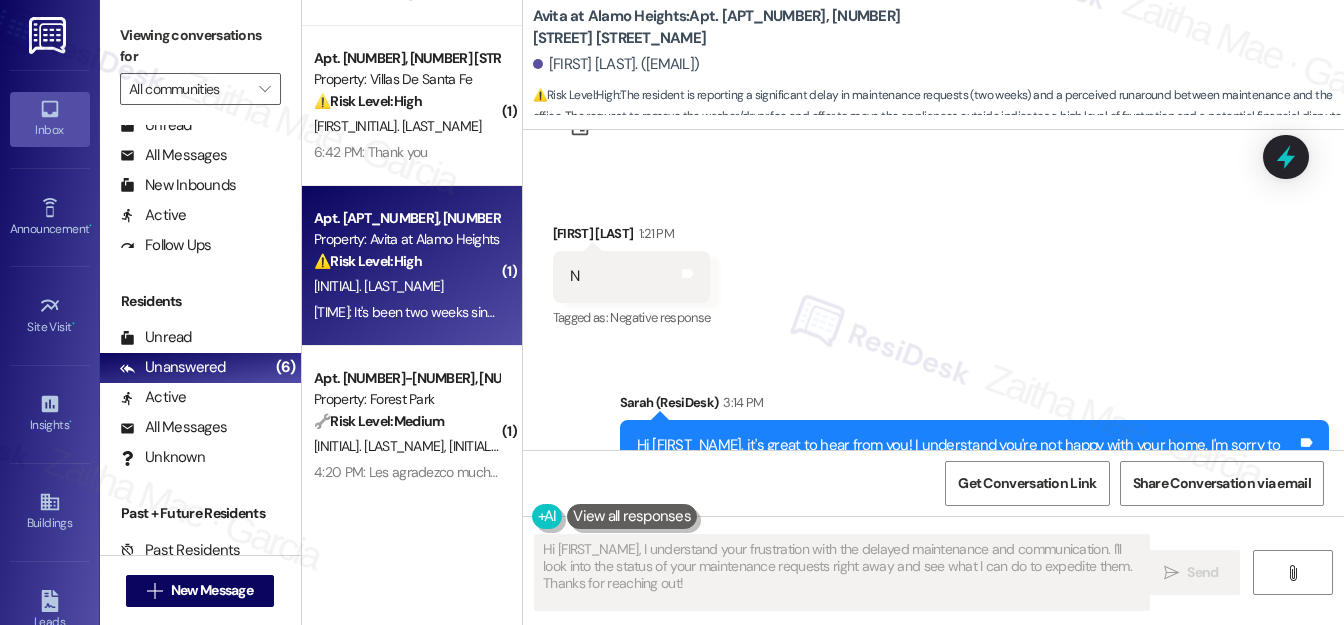 scroll, scrollTop: 1354, scrollLeft: 0, axis: vertical 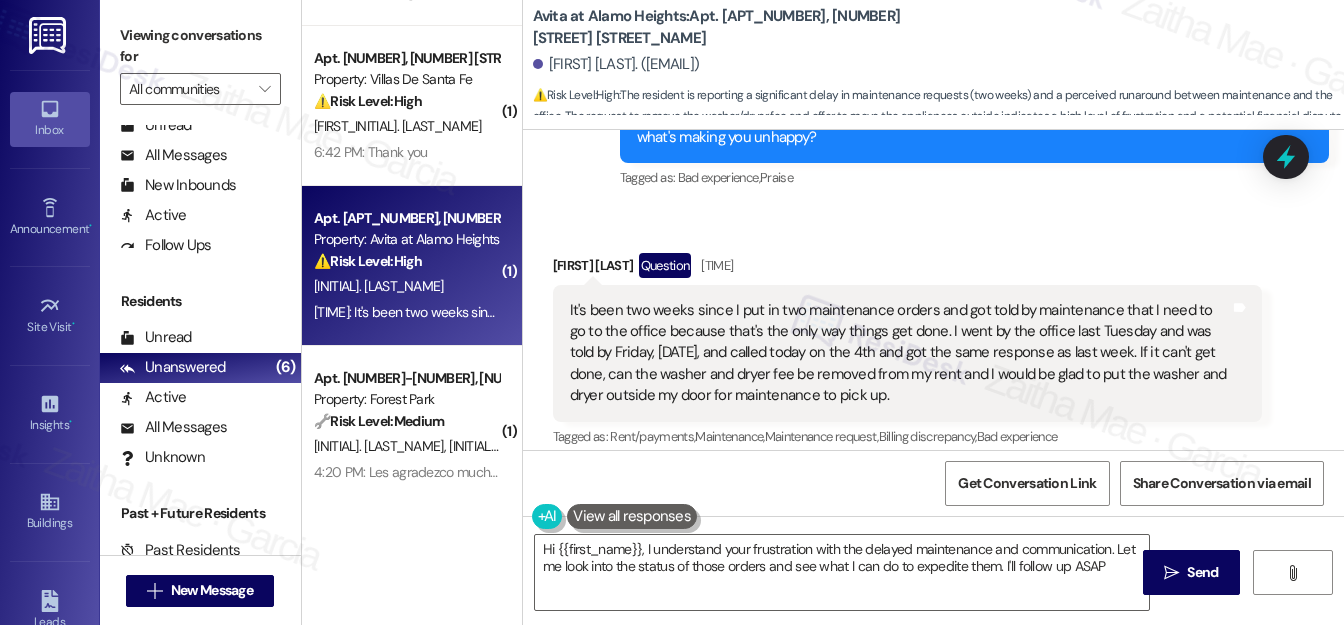 type on "Hi [FIRST], I understand your frustration with the delayed maintenance and communication. Let me look into the status of those orders and see what I can do to expedite them. I'll follow up ASAP!" 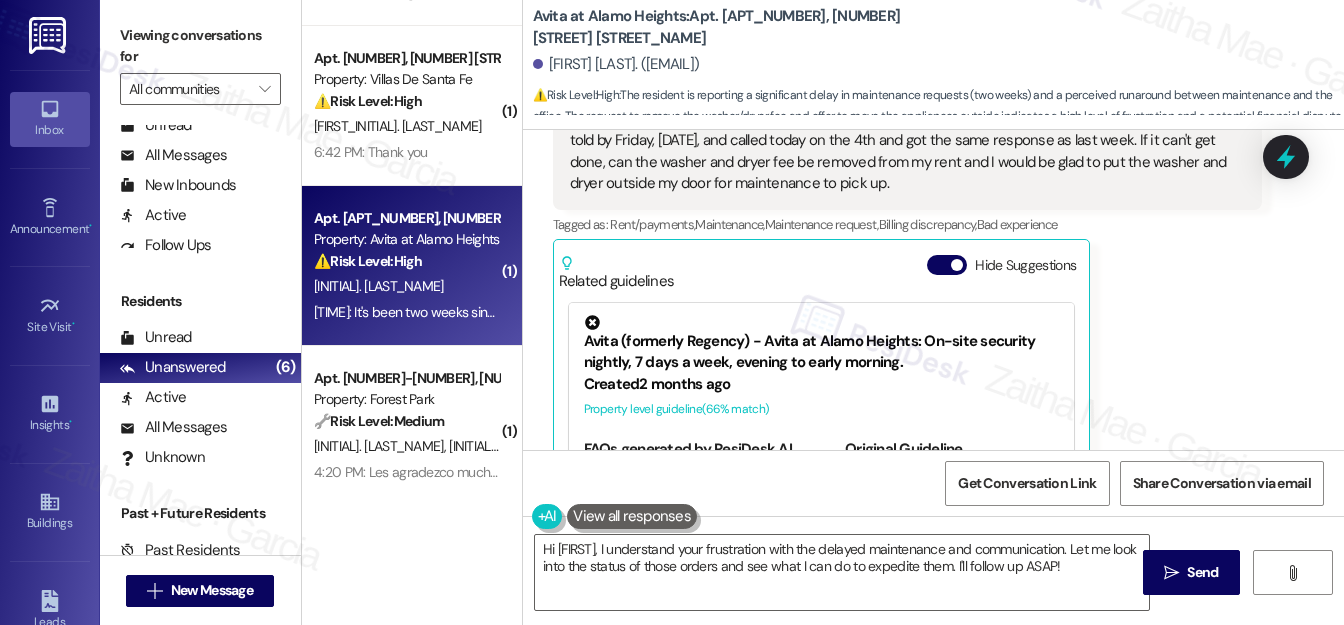 scroll, scrollTop: 1808, scrollLeft: 0, axis: vertical 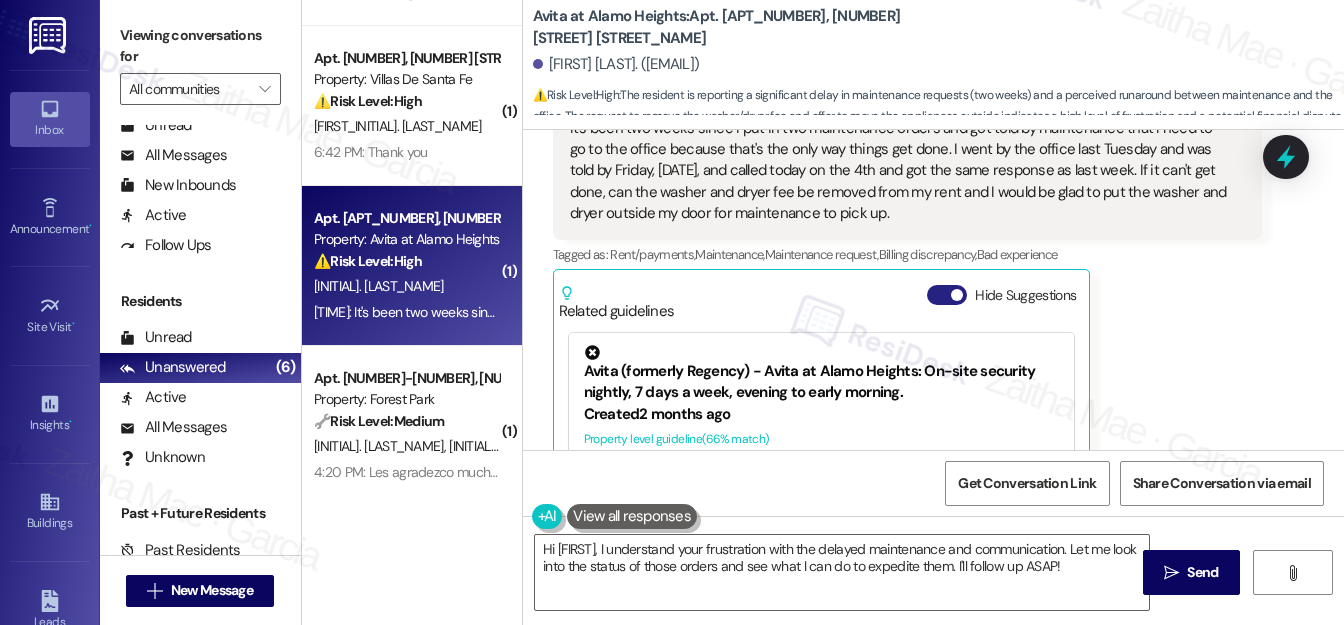 click on "Hide Suggestions" at bounding box center (1005, 295) 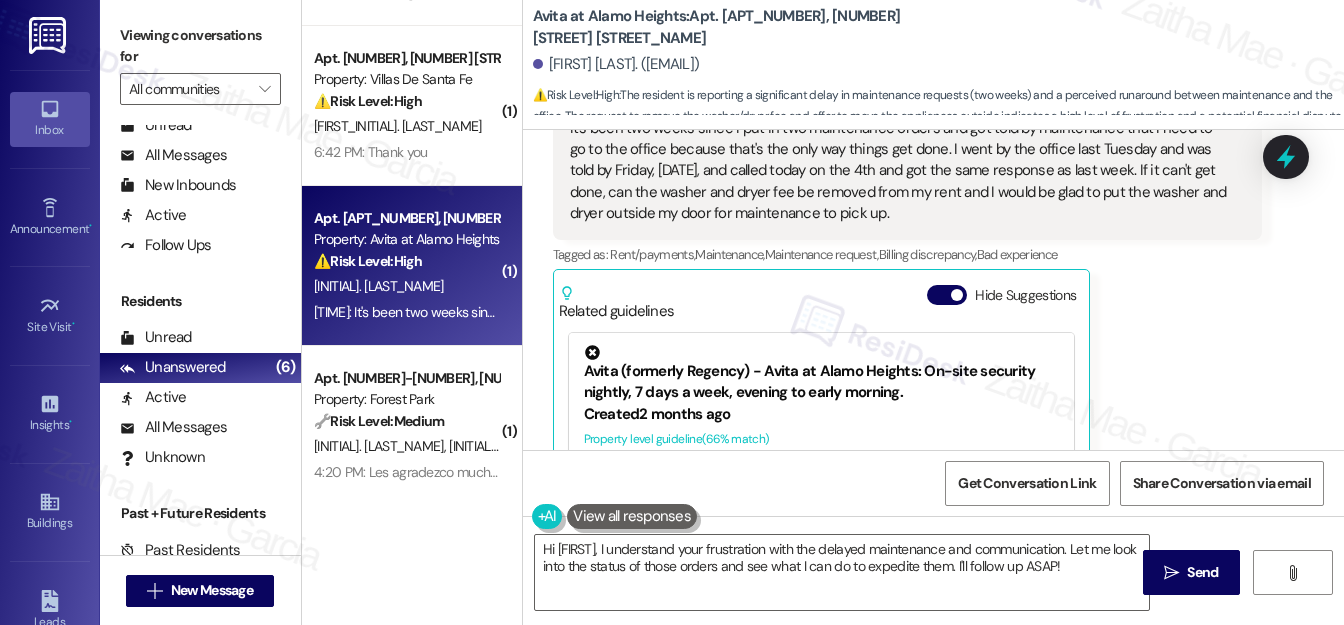 click on "Hide Suggestions" at bounding box center [947, 295] 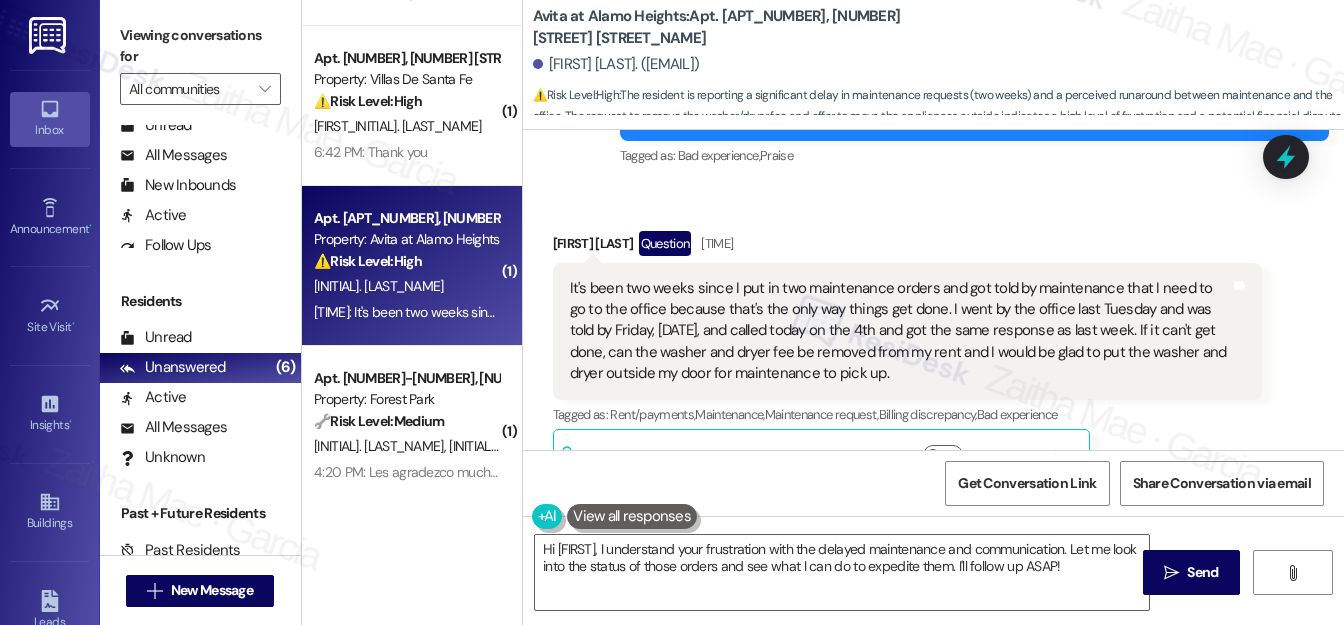 scroll, scrollTop: 1702, scrollLeft: 0, axis: vertical 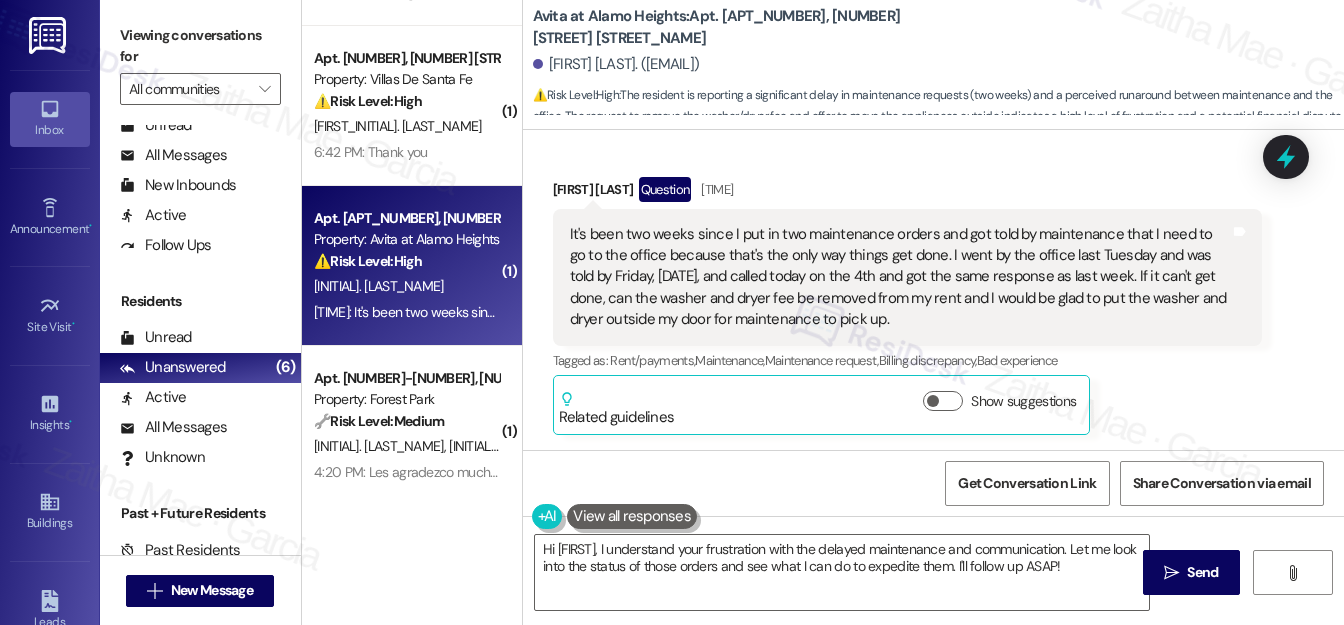 drag, startPoint x: 563, startPoint y: 233, endPoint x: 943, endPoint y: 316, distance: 388.95886 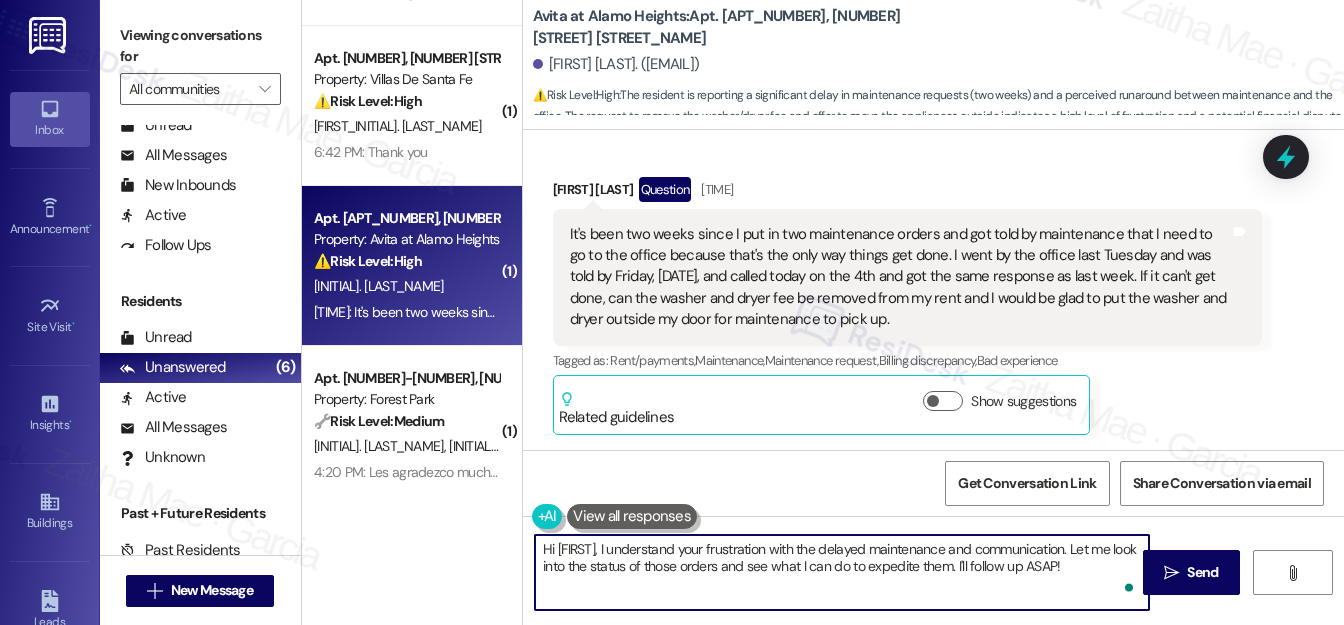 drag, startPoint x: 537, startPoint y: 543, endPoint x: 1105, endPoint y: 566, distance: 568.46545 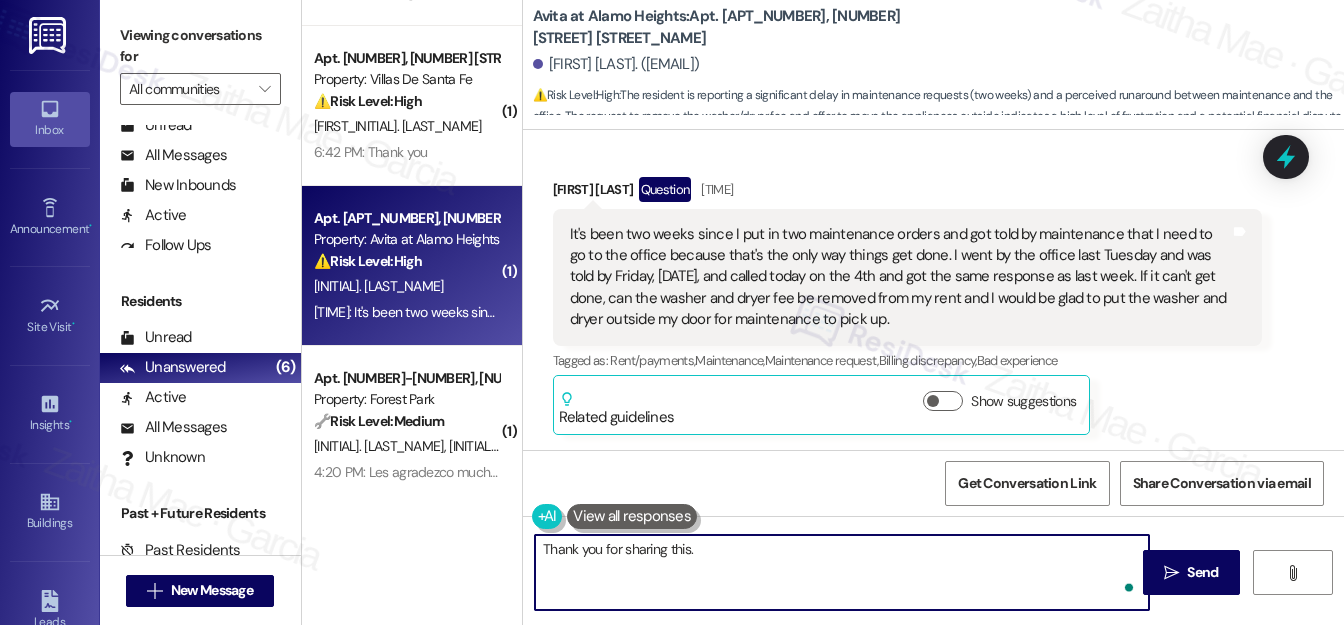 paste on "I’m really sorry it’s taken this long without resolution—I understand how frustrating that must be, especially after multiple follow-ups both in person and by phone." 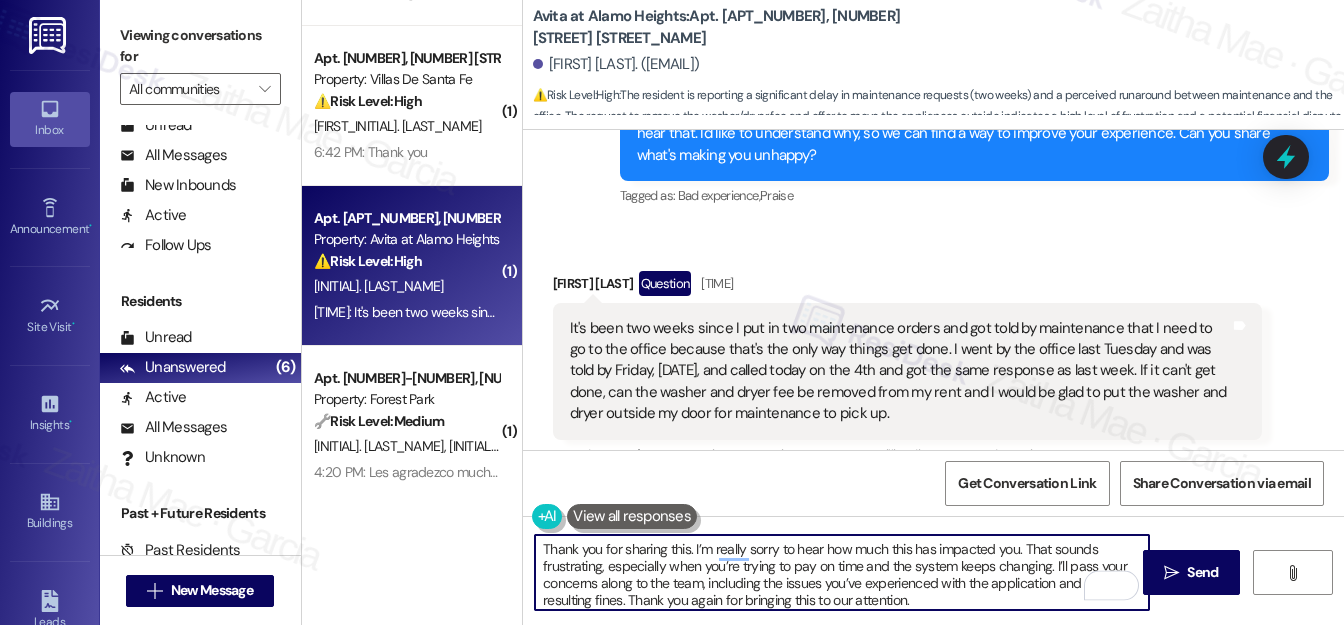 scroll, scrollTop: 1429, scrollLeft: 0, axis: vertical 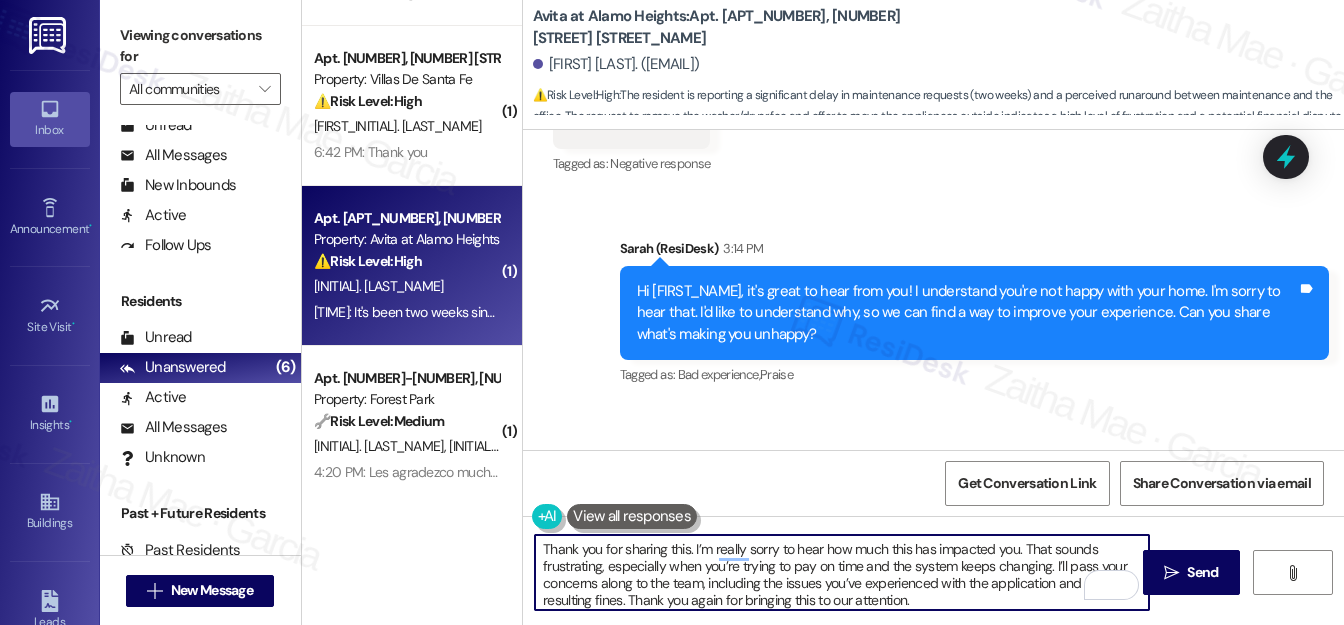 click on "Thank you for sharing this. I’m really sorry to hear how much this has impacted you. That sounds frustrating, especially when you’re trying to pay on time and the system keeps changing. I’ll pass your concerns along to the team, including the issues you’ve experienced with the application and the resulting fines. Thank you again for bringing this to our attention." at bounding box center (842, 572) 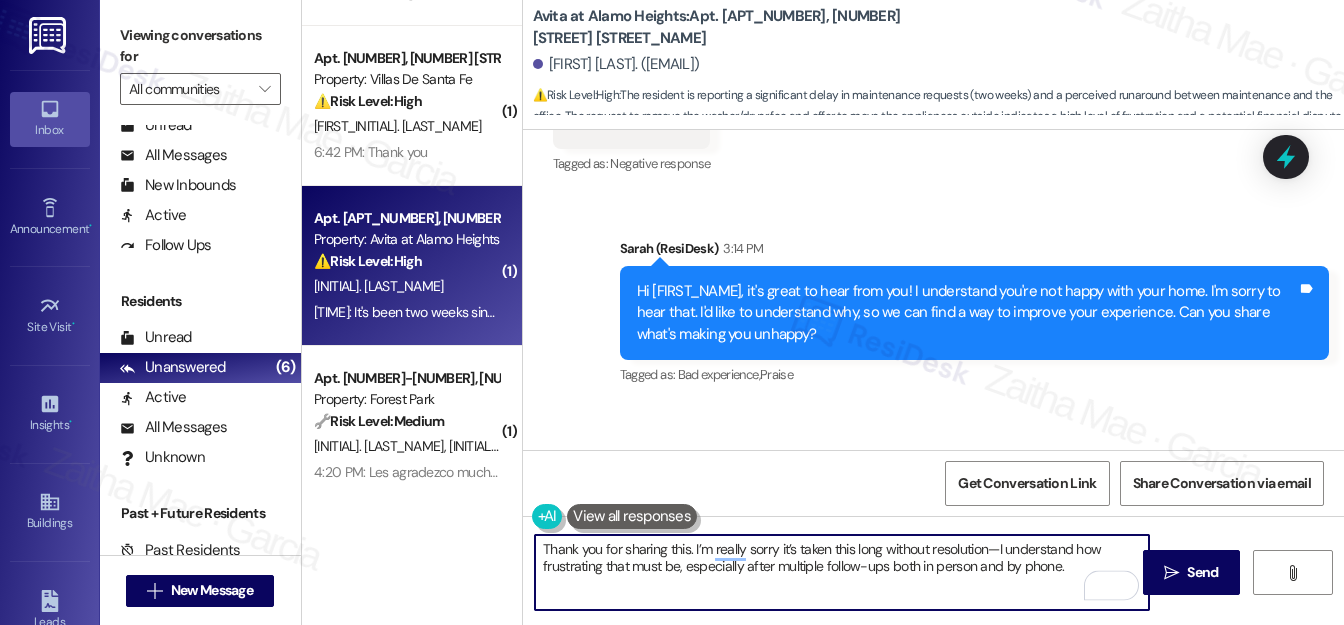 click on "Thank you for sharing this. I’m really sorry it’s taken this long without resolution—I understand how frustrating that must be, especially after multiple follow-ups both in person and by phone." at bounding box center [842, 572] 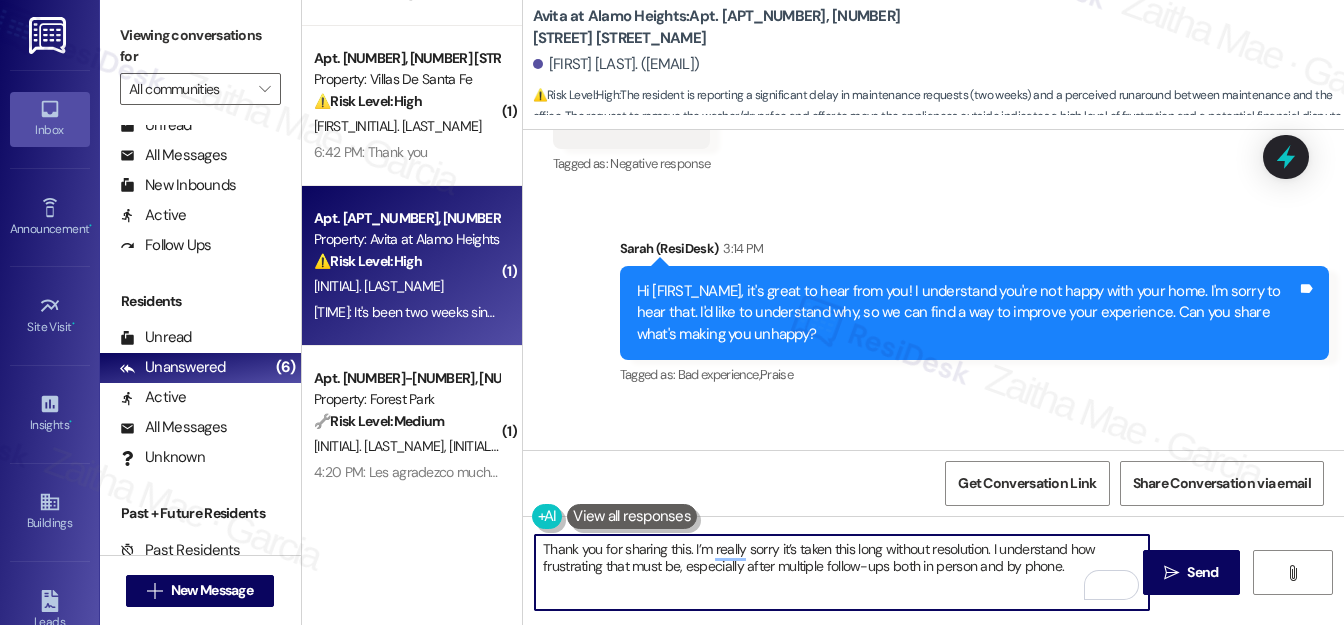 click on "Thank you for sharing this. I’m really sorry it’s taken this long without resolution. I understand how frustrating that must be, especially after multiple follow-ups both in person and by phone." at bounding box center (842, 572) 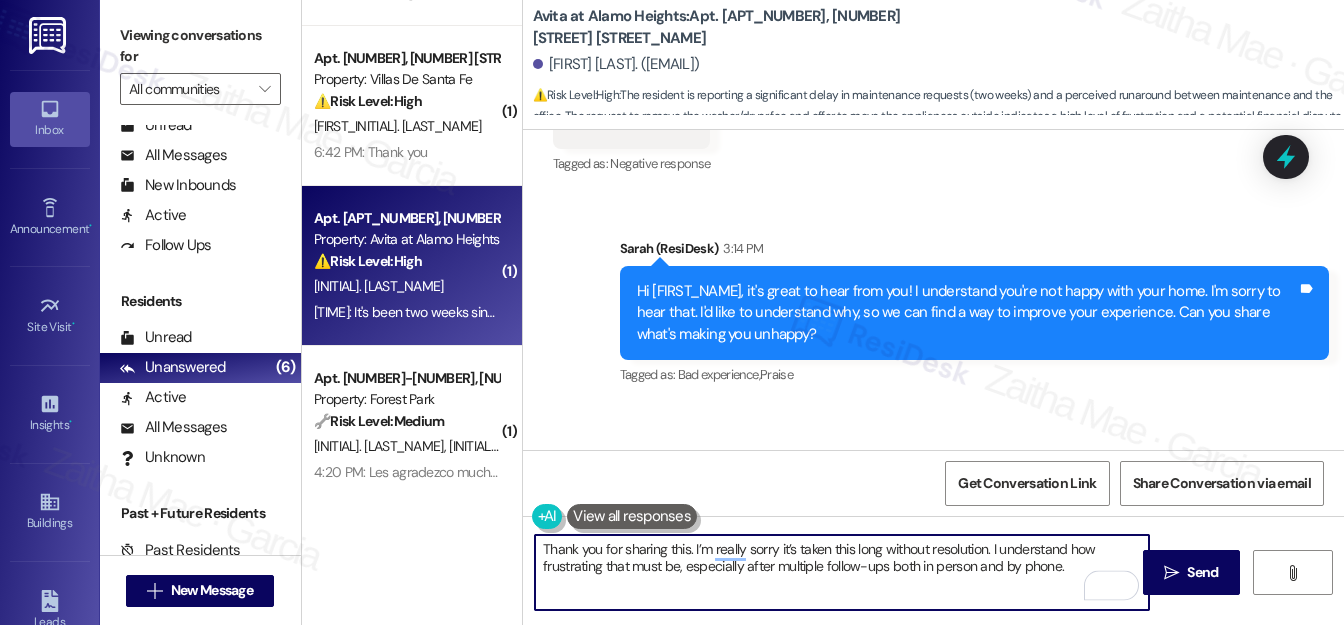 paste on "I’ll follow up with the team and relay your concerns, including the status of the maintenance orders and your request regarding the washer and dryer fee. I’ll be in touch once I hear back." 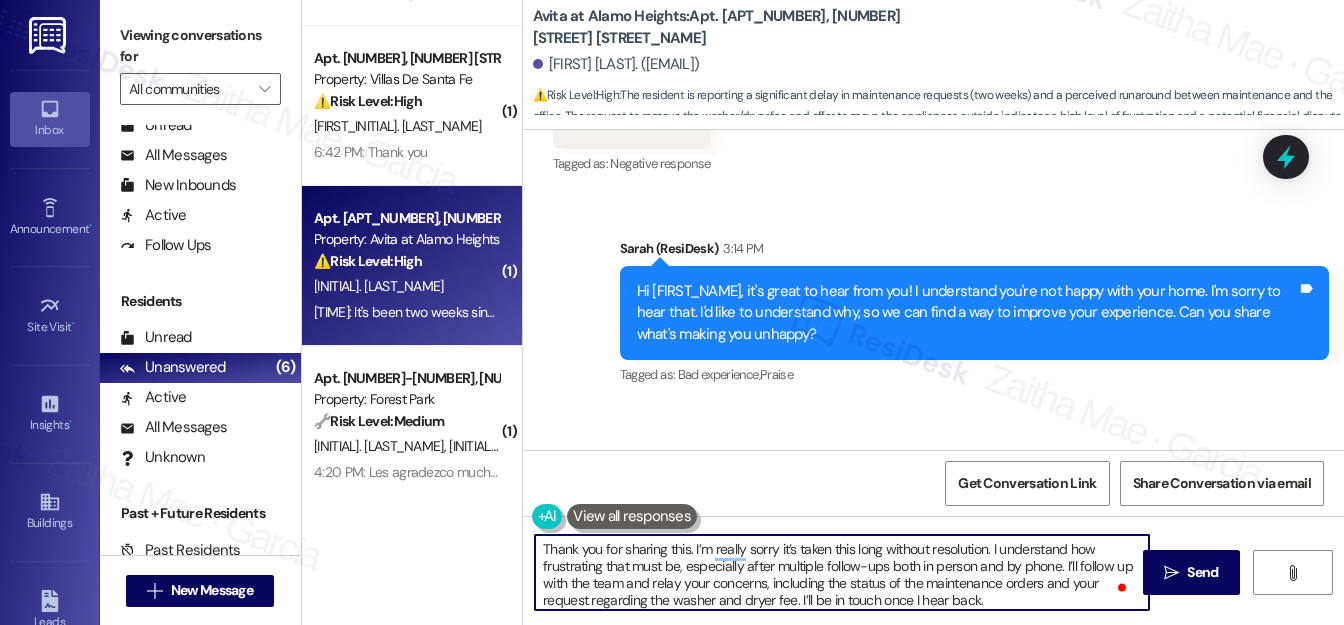 scroll, scrollTop: 4, scrollLeft: 0, axis: vertical 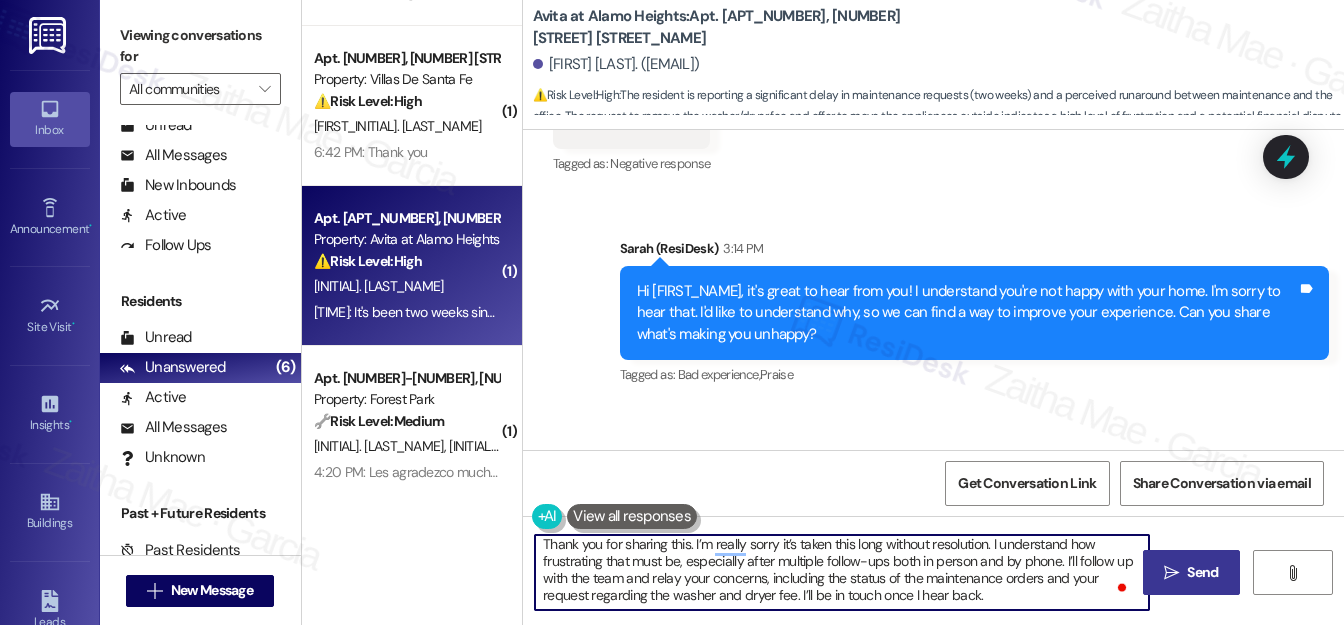 type on "Thank you for sharing this. I’m really sorry it’s taken this long without resolution. I understand how frustrating that must be, especially after multiple follow-ups both in person and by phone. I’ll follow up with the team and relay your concerns, including the status of the maintenance orders and your request regarding the washer and dryer fee. I’ll be in touch once I hear back." 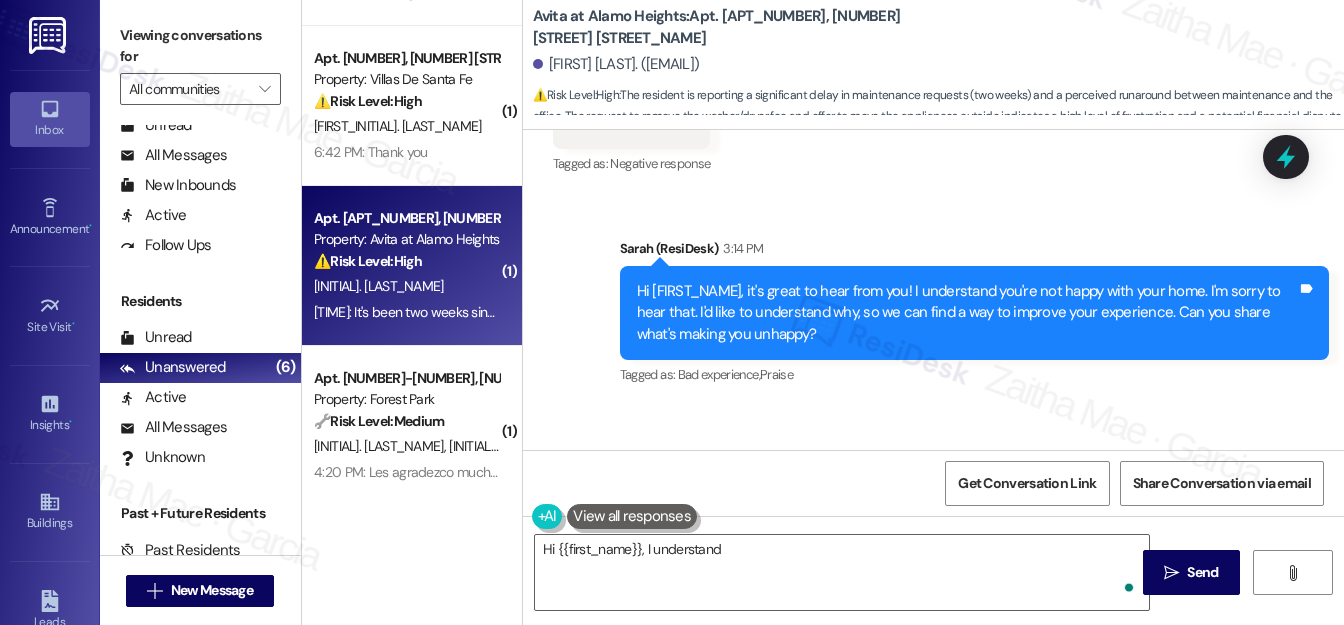 scroll, scrollTop: 0, scrollLeft: 0, axis: both 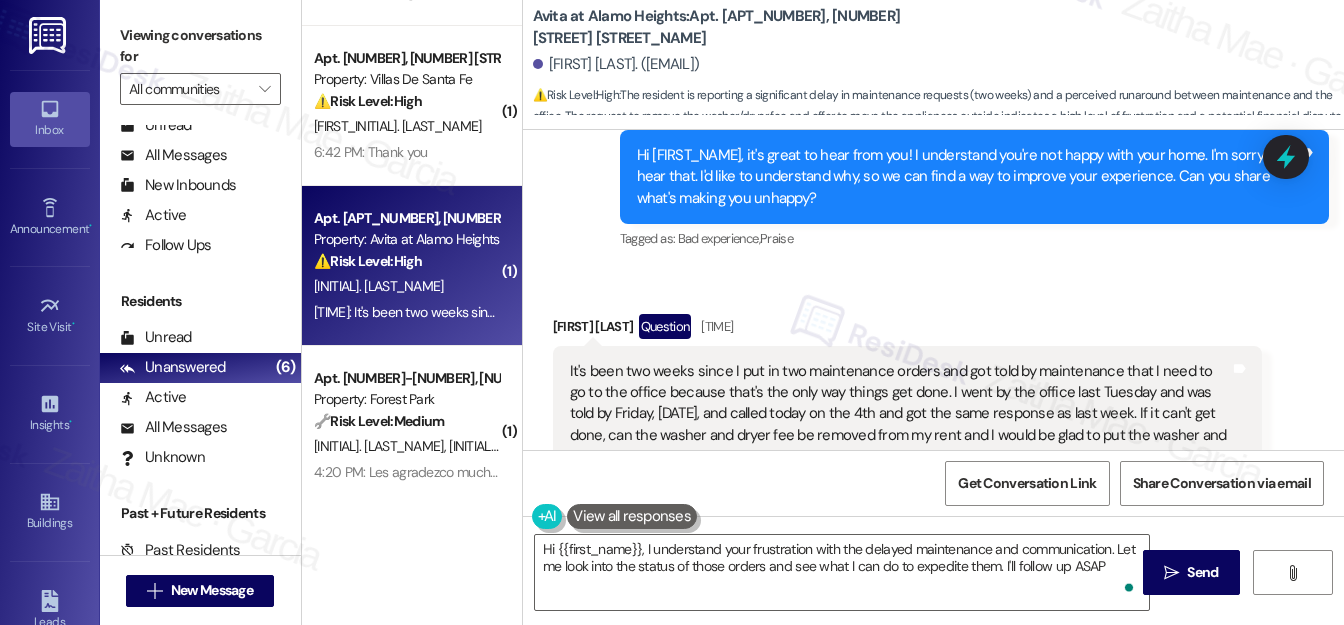 type on "Hi [FIRST], I understand your frustration with the delayed maintenance and communication. Let me look into the status of those orders and see what I can do to expedite them. I'll follow up ASAP!" 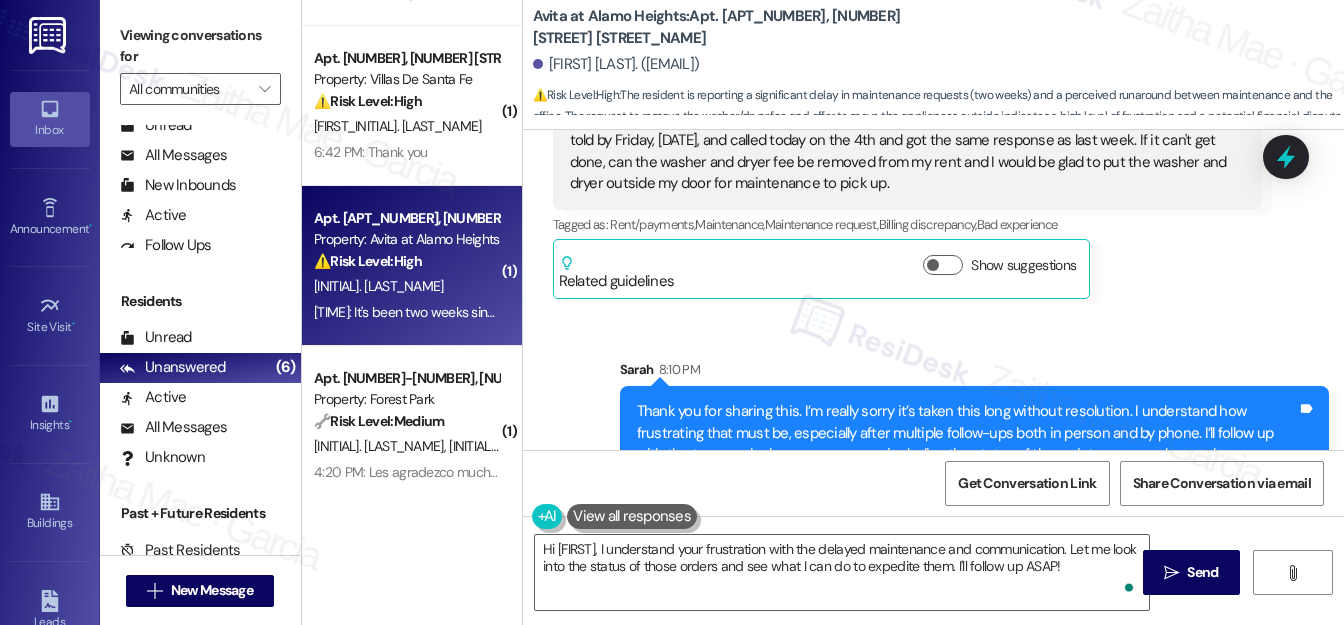 scroll, scrollTop: 1906, scrollLeft: 0, axis: vertical 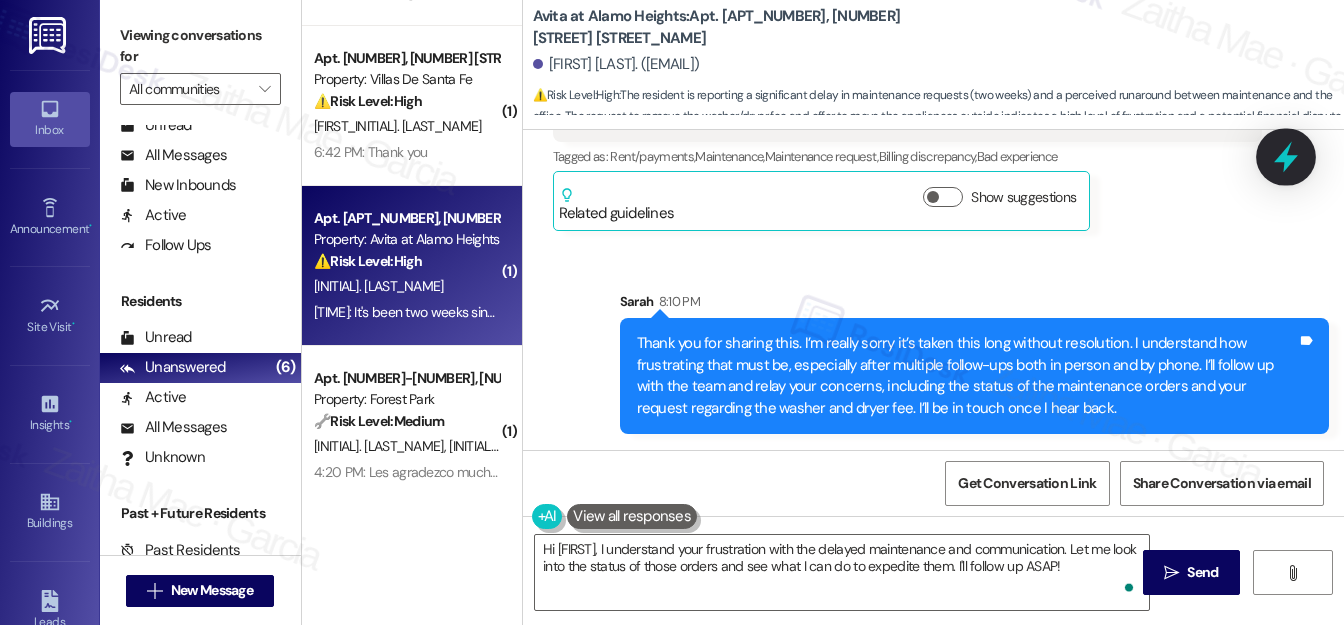 click 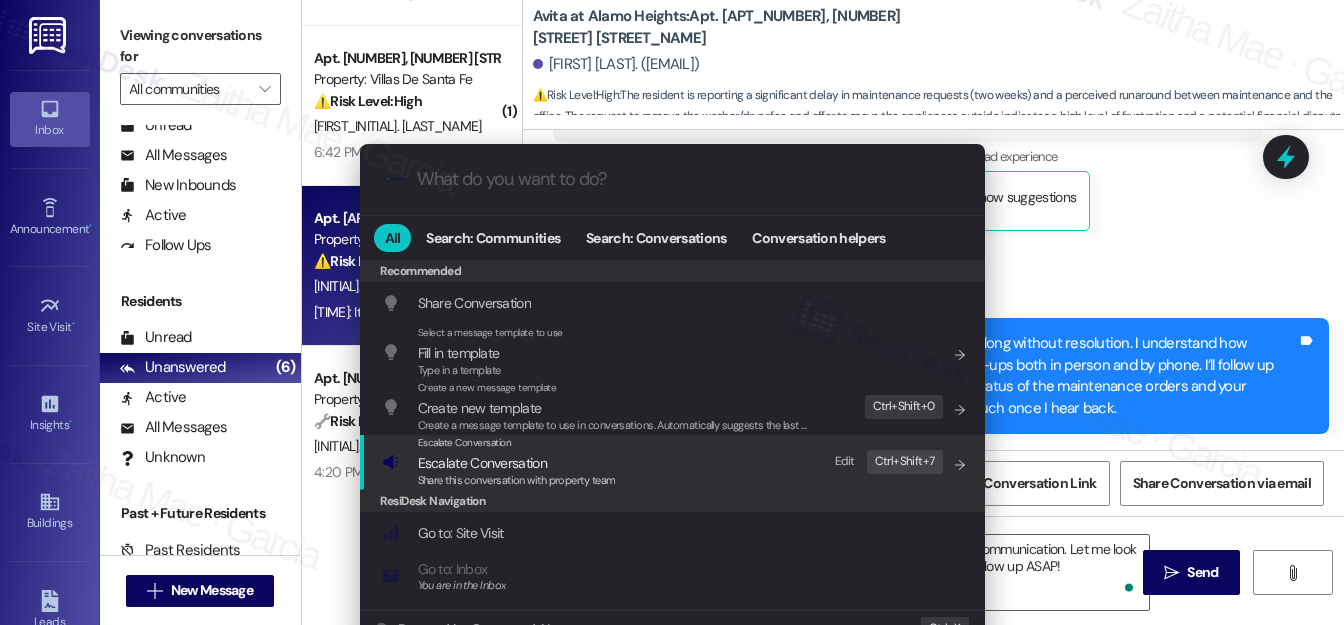 click on "Escalate Conversation" at bounding box center (482, 463) 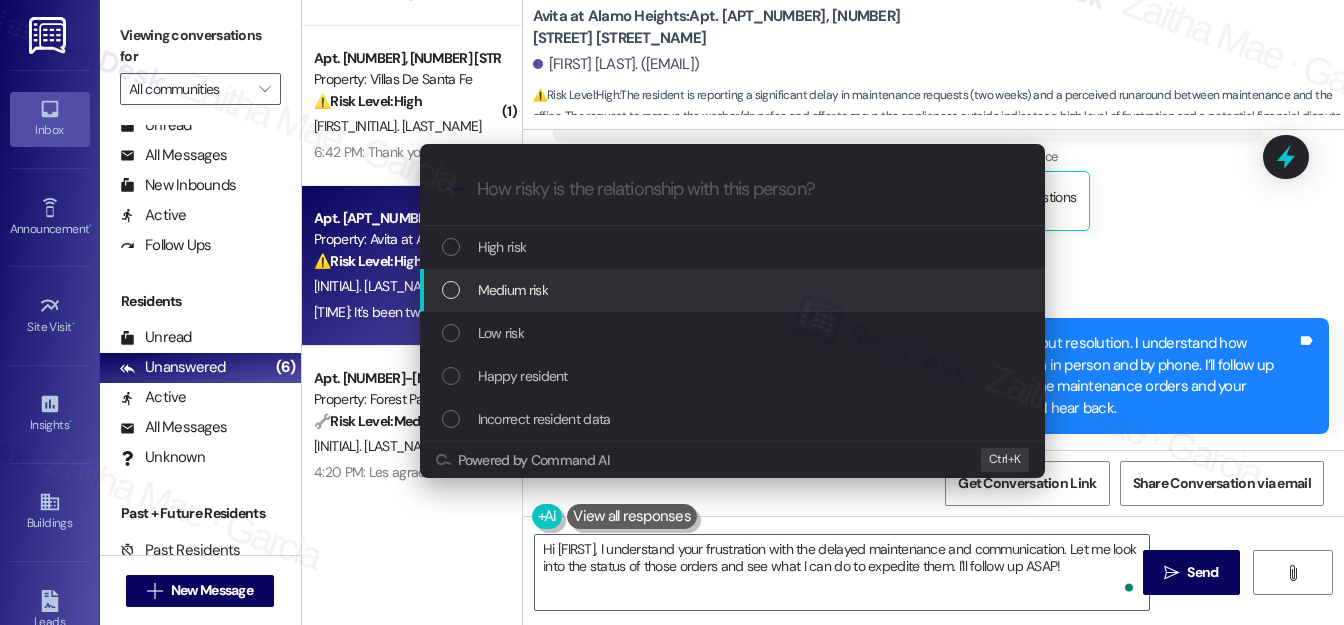 click on "Medium risk" at bounding box center (513, 290) 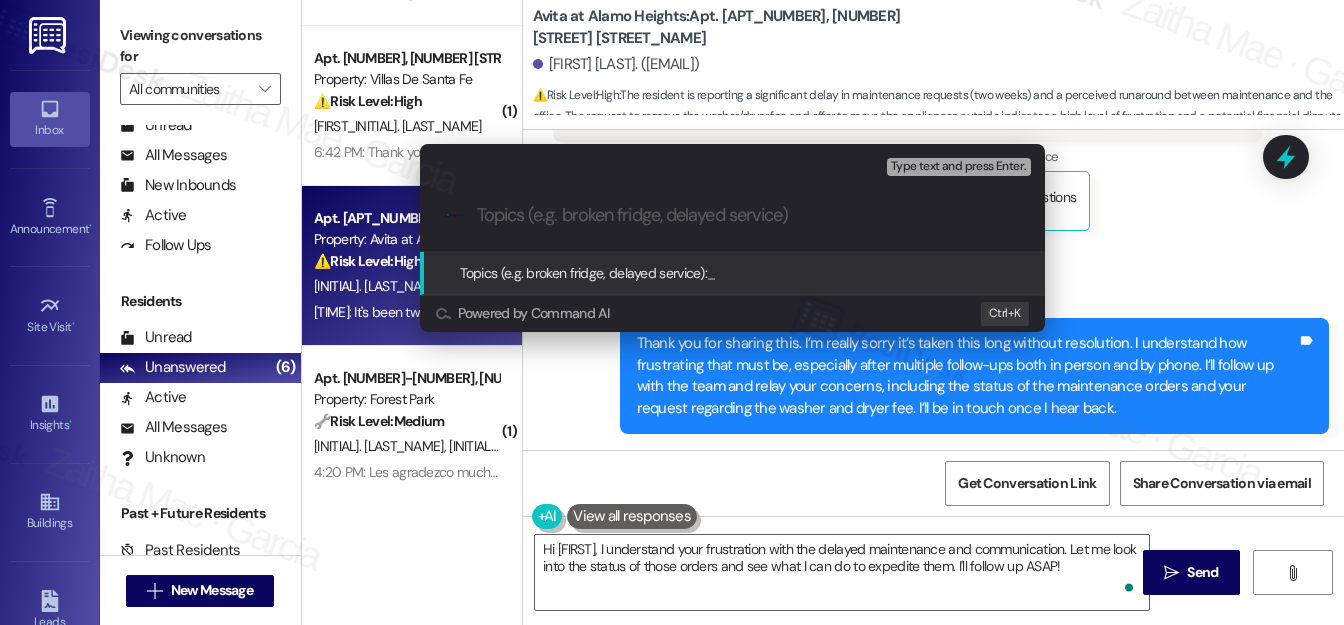 paste on "Unresolved Maintenance Orders & Washer/Dryer Fee Concern" 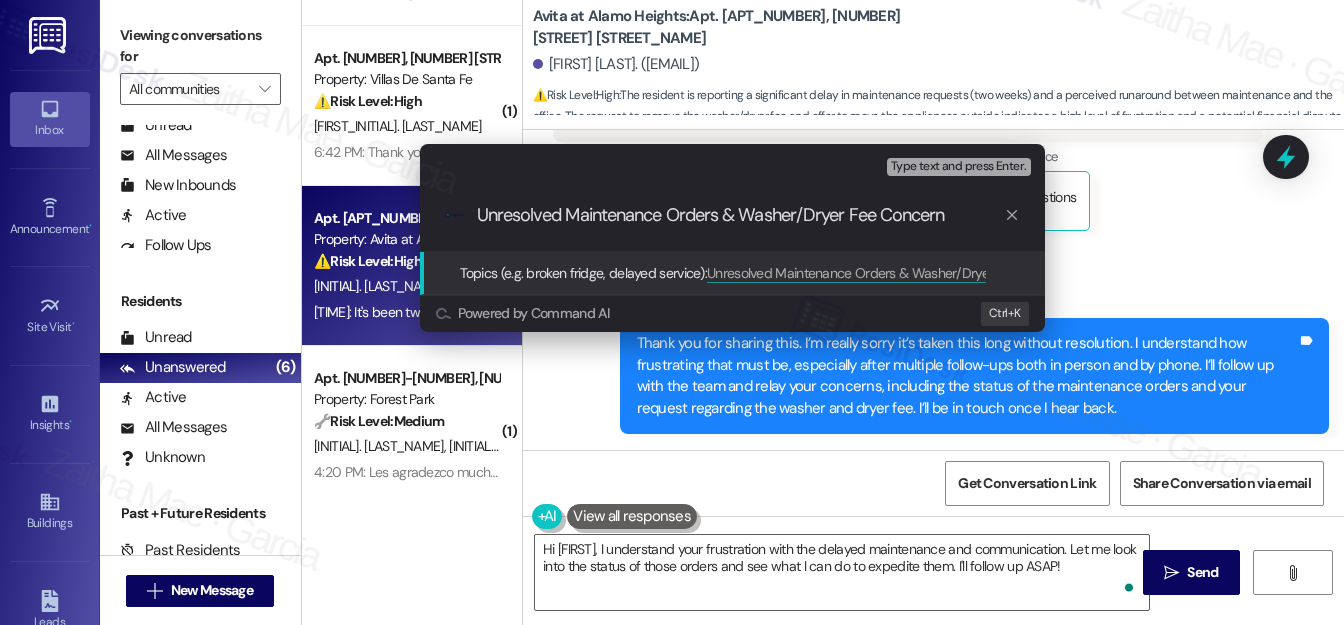 type 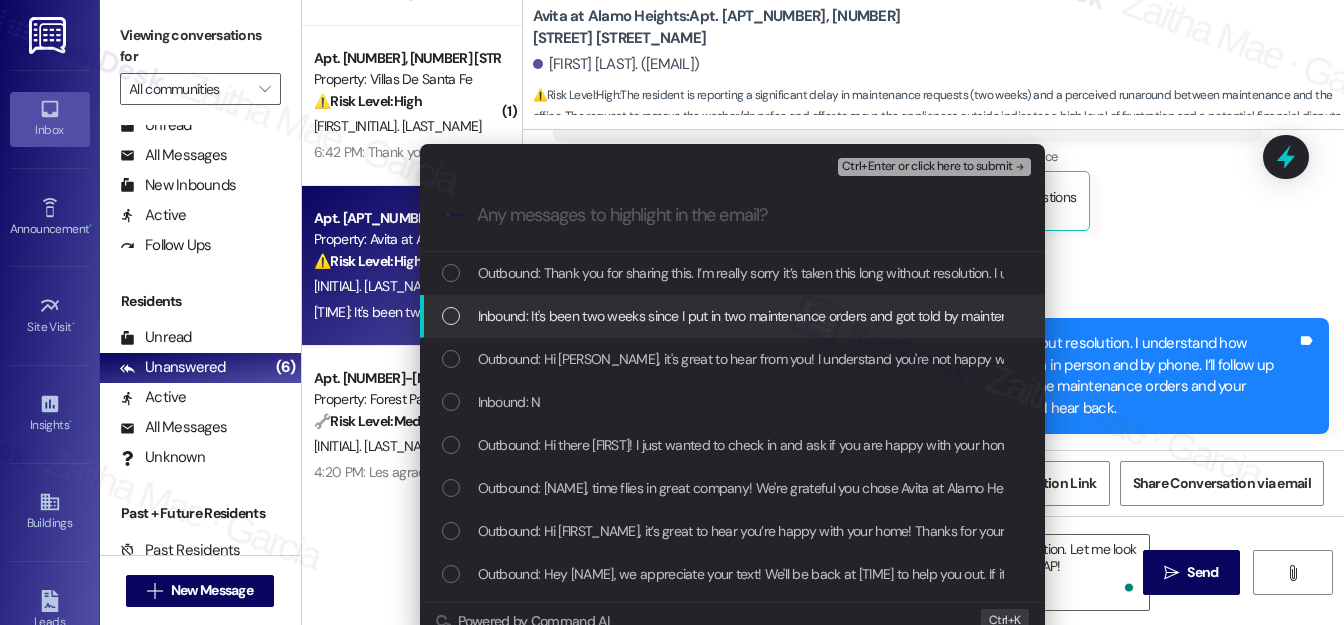 click at bounding box center (451, 316) 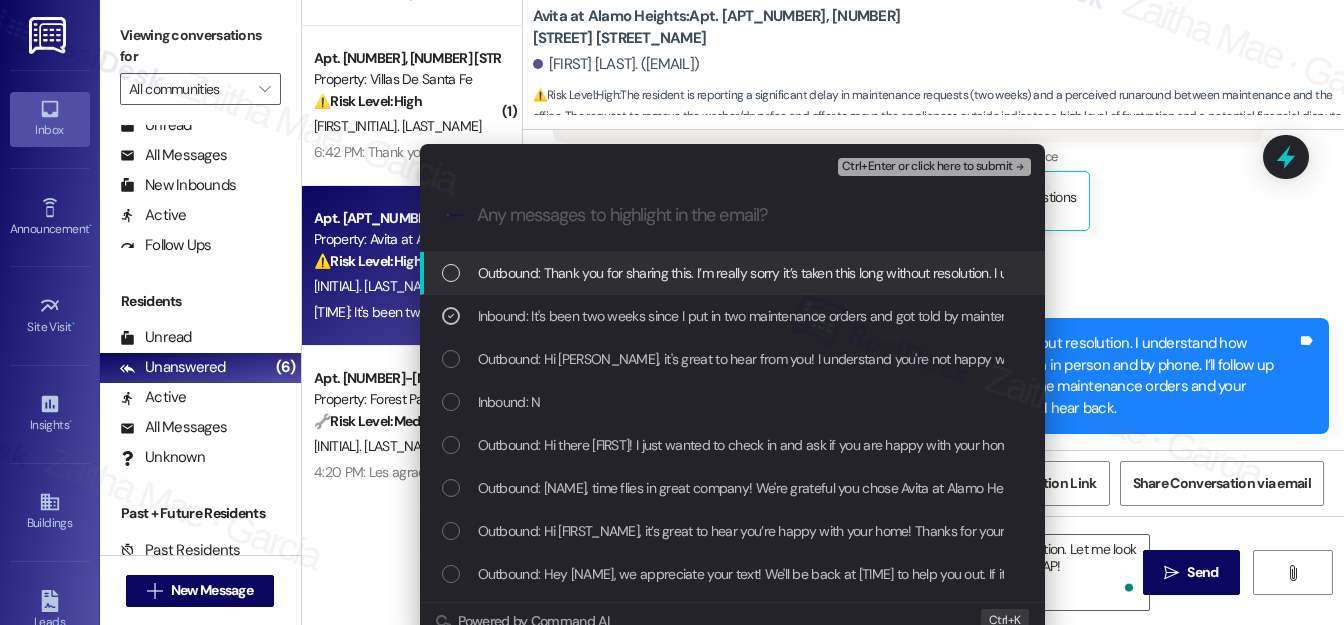 click on "Ctrl+Enter or click here to submit" at bounding box center (927, 167) 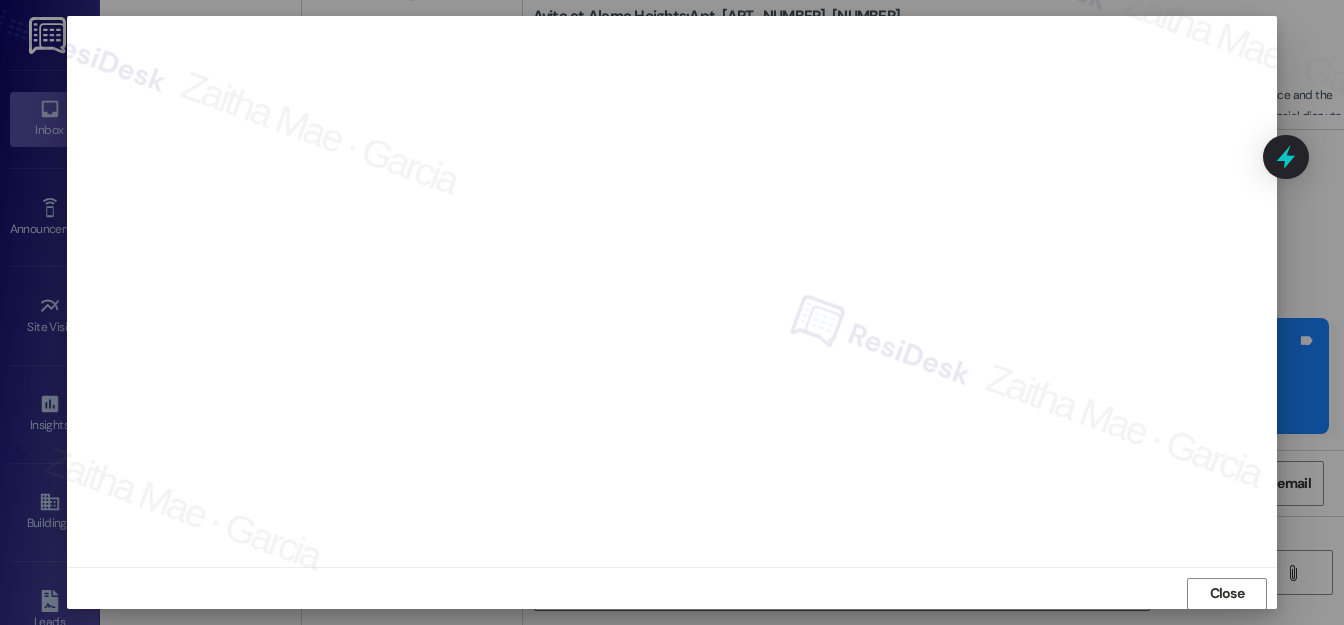 scroll, scrollTop: 22, scrollLeft: 0, axis: vertical 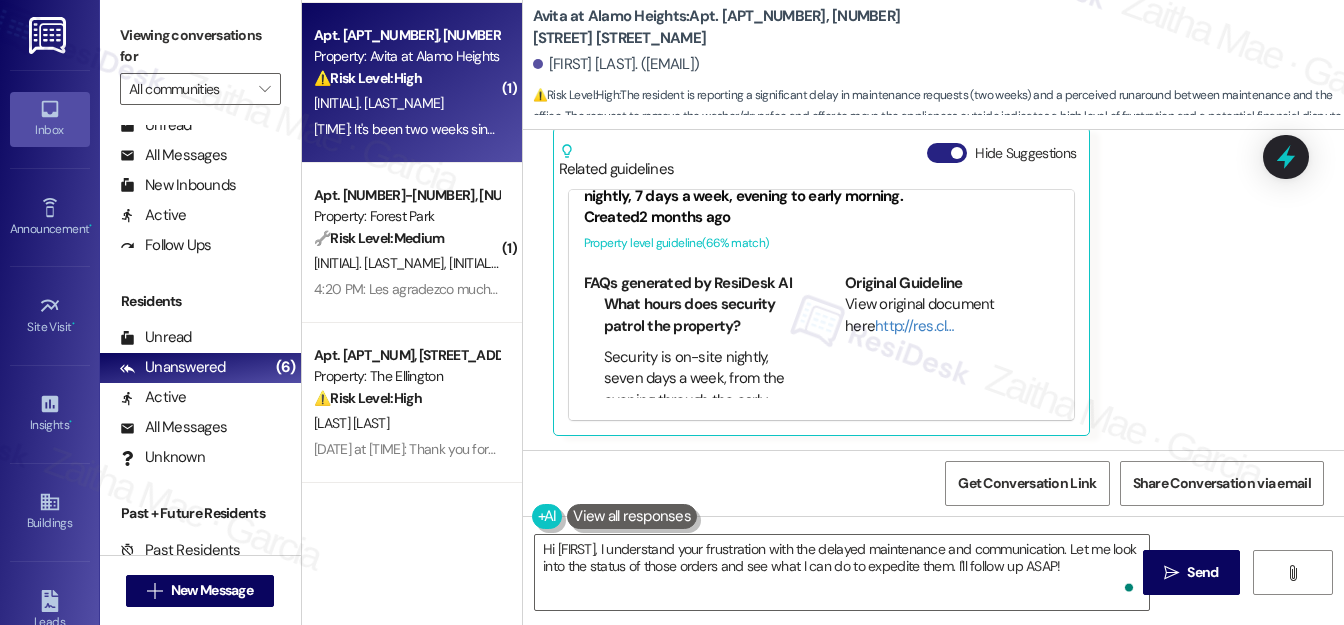 click on "Hide Suggestions" at bounding box center [947, 153] 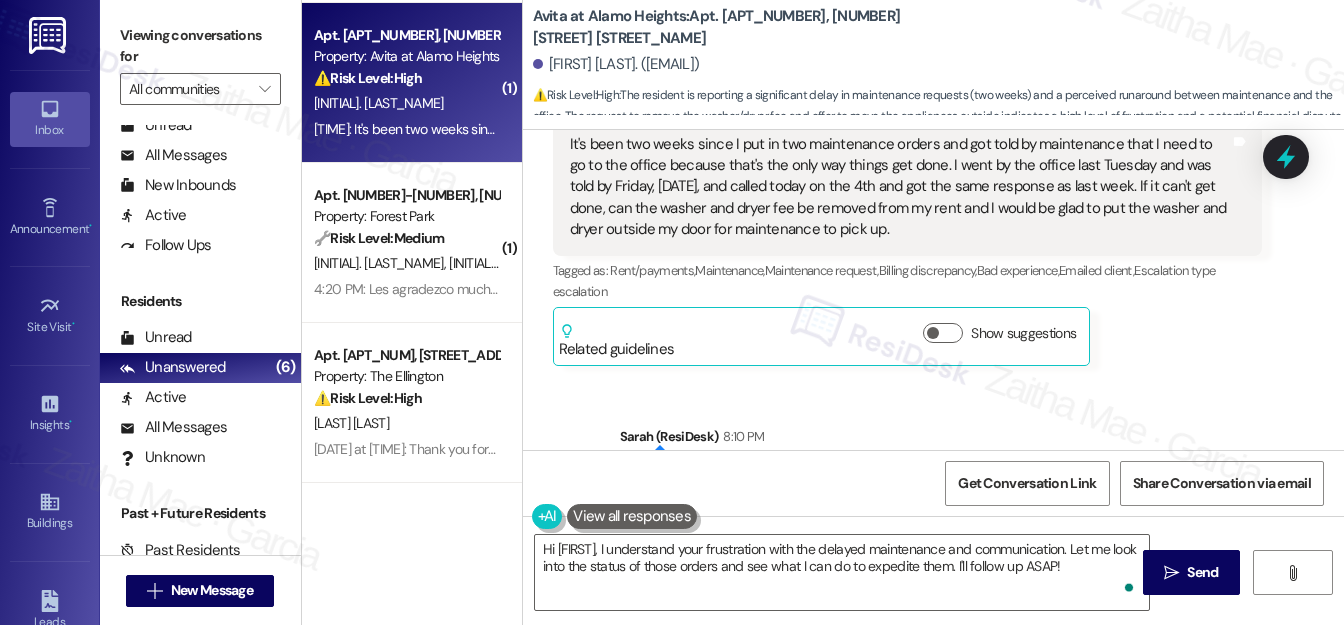 scroll, scrollTop: 1776, scrollLeft: 0, axis: vertical 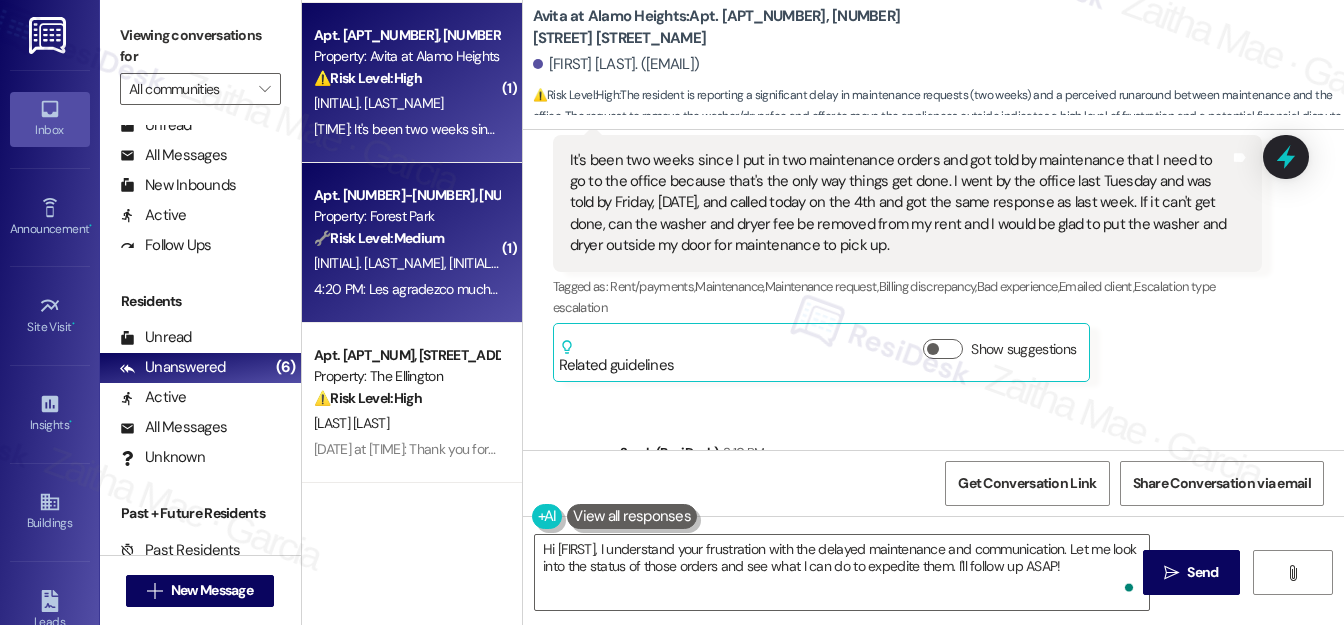 click on "[INITIALS]. [LAST] [INITIALS]. [LAST]" at bounding box center (406, 263) 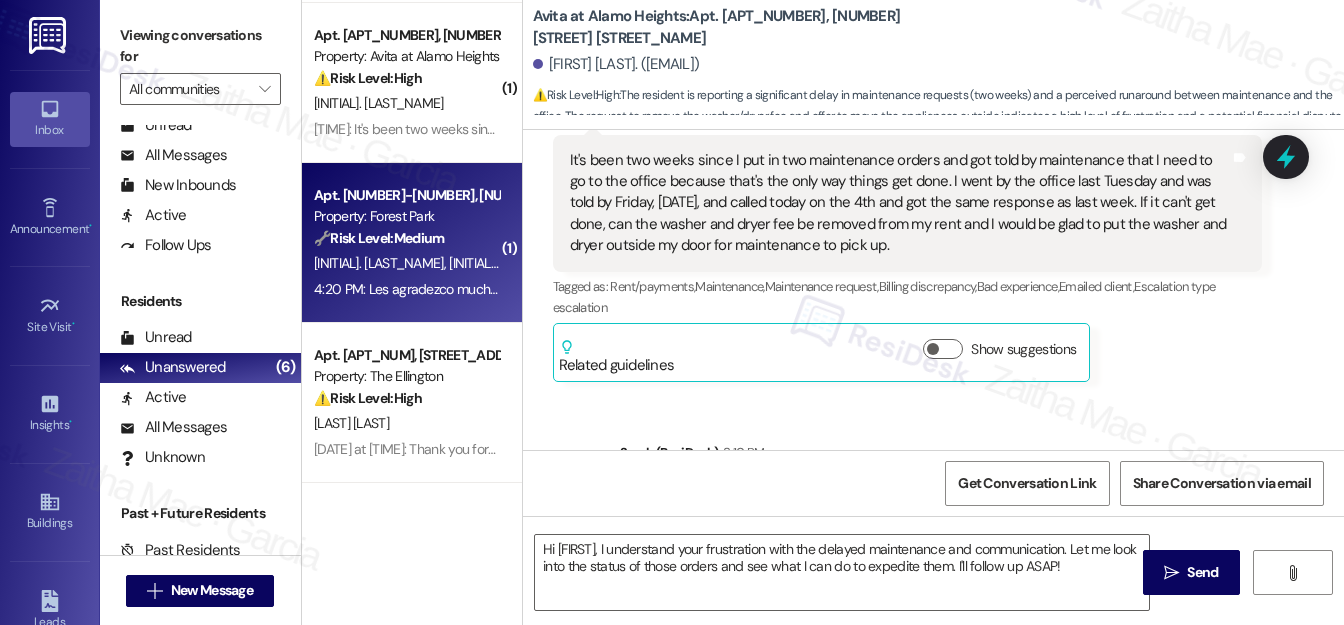 type on "Fetching suggested responses. Please feel free to read through the conversation in the meantime." 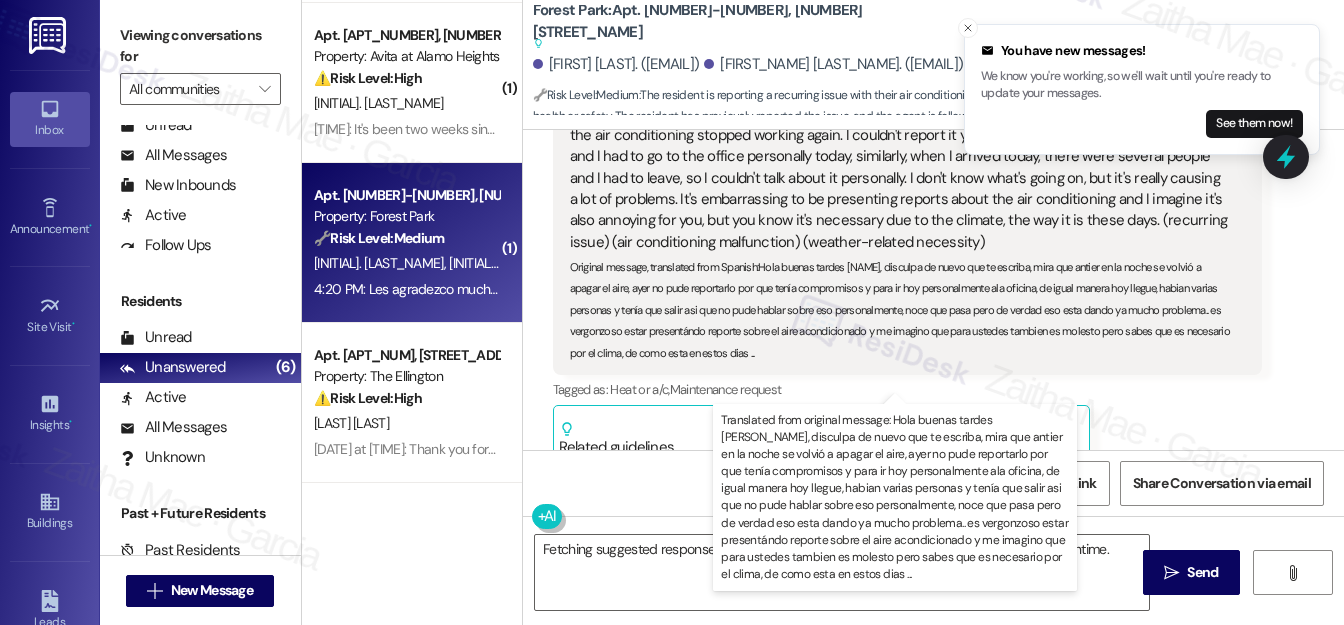 scroll, scrollTop: 2818, scrollLeft: 0, axis: vertical 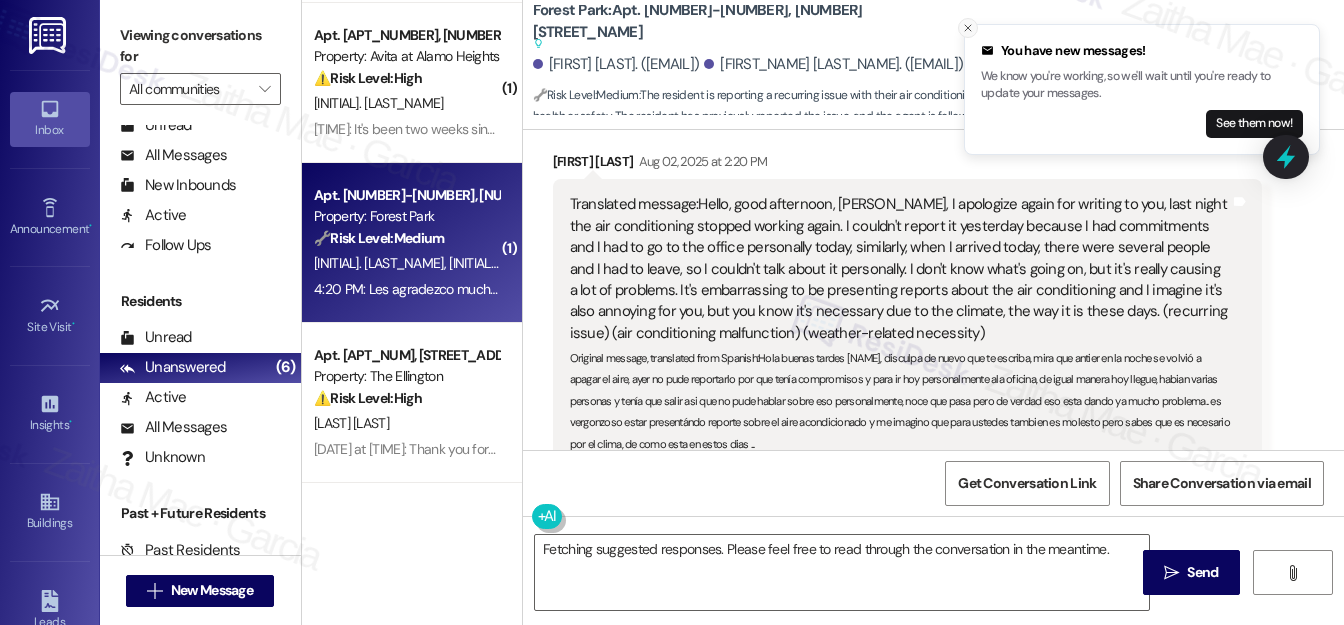 click 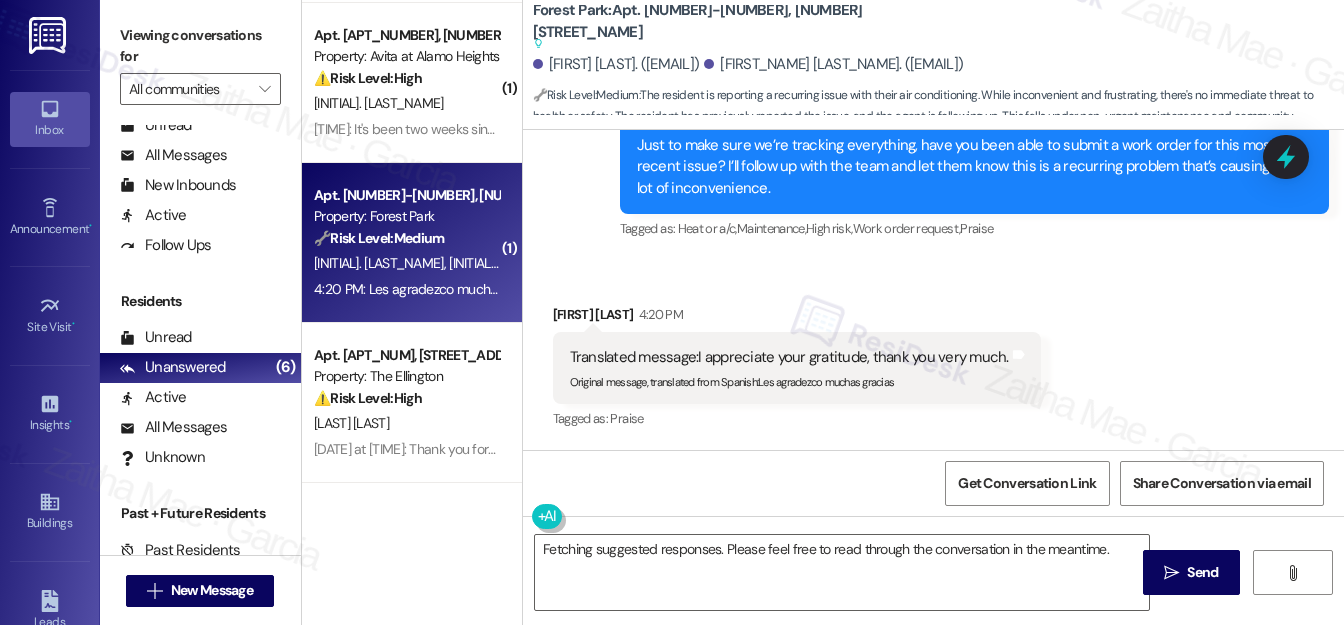 scroll, scrollTop: 3637, scrollLeft: 0, axis: vertical 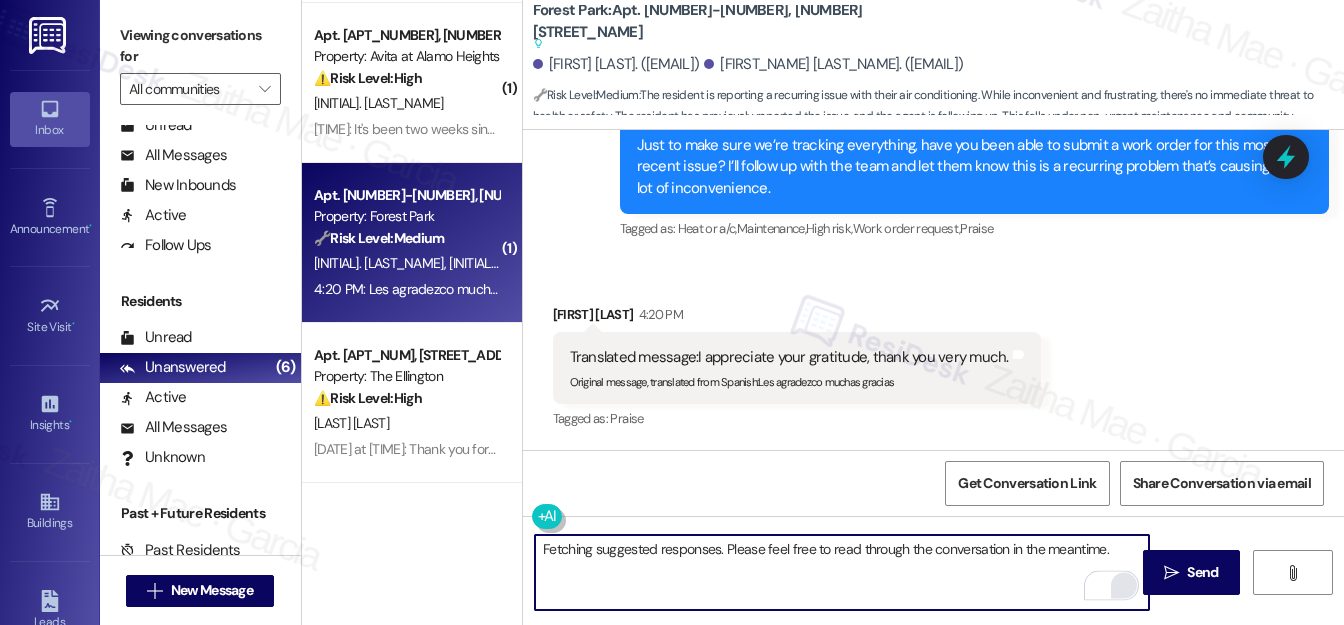 drag, startPoint x: 556, startPoint y: 547, endPoint x: 1109, endPoint y: 588, distance: 554.5178 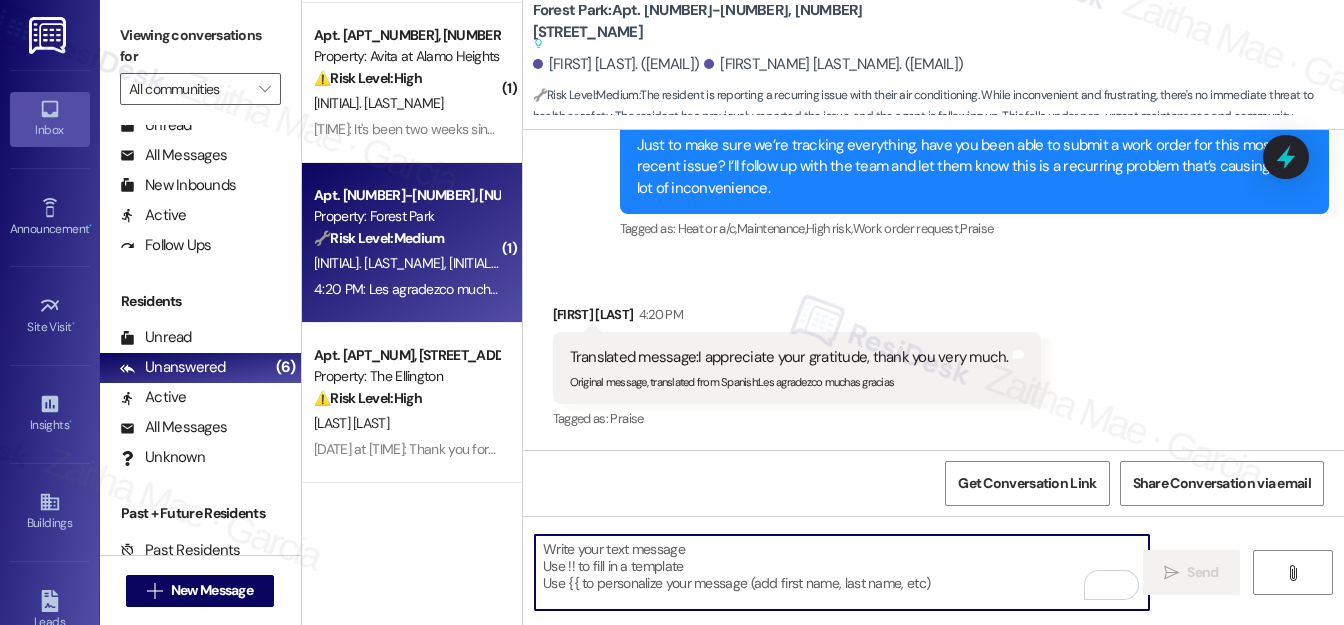 scroll, scrollTop: 3637, scrollLeft: 0, axis: vertical 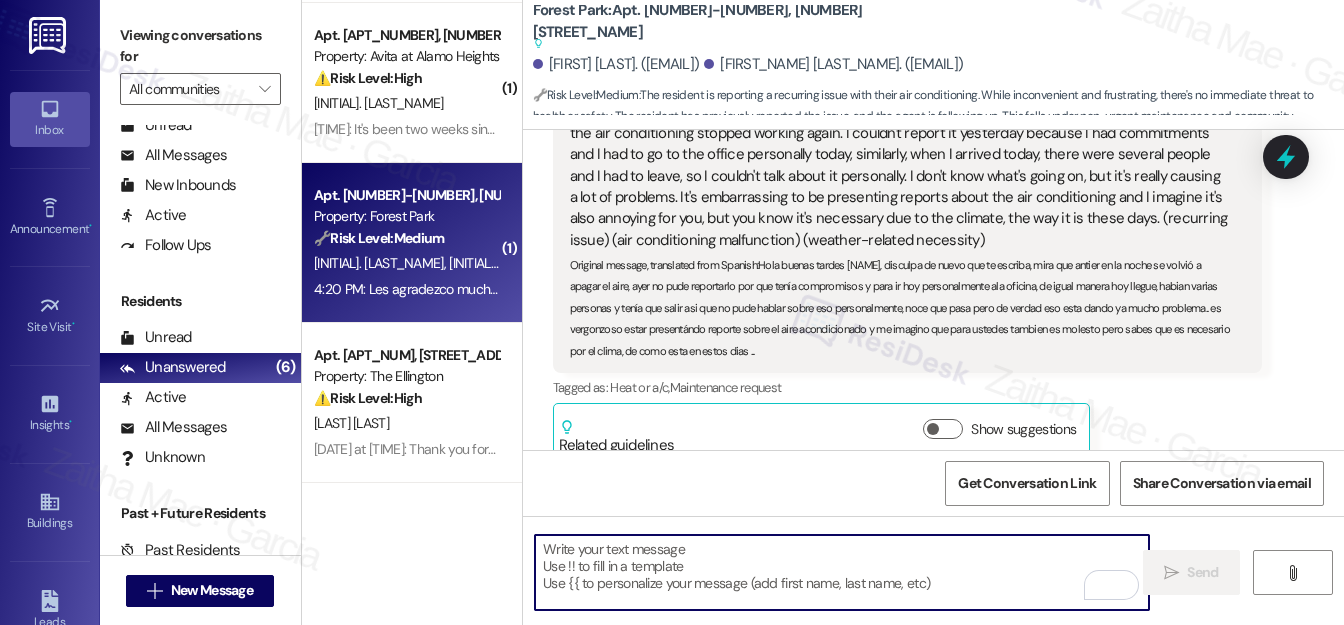 click at bounding box center (842, 572) 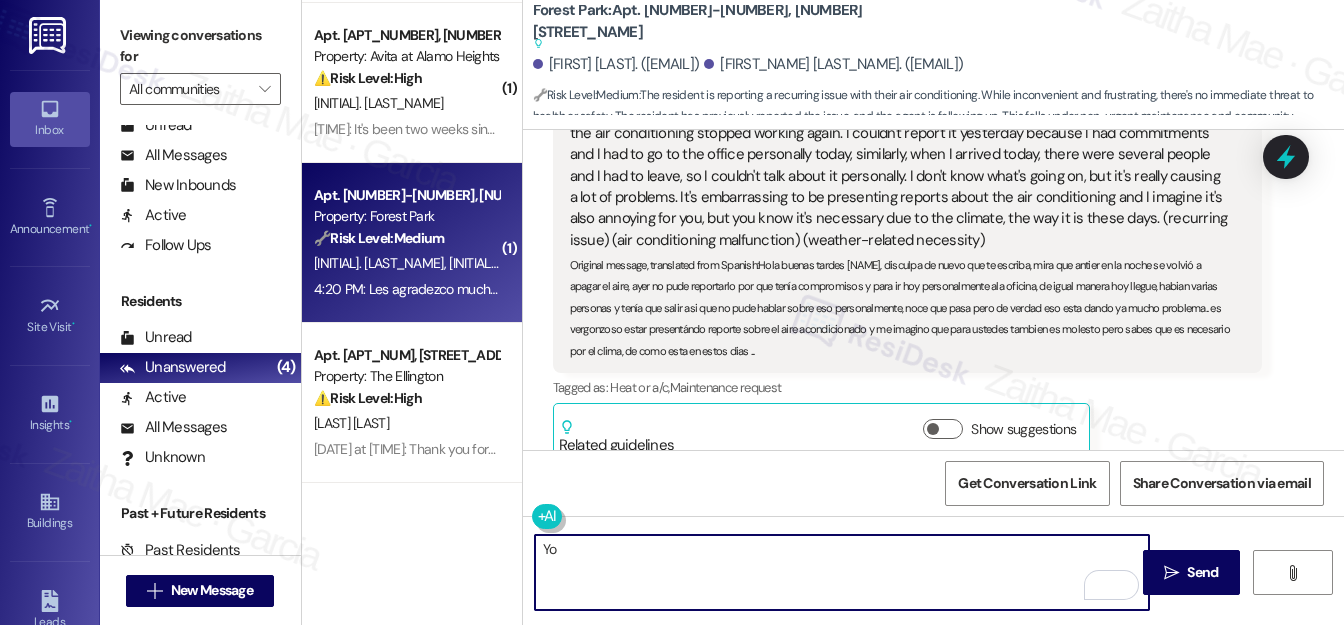 type on "Y" 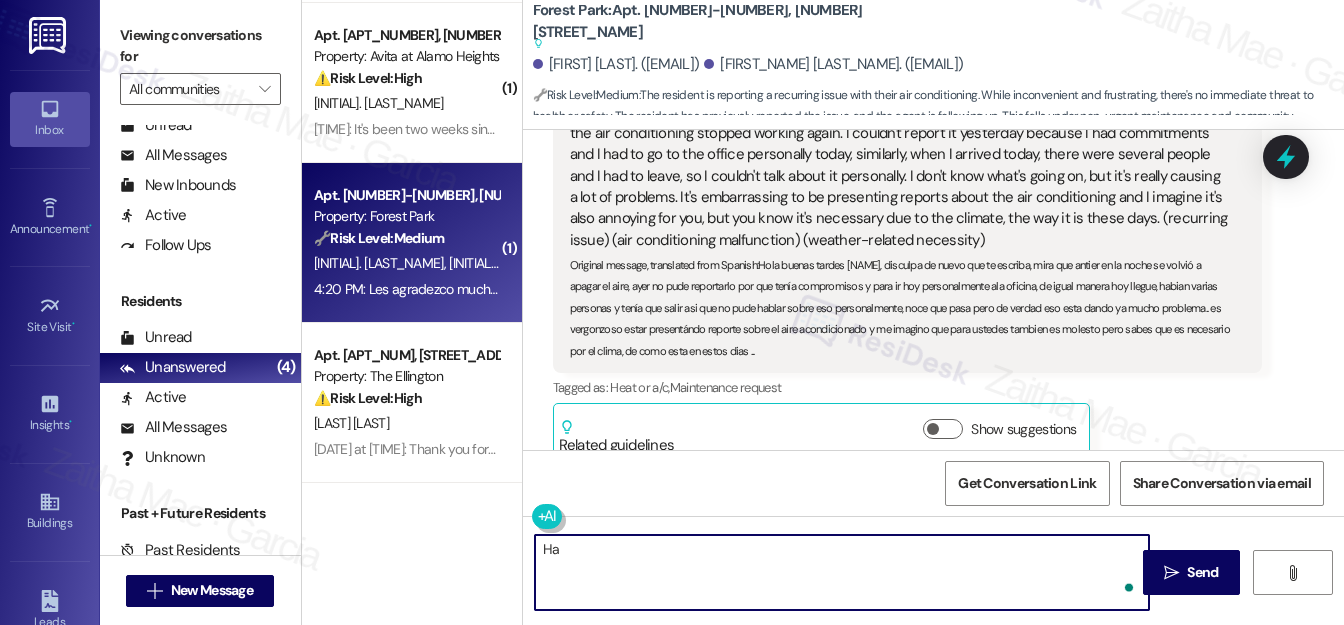 type on "H" 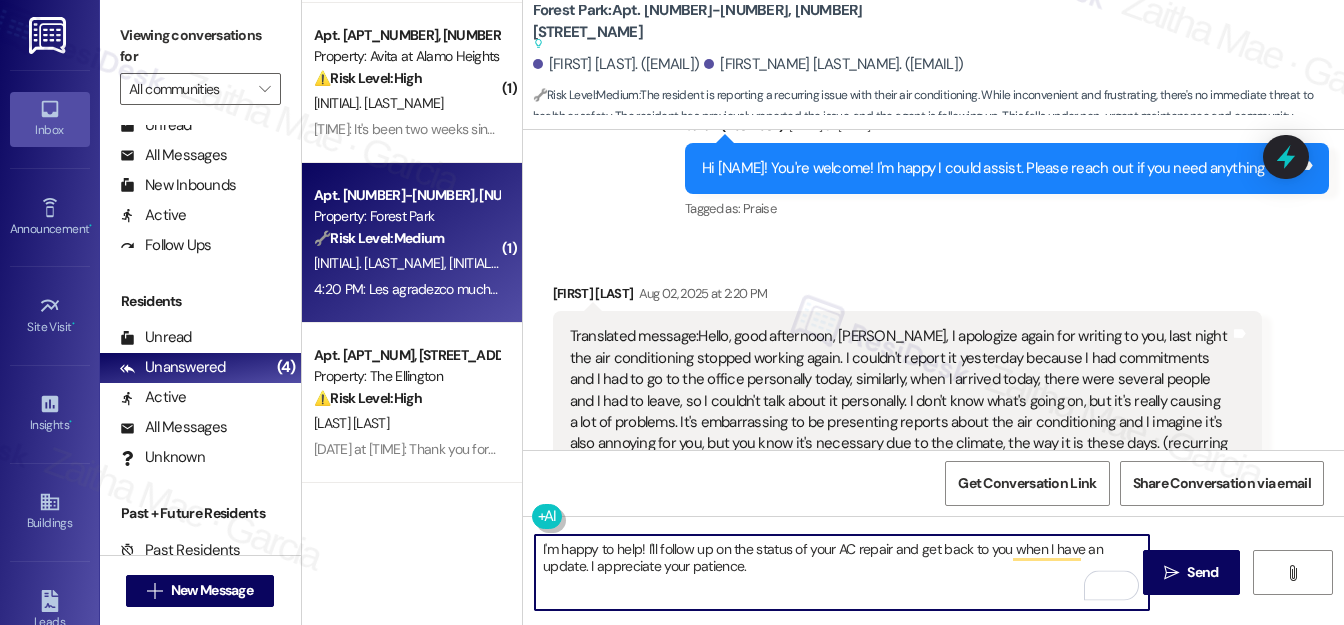 scroll, scrollTop: 2729, scrollLeft: 0, axis: vertical 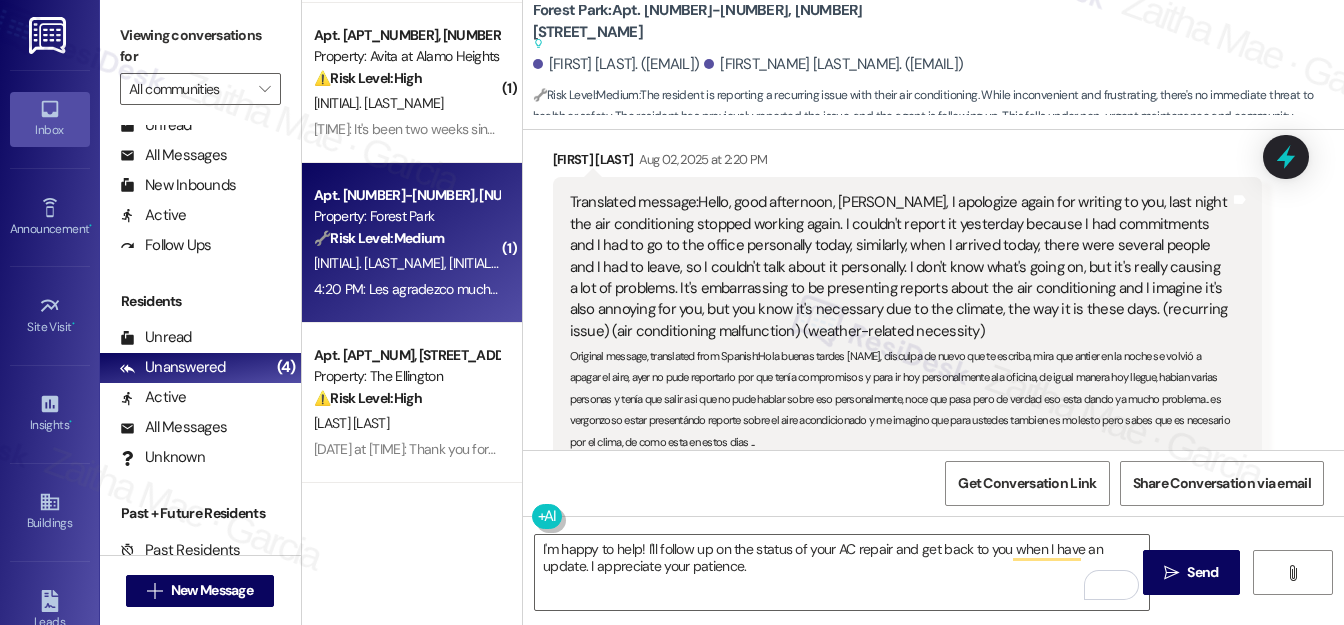 drag, startPoint x: 813, startPoint y: 410, endPoint x: 781, endPoint y: 154, distance: 257.99225 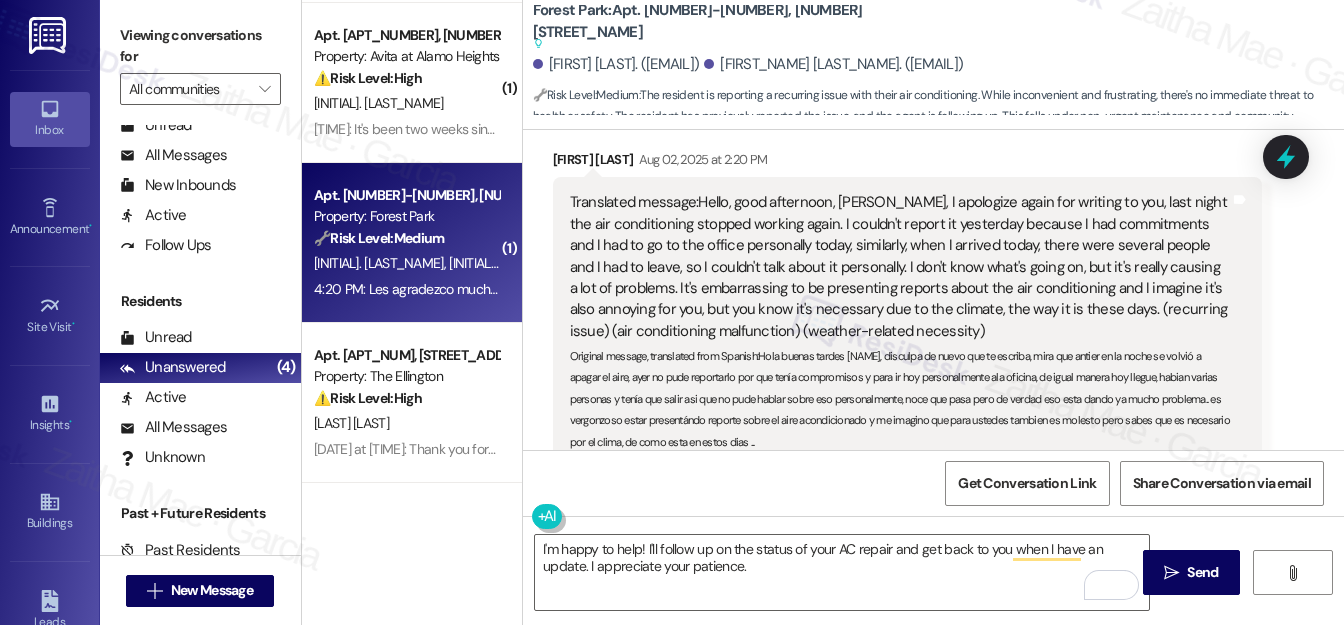 click on "Received via SMS [FIRST] [LAST] [DATE] at [TIME] Translated message: Hello, good afternoon, [FIRST], I apologize again for writing to you, last night the air conditioning stopped working again. I couldn't report it yesterday because I had commitments and I had to go to the office personally today, similarly, when I arrived today, there were several people and I had to leave, so I couldn't talk about it personally. I don't know what's going on, but it's really causing a lot of problems. It's embarrassing to be presenting reports about the air conditioning and I imagine it's also annoying for you, but you know it's necessary due to the climate, the way it is these days. (recurring issue) (air conditioning malfunction) (weather-related necessity) Original message, translated from Spanish : Tags and notes Tagged as: Heat or a/c , Click to highlight conversations about Heat or a/c Maintenance request Click to highlight conversations about Maintenance request Related guidelines Show suggestions" at bounding box center (933, 336) 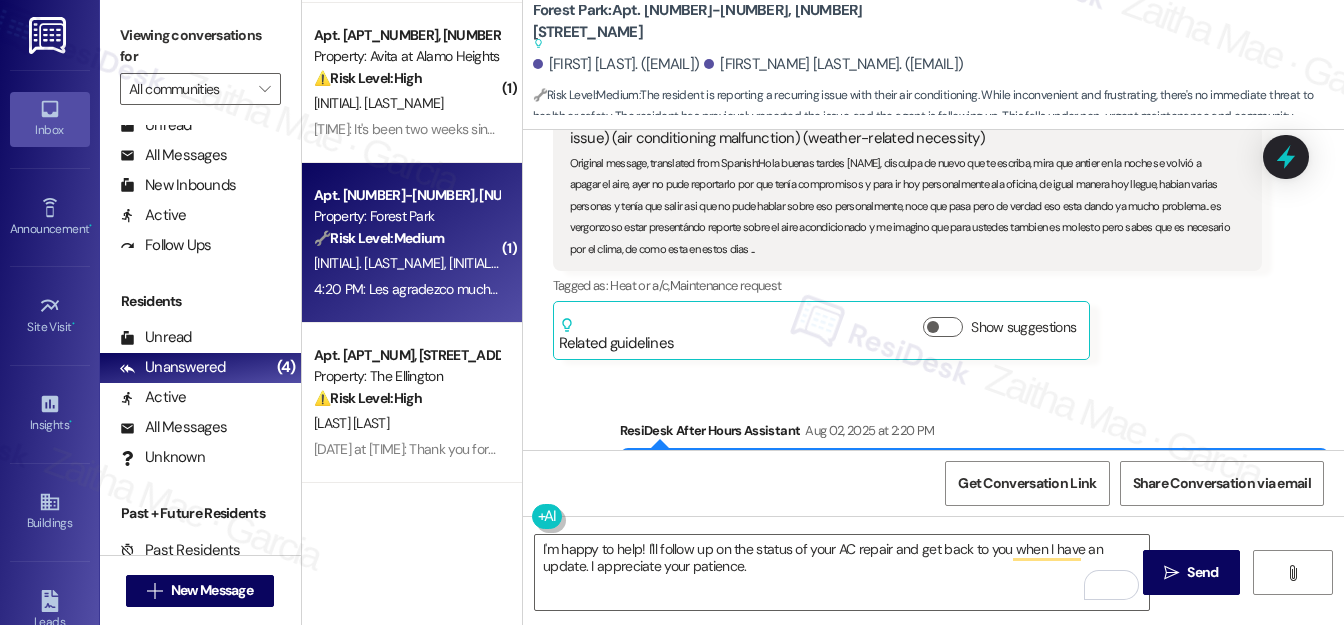 scroll, scrollTop: 3093, scrollLeft: 0, axis: vertical 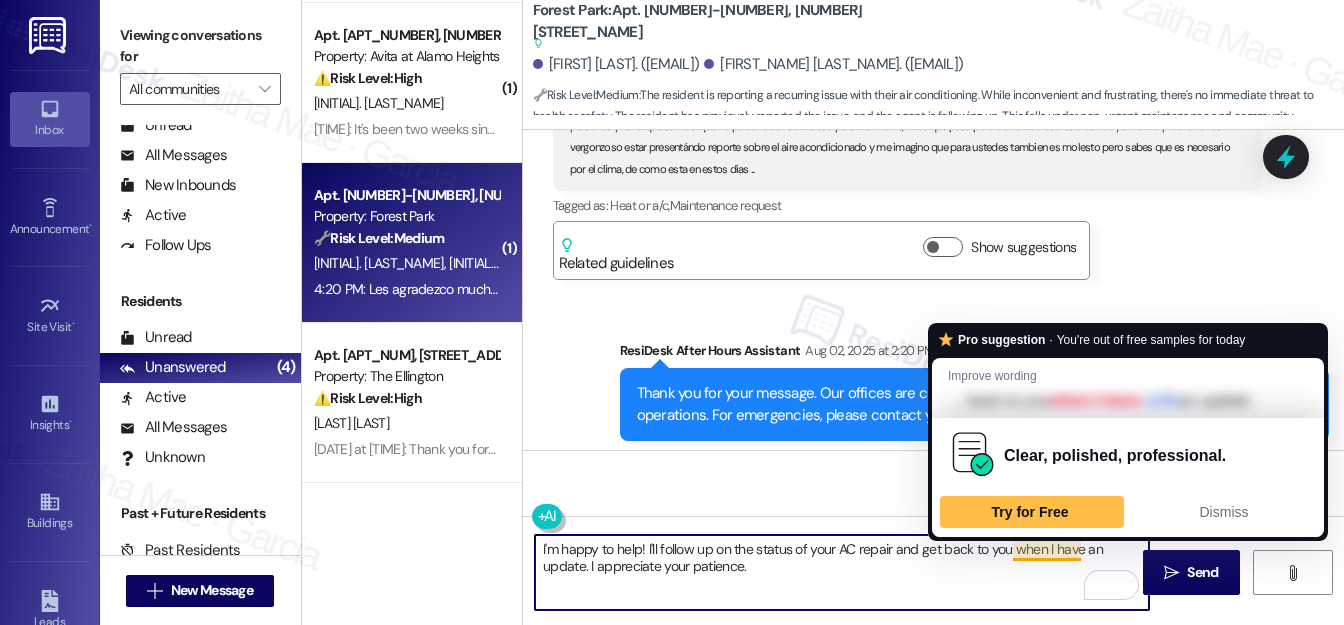 click on "I'm happy to help! I'll follow up on the status of your AC repair and get back to you when I have an update. I appreciate your patience." at bounding box center [842, 572] 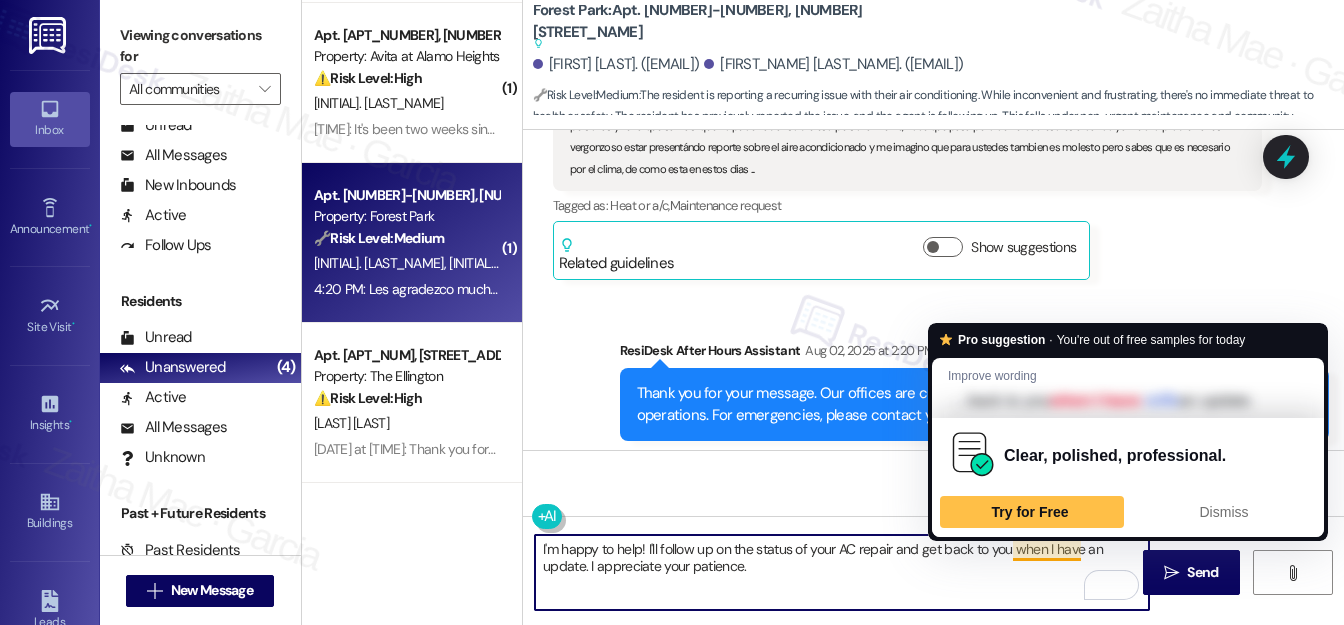 click on "I'm happy to help! I'll follow up on the status of your AC repair and get back to you when I have an update. I appreciate your patience." at bounding box center (842, 572) 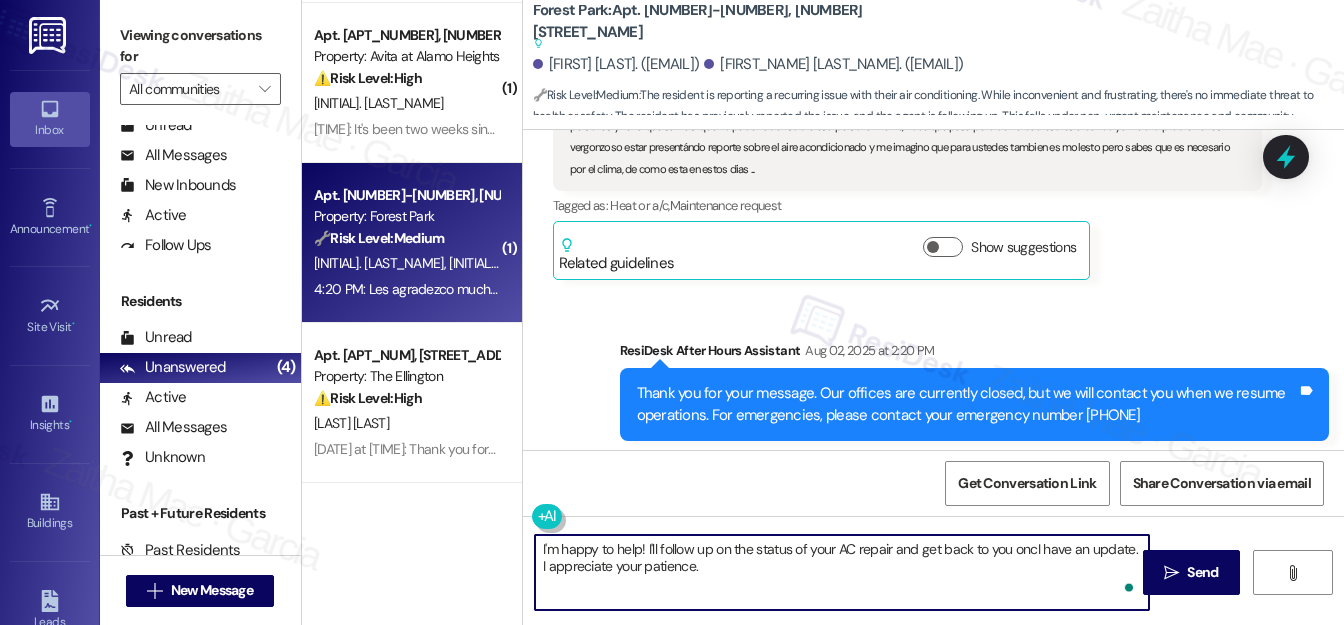 type on "I'm happy to help! I'll follow up on the status of your AC repair and get back to you onceI have an update. I appreciate your patience." 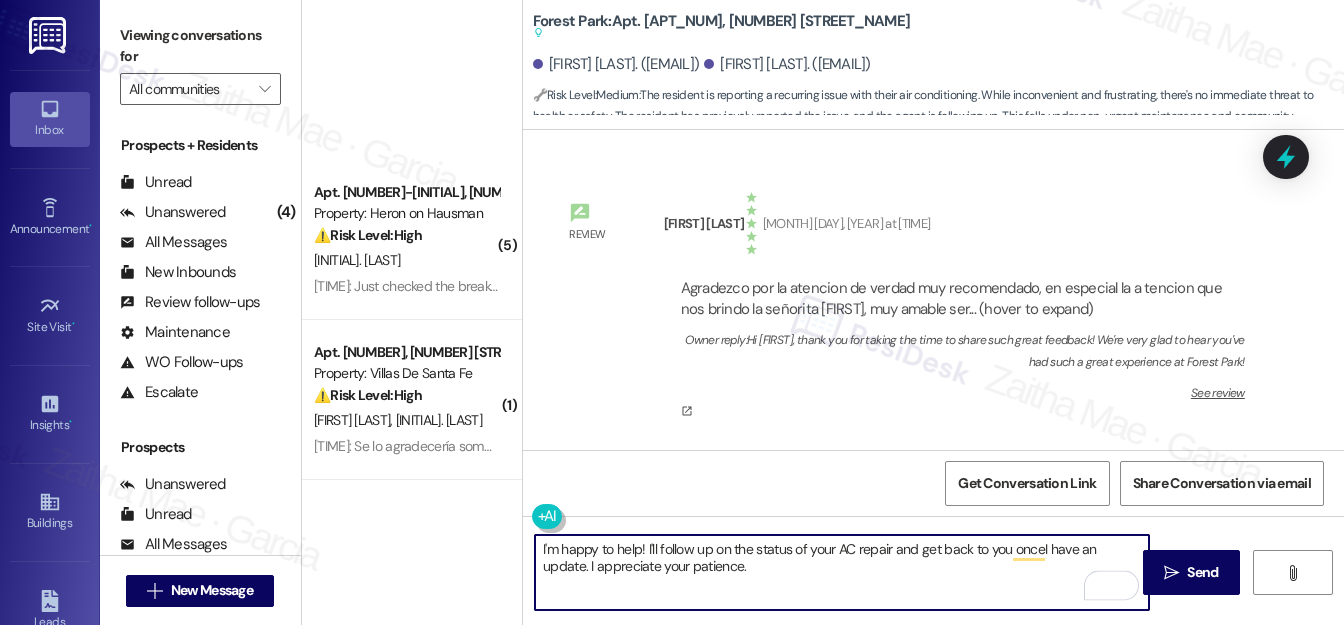 scroll, scrollTop: 0, scrollLeft: 0, axis: both 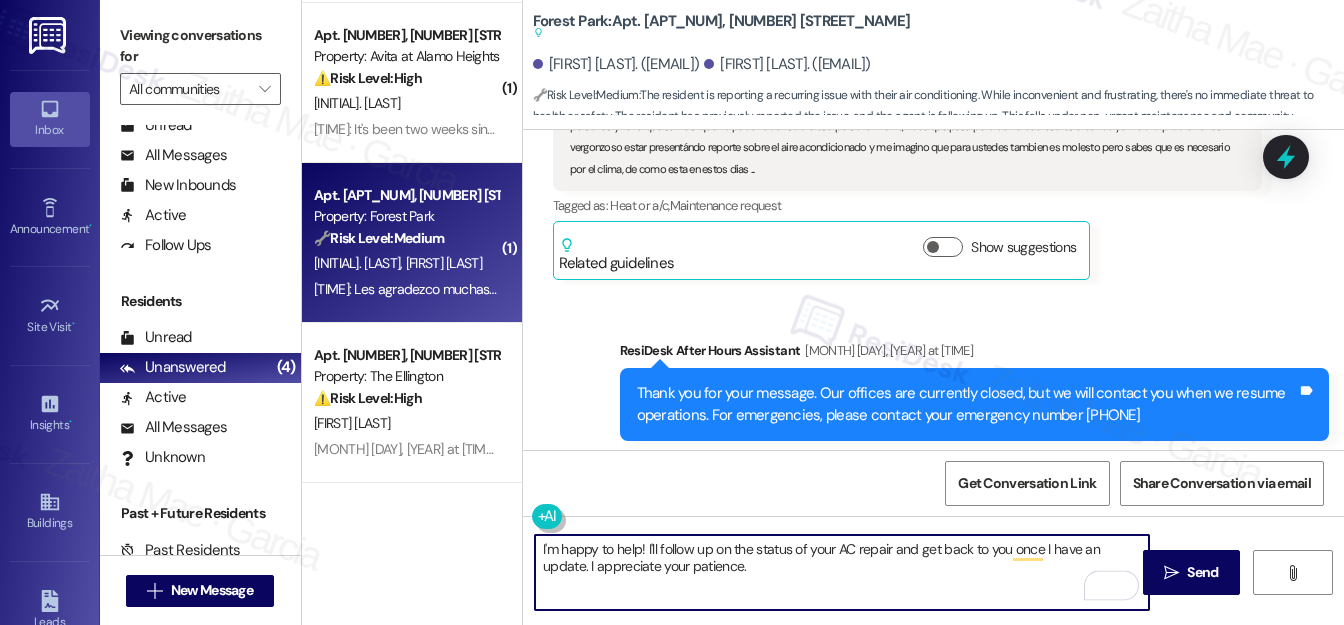 click on "I'm happy to help! I'll follow up on the status of your AC repair and get back to you once I have an update. I appreciate your patience." at bounding box center (842, 572) 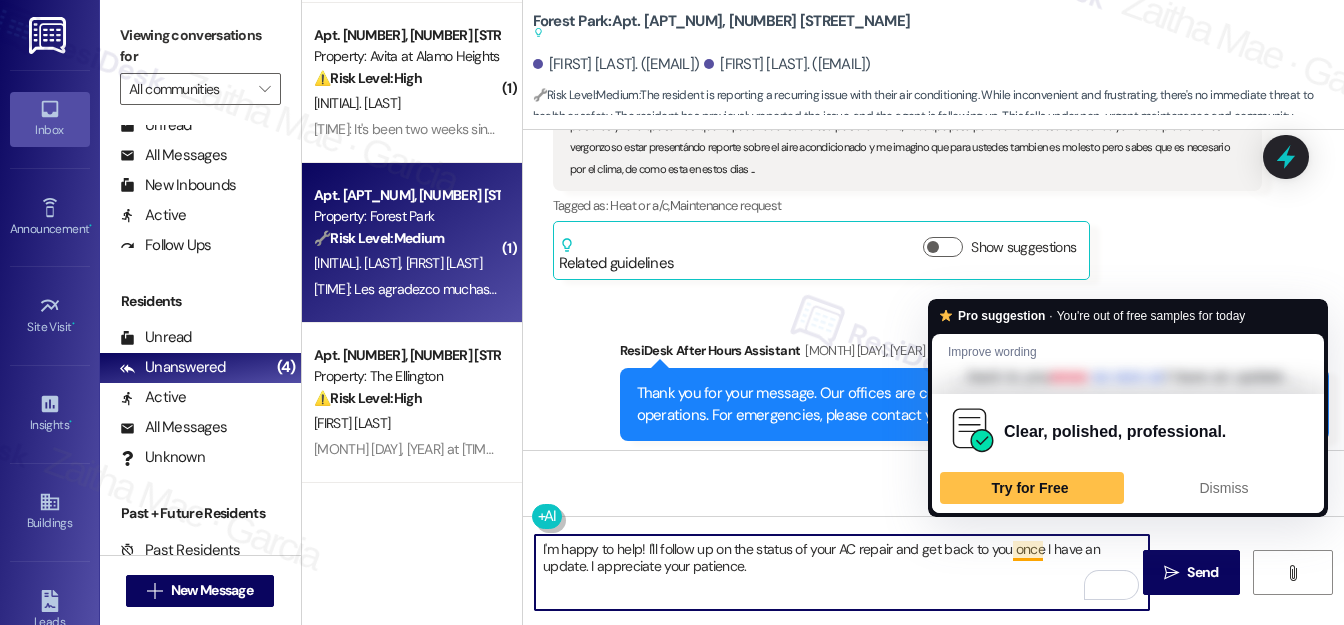 click on "I'm happy to help! I'll follow up on the status of your AC repair and get back to you once I have an update. I appreciate your patience." at bounding box center (842, 572) 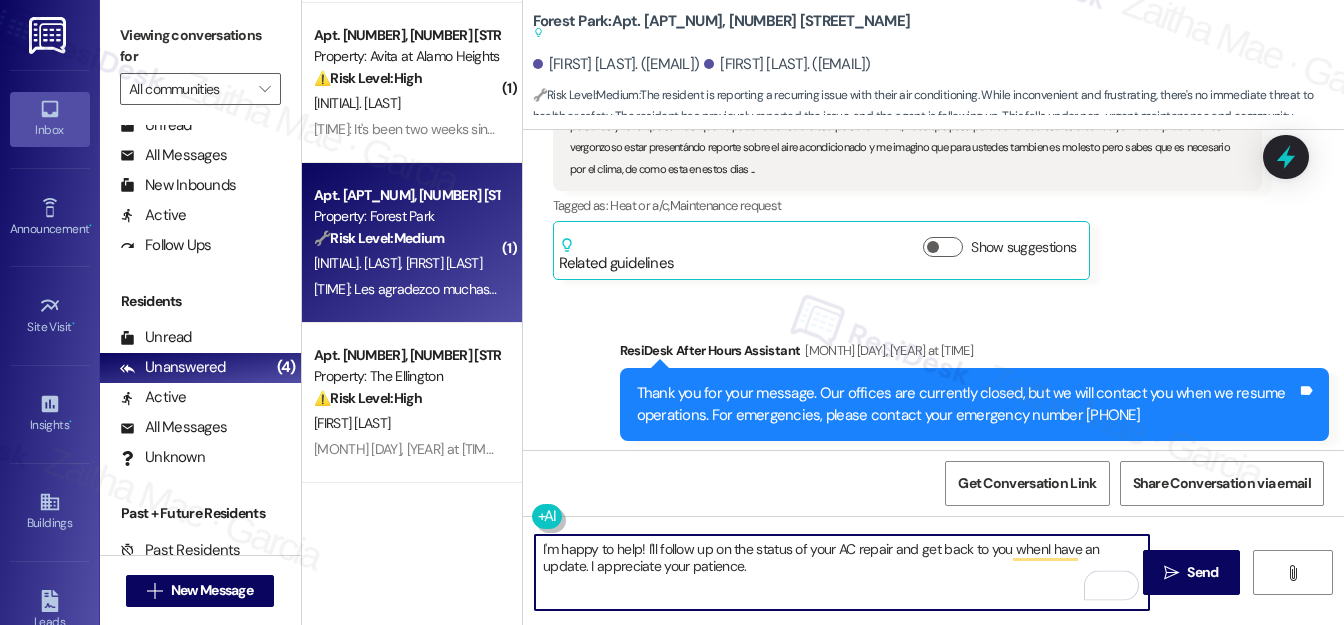 type on "I'm happy to help! I'll follow up on the status of your AC repair and get back to you when I have an update. I appreciate your patience." 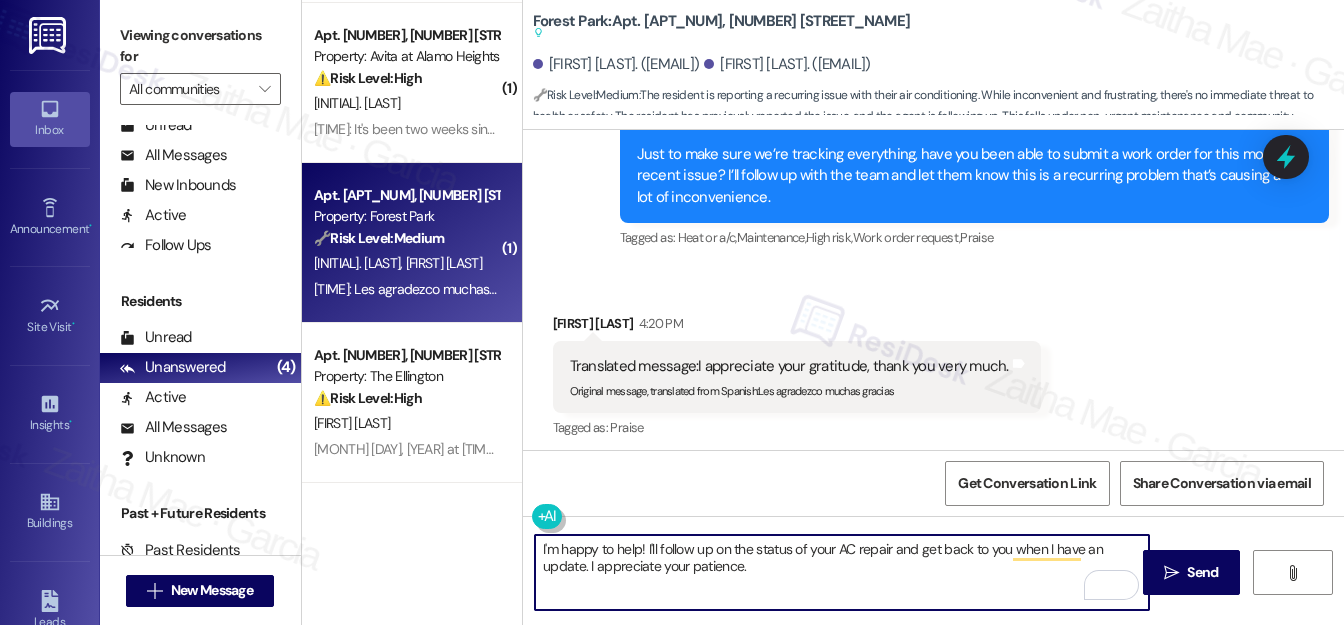 scroll, scrollTop: 3637, scrollLeft: 0, axis: vertical 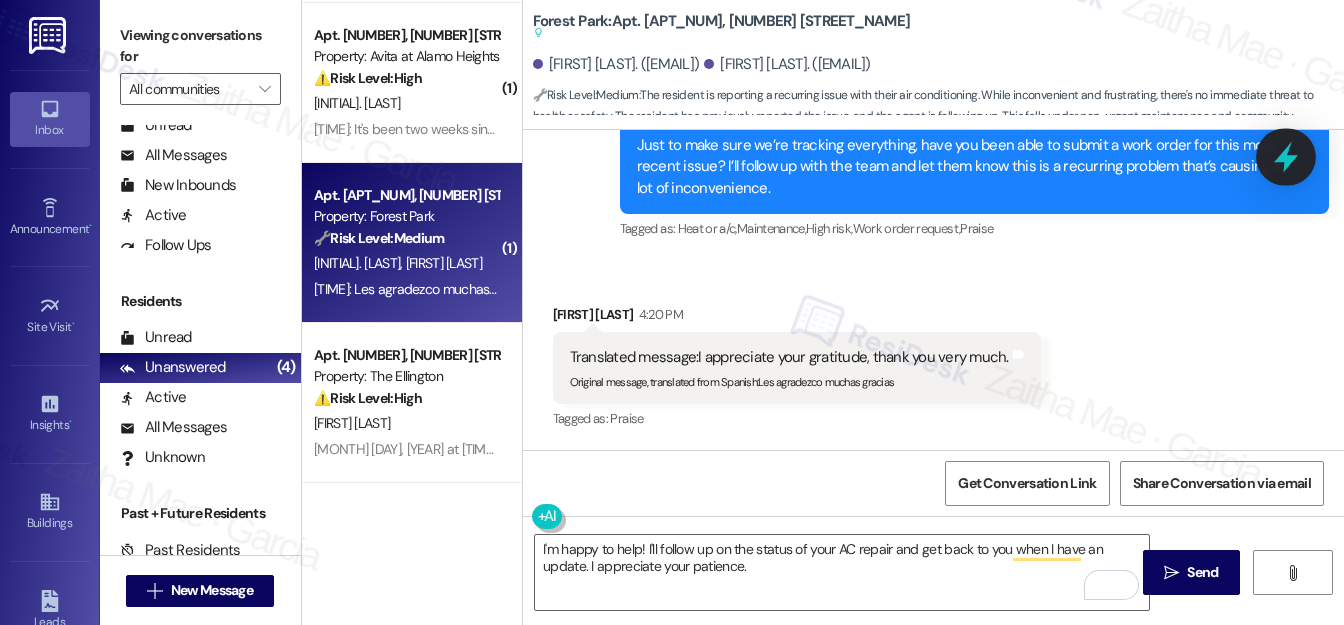 click 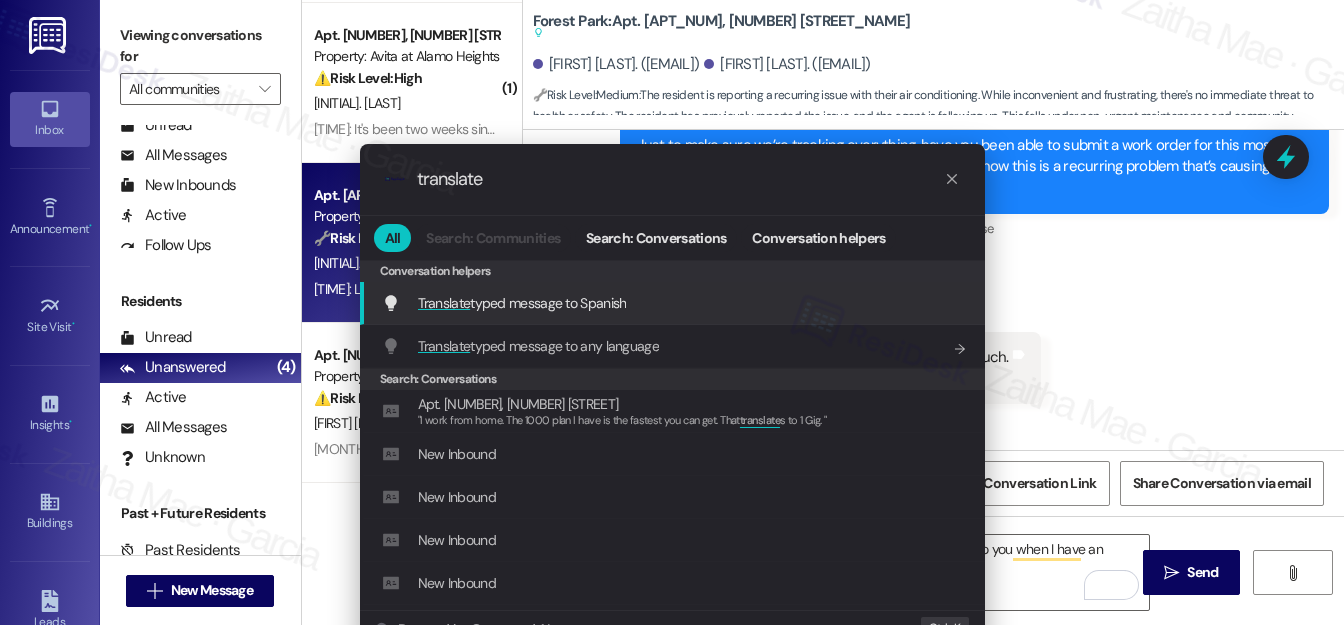 click on "Translate  typed message to Spanish" at bounding box center (522, 303) 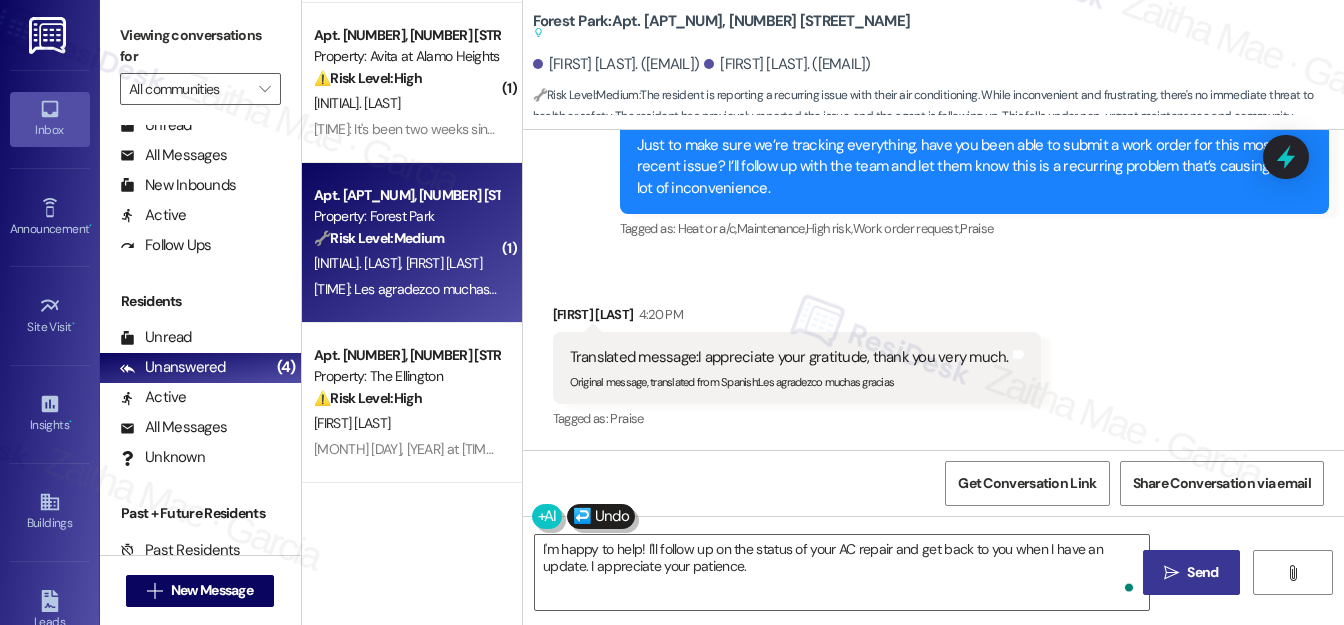 click on "Send" at bounding box center (1202, 572) 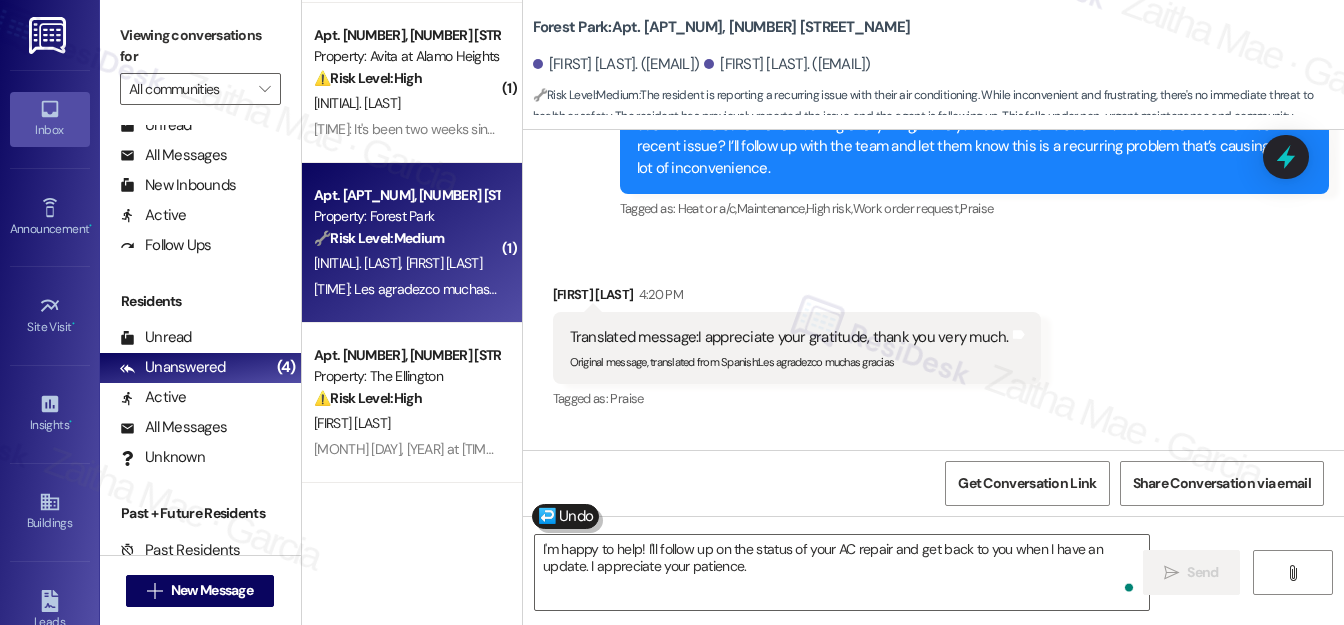 scroll, scrollTop: 3637, scrollLeft: 0, axis: vertical 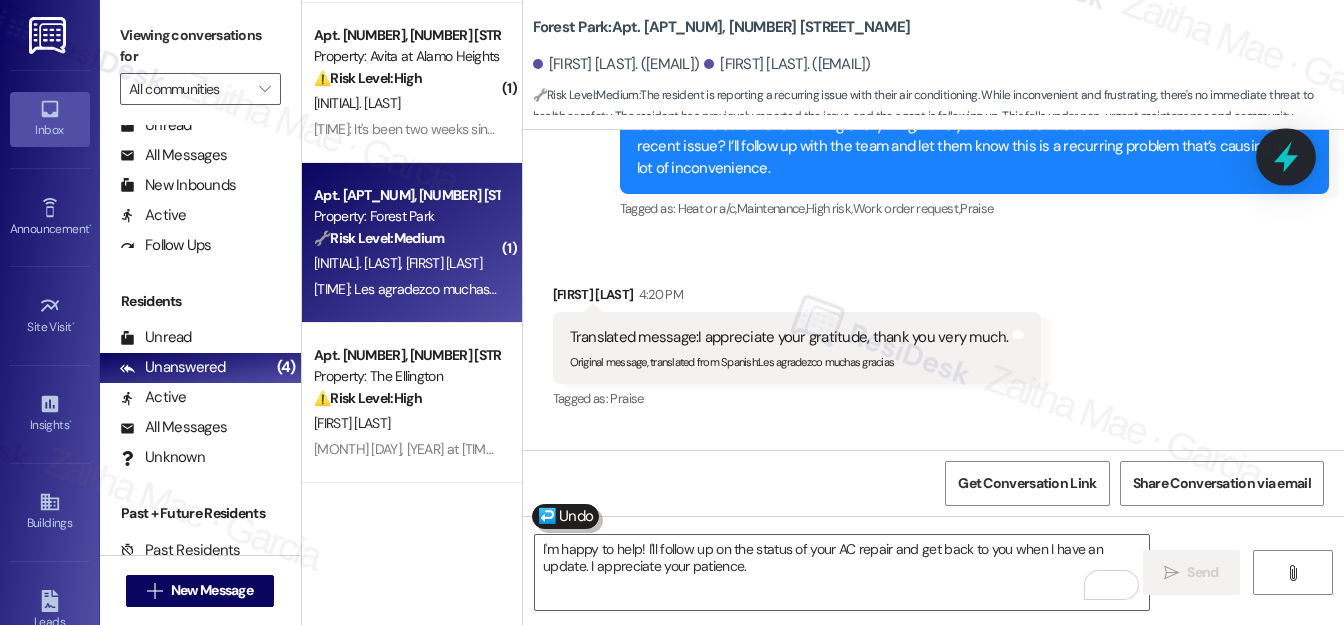 click 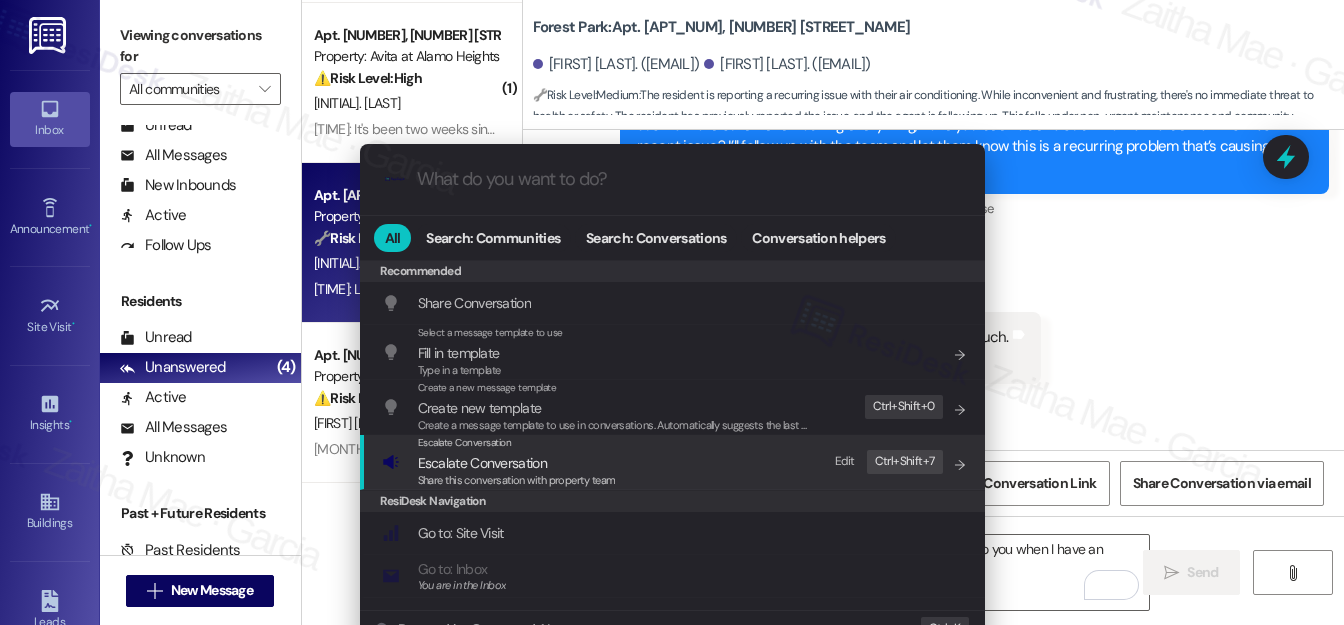 click on "Escalate Conversation" at bounding box center [482, 463] 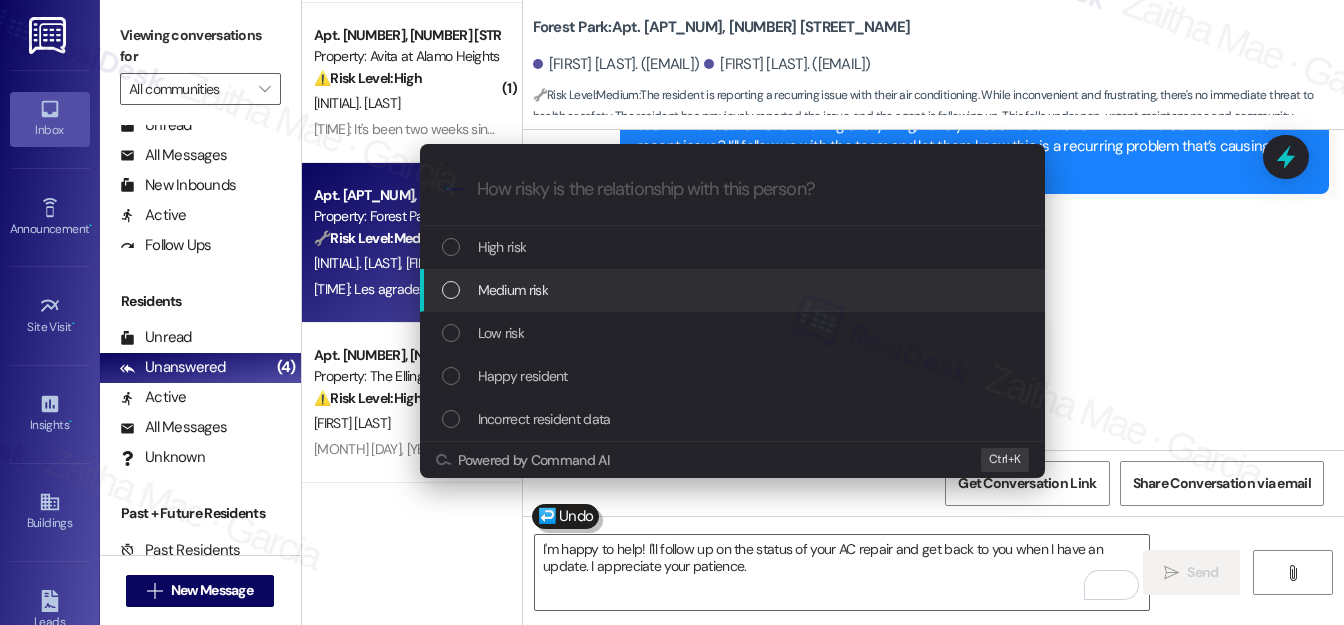 click on "Medium risk" at bounding box center [513, 290] 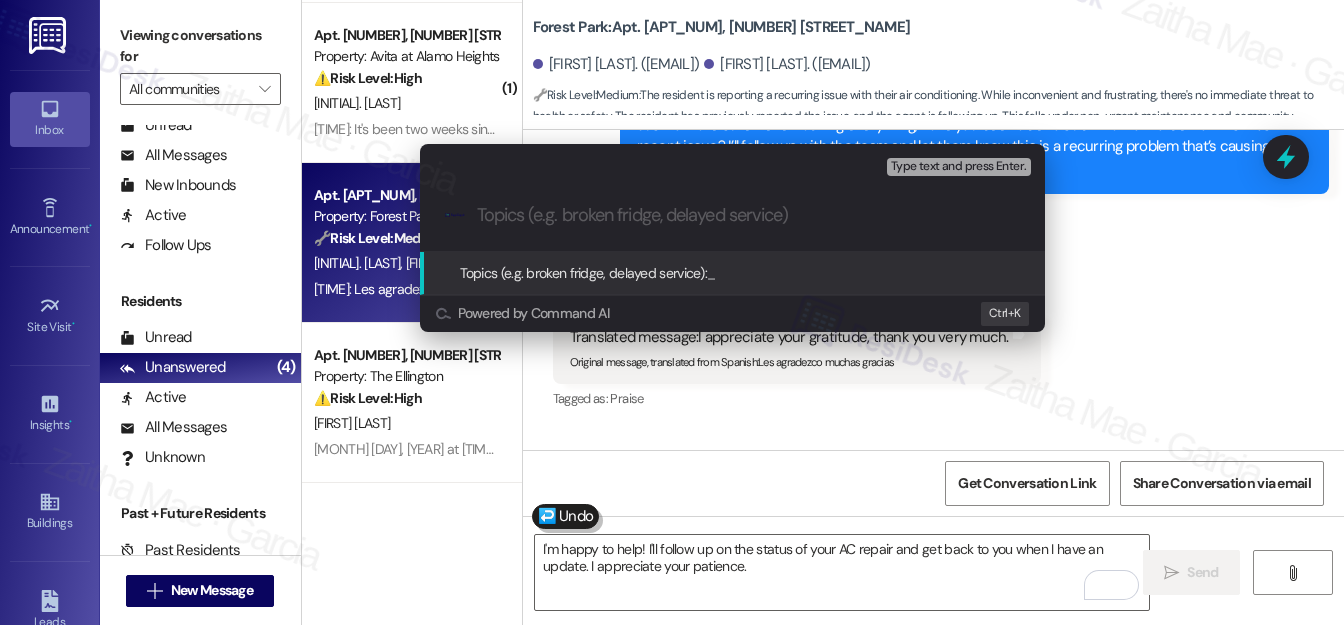 click on "Escalate Conversation Medium risk Topics (e.g. broken fridge, delayed service) Any messages to highlight in the email? Type text and press Enter. .cls-1{fill:#0a055f;}.cls-2{fill:#0cc4c4;} resideskLogoBlueOrange Topics (e.g. broken fridge, delayed service):  _ Powered by Command AI Ctrl+ K" at bounding box center (672, 312) 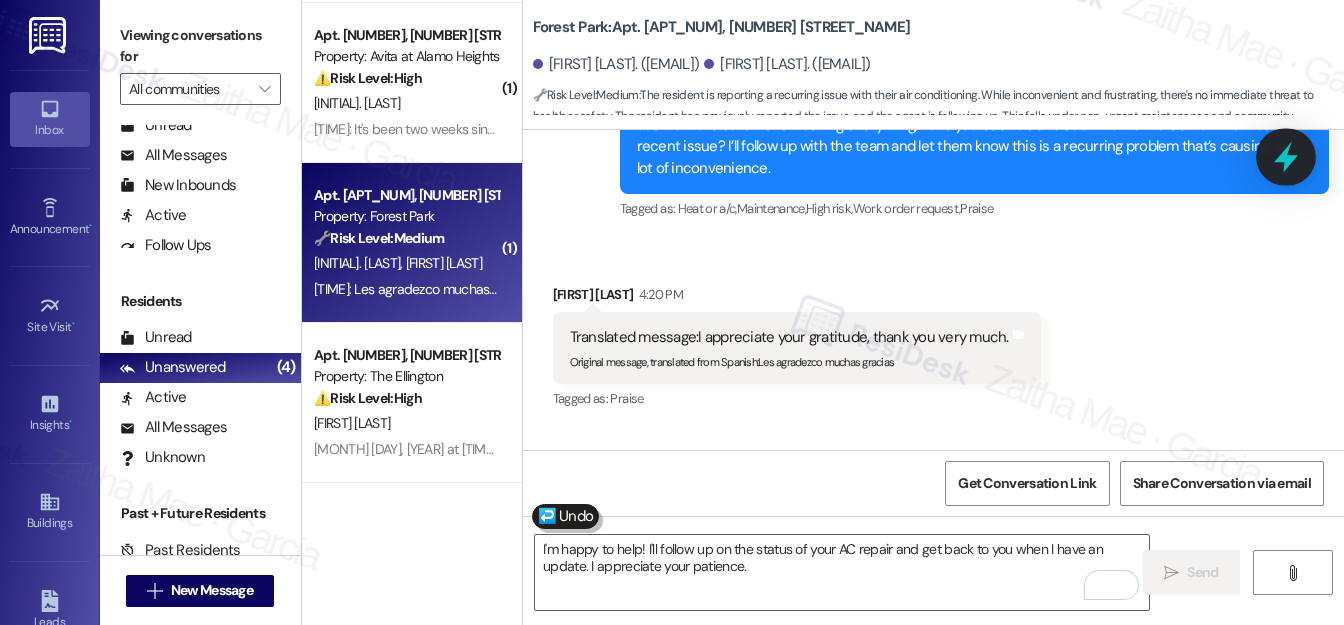click 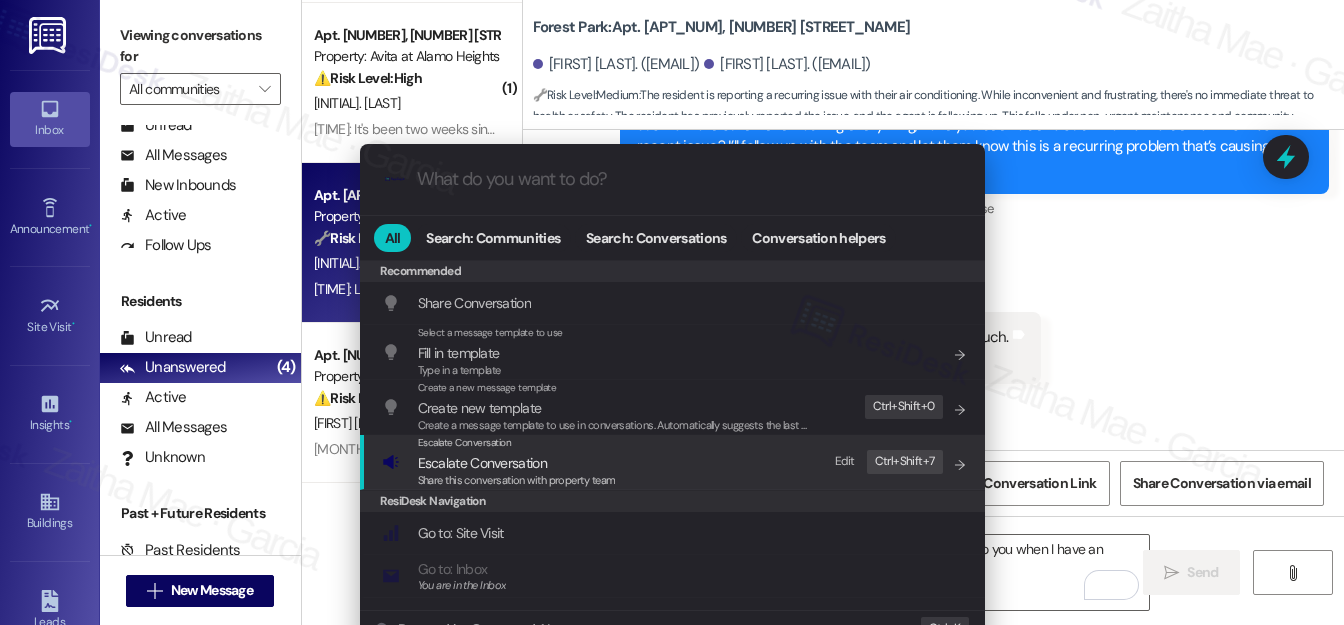click on "Escalate Conversation" at bounding box center [482, 463] 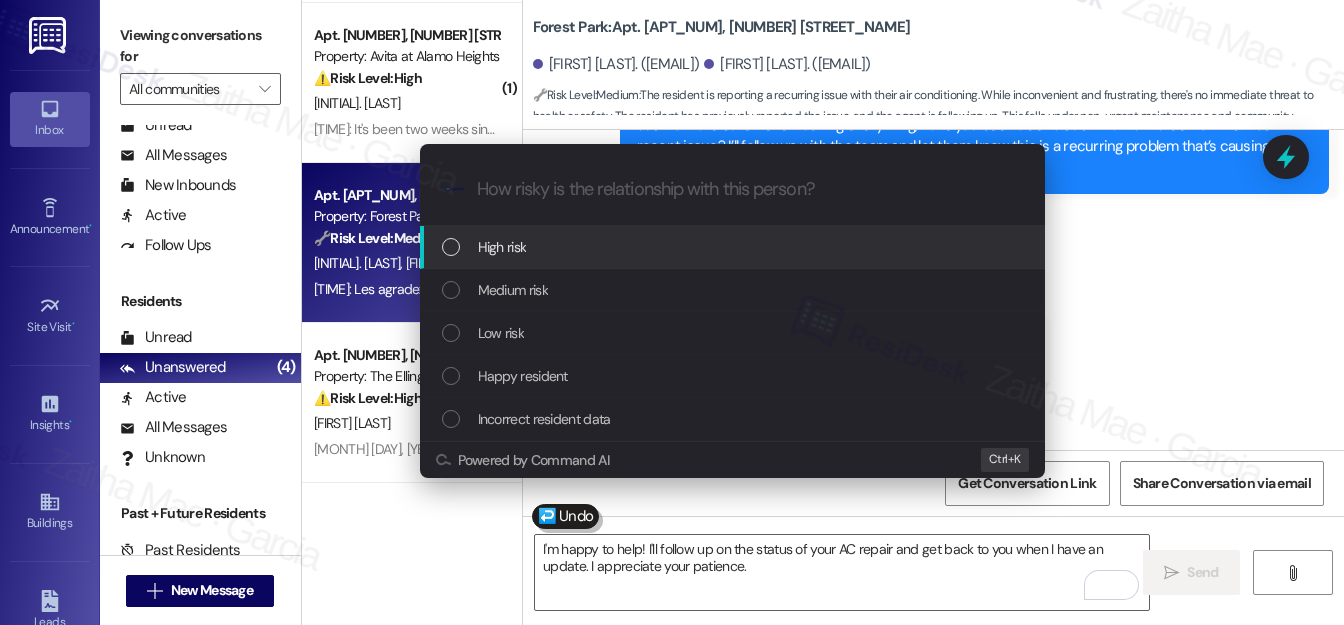 click on "High risk" at bounding box center (734, 247) 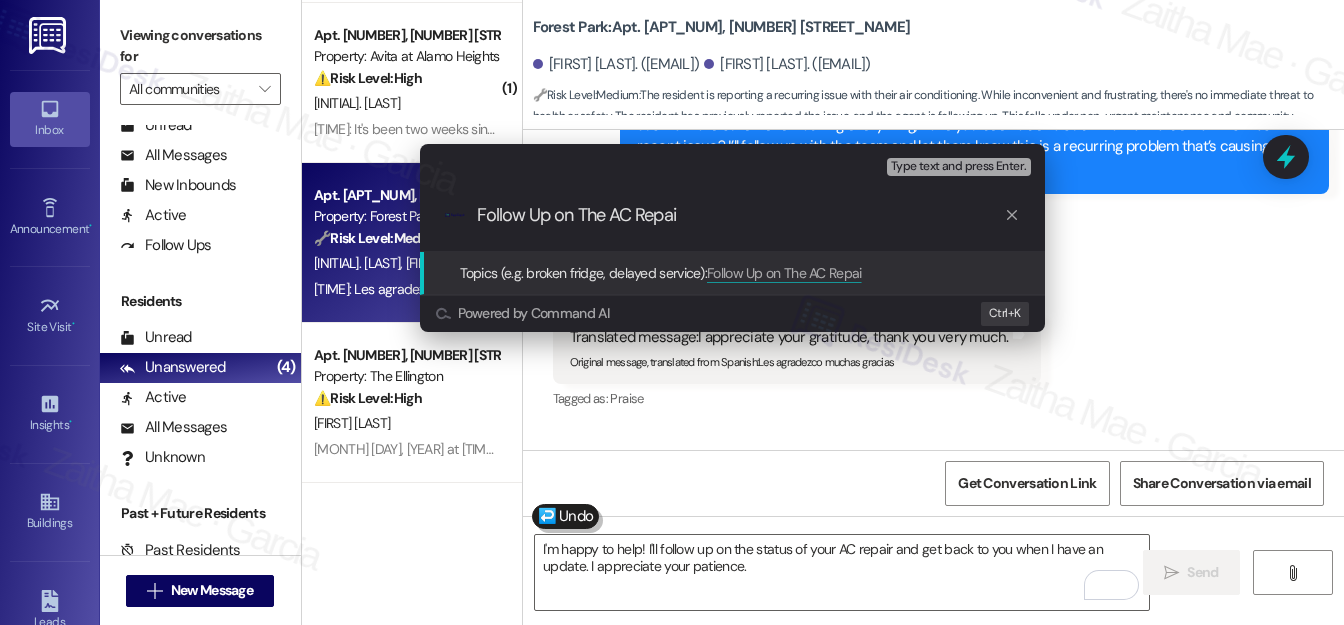 type on "Follow Up on The AC Repair" 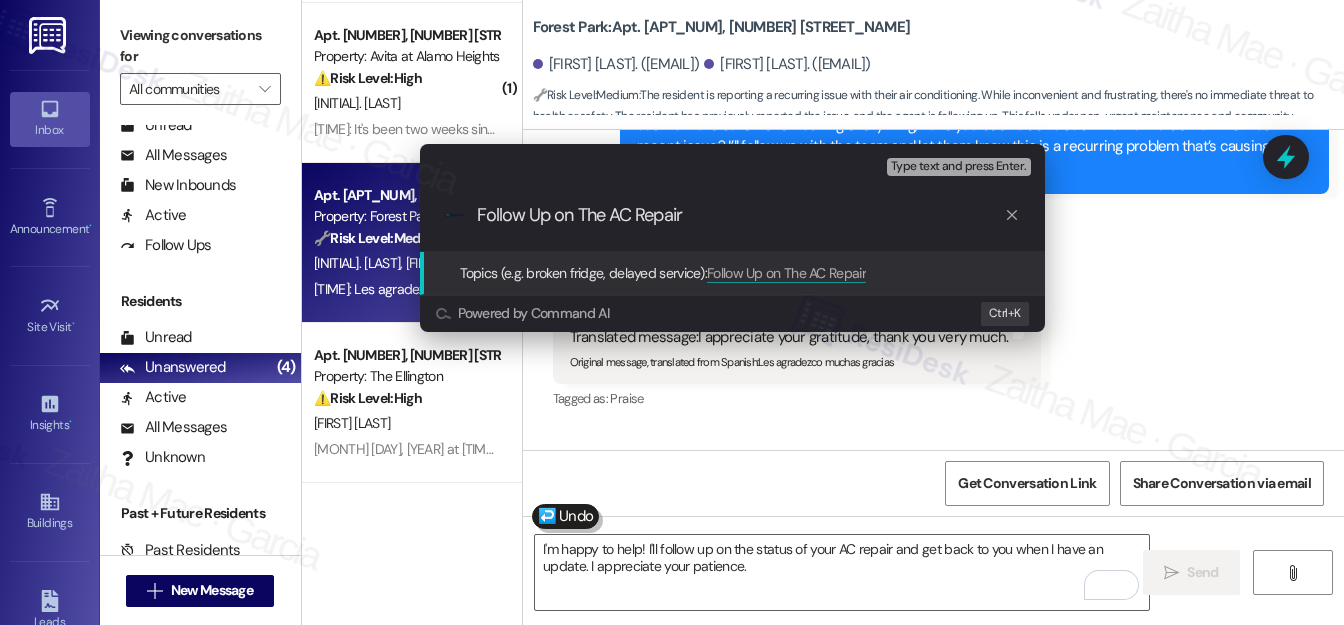 type 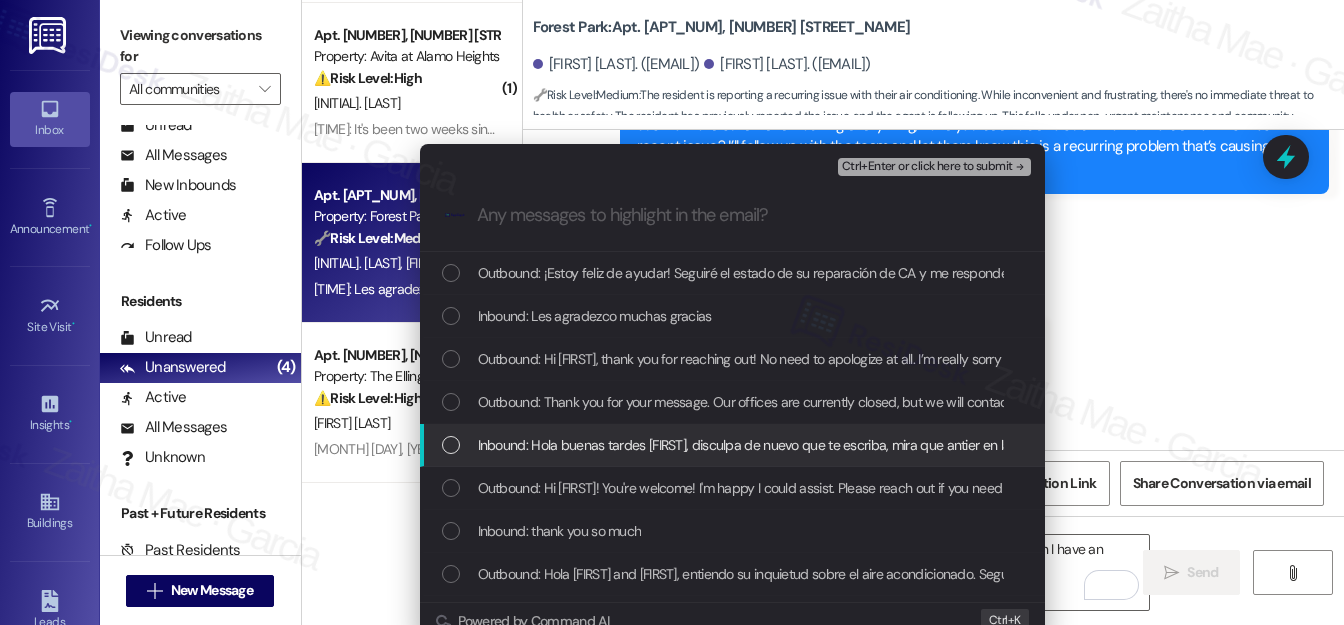 click at bounding box center (451, 445) 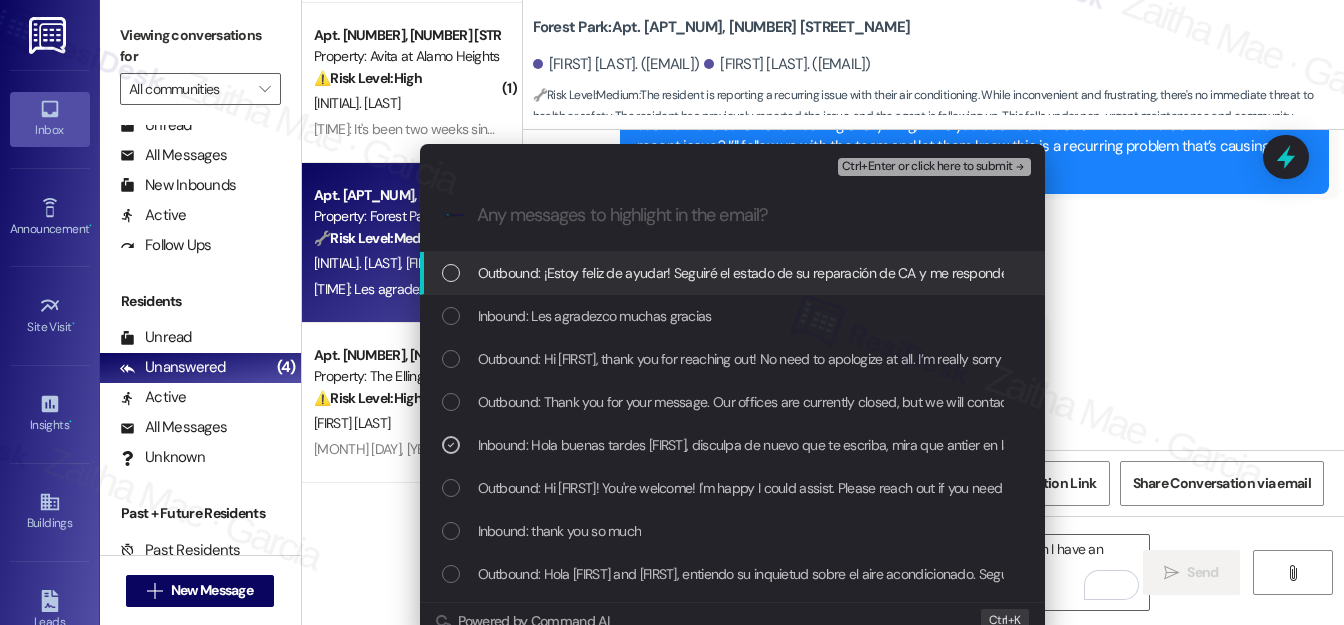 click on "Ctrl+Enter or click here to submit" at bounding box center (927, 167) 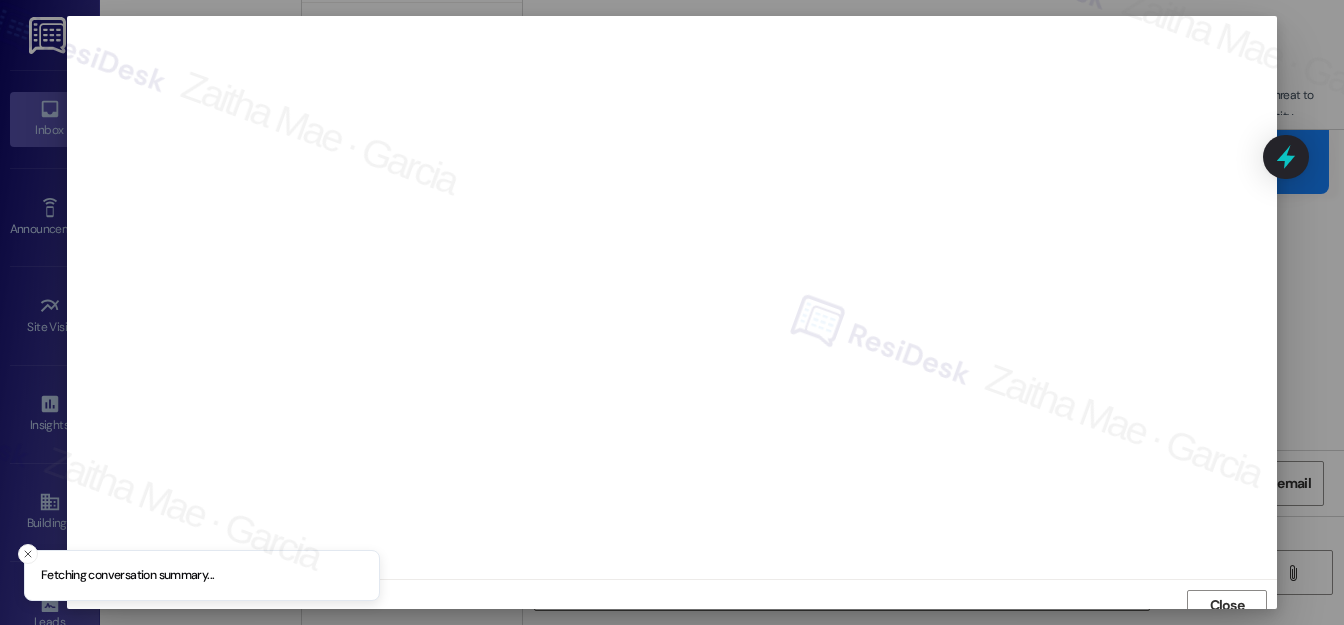 scroll, scrollTop: 12, scrollLeft: 0, axis: vertical 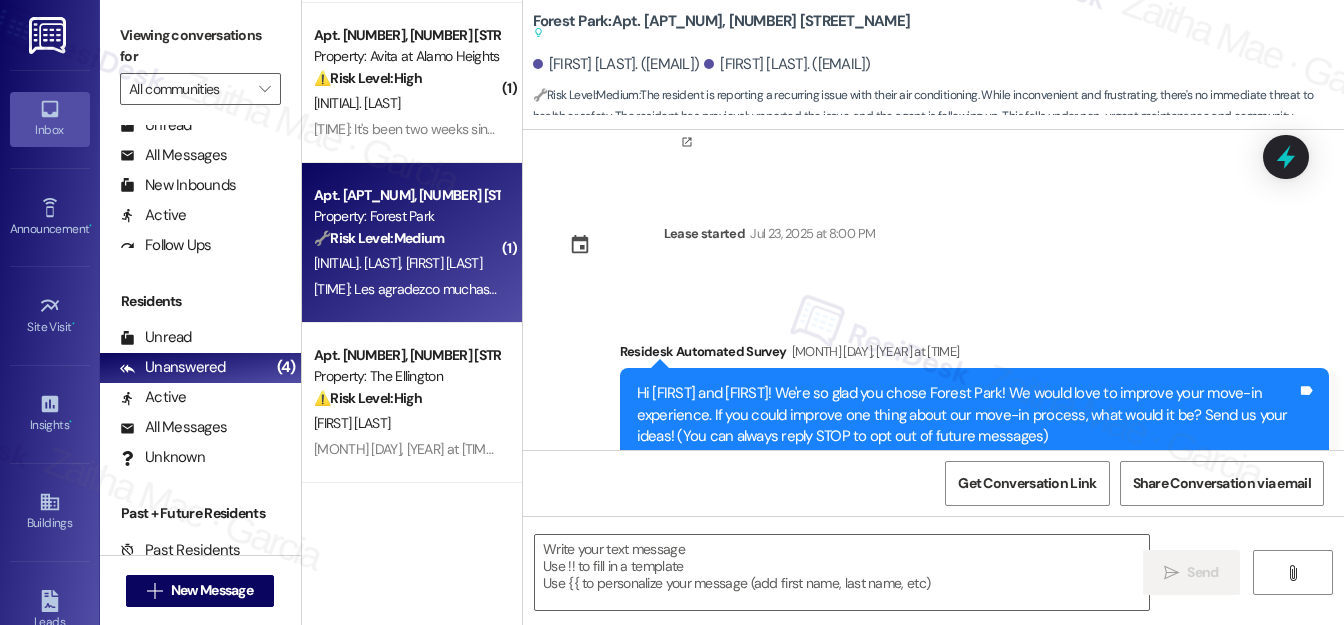 type on "Fetching suggested responses. Please feel free to read through the conversation in the meantime." 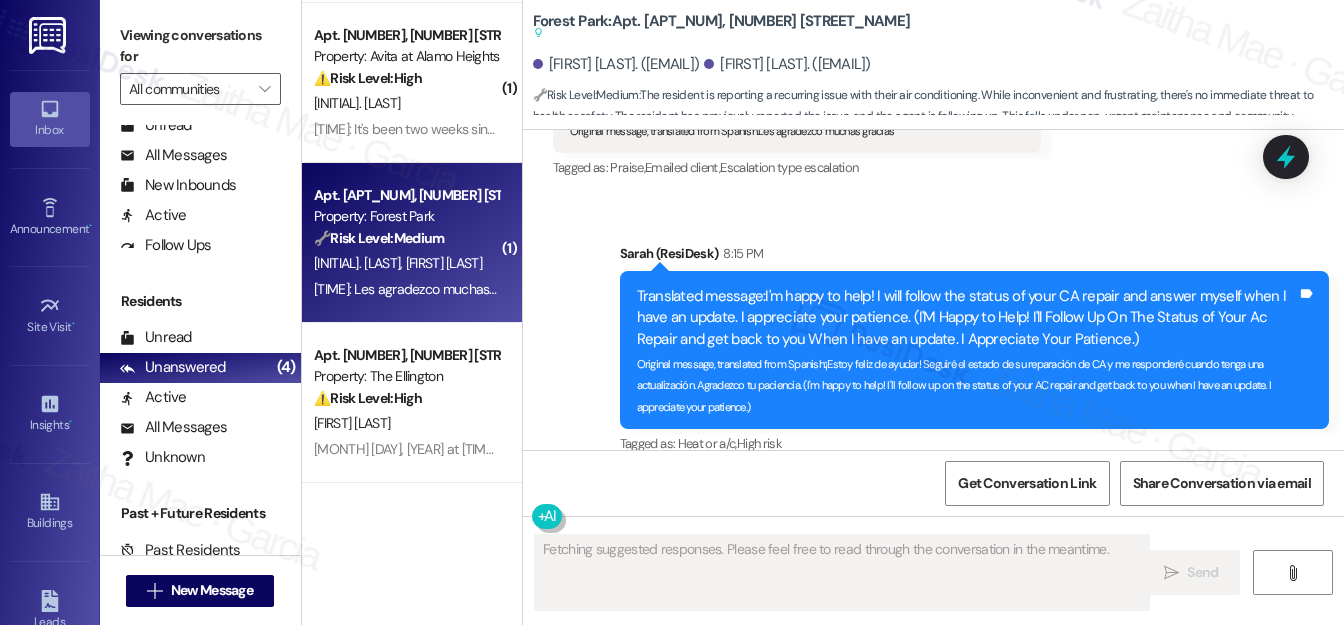 scroll, scrollTop: 3913, scrollLeft: 0, axis: vertical 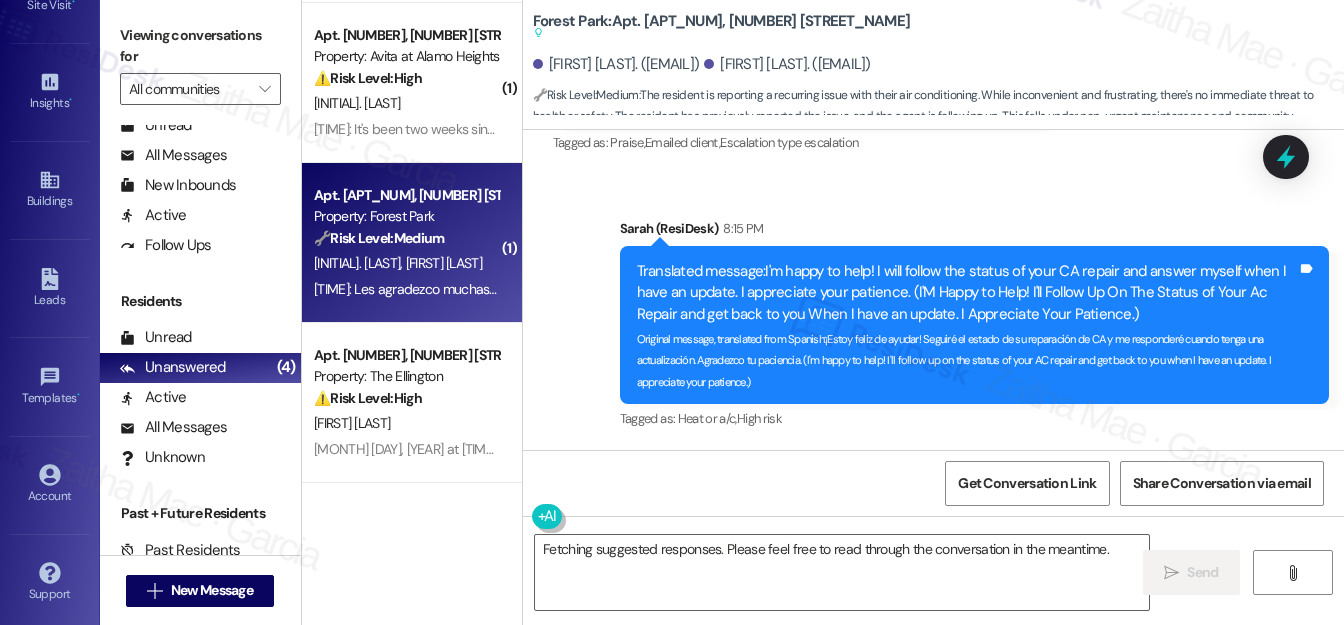 click on "Account   Go to Account" at bounding box center [50, 485] 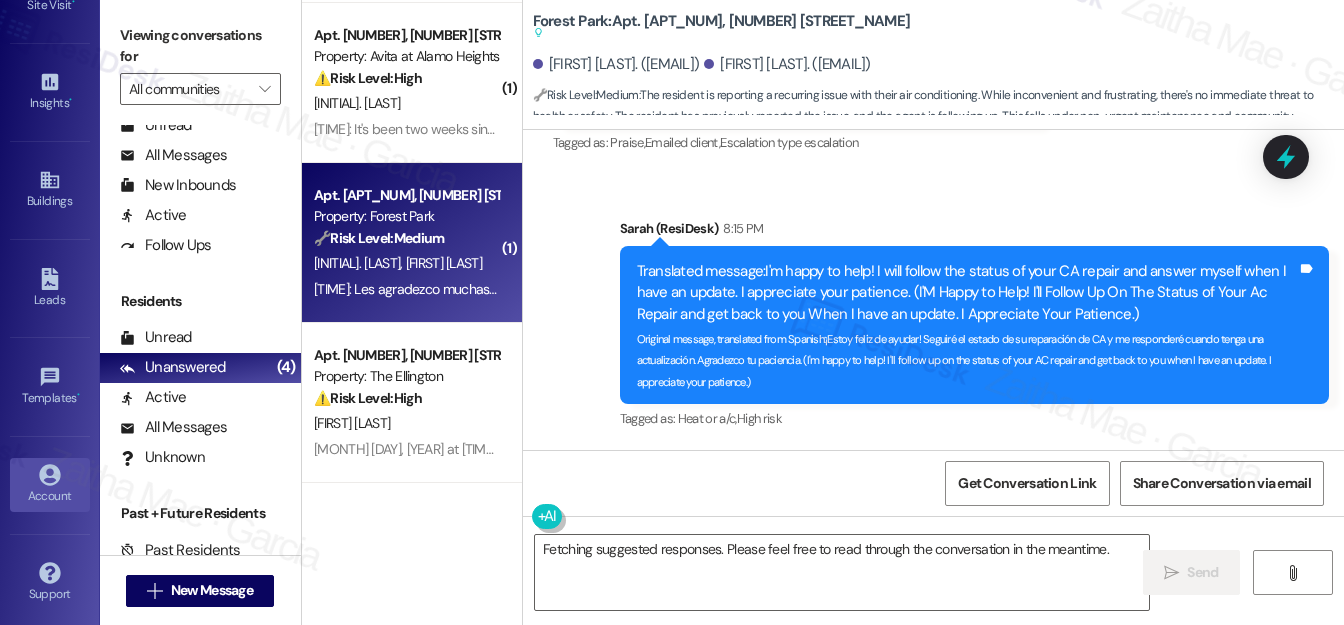 click on "Account" at bounding box center (50, 496) 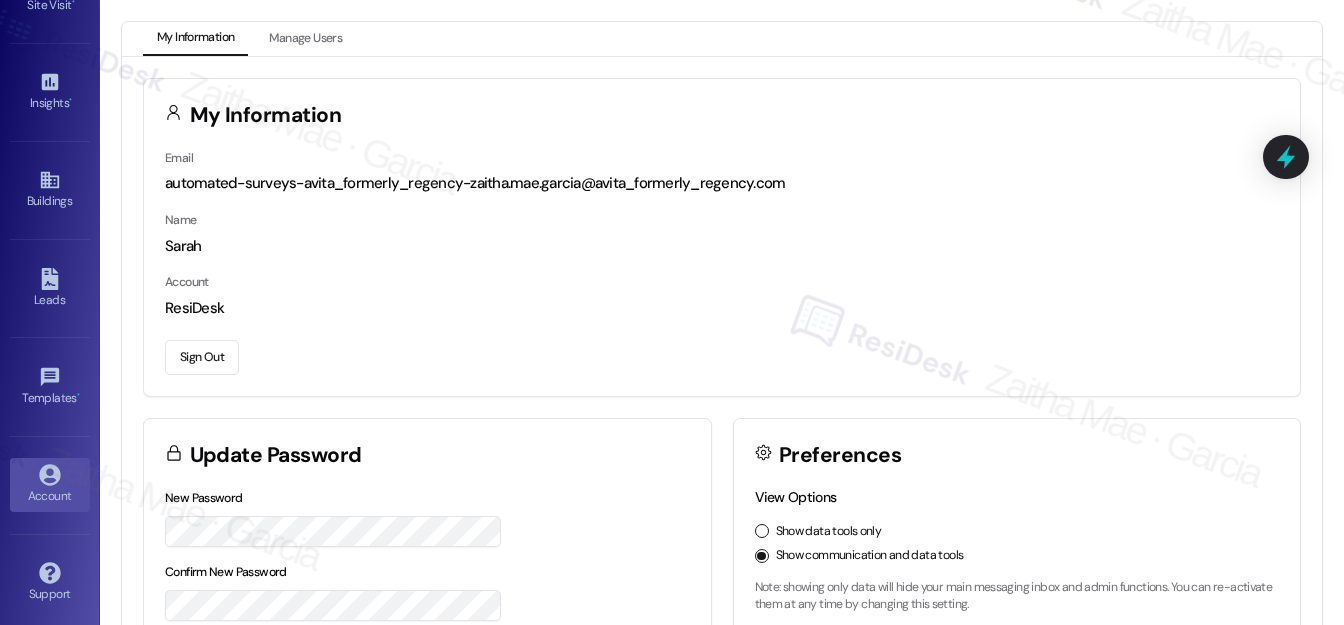 click on "Sign Out" at bounding box center [202, 357] 